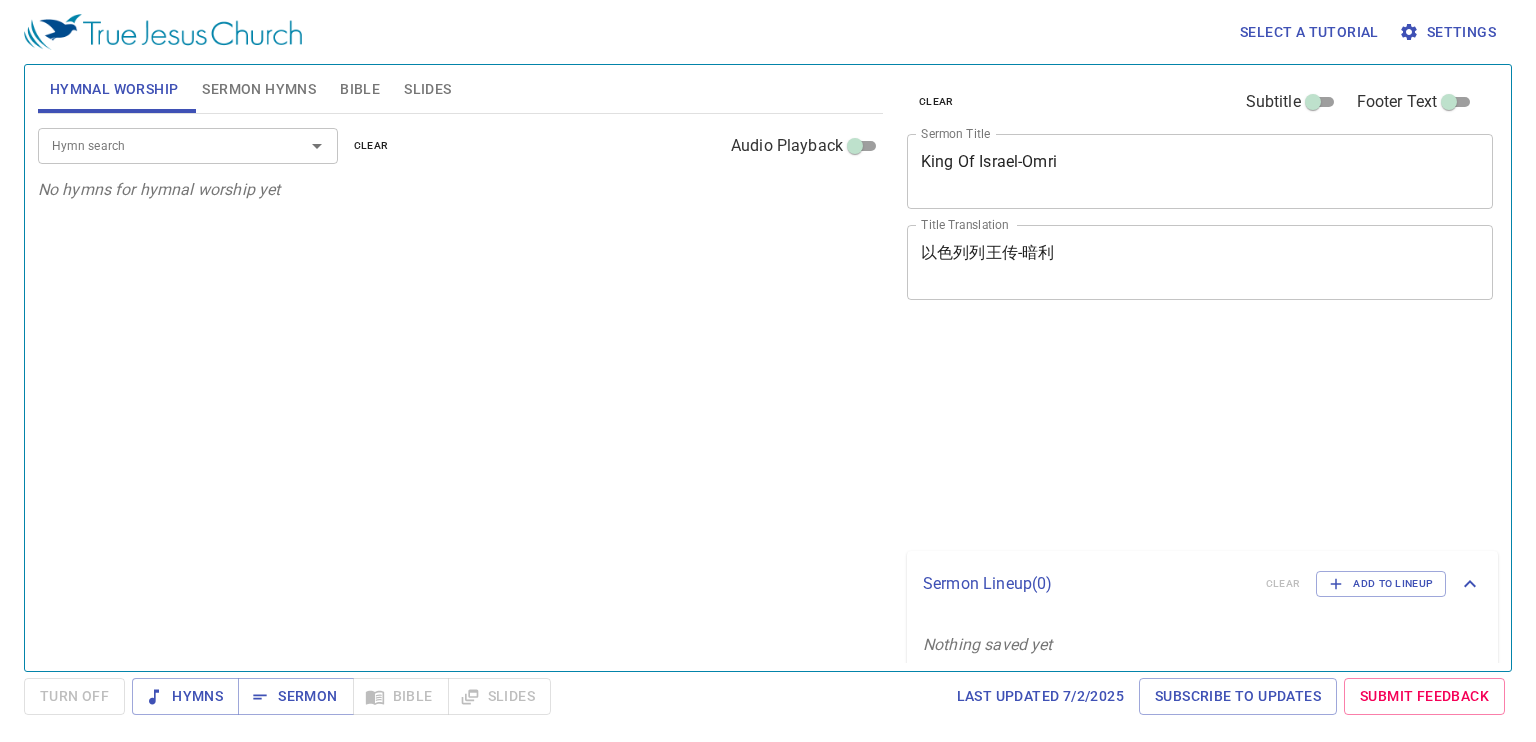 scroll, scrollTop: 0, scrollLeft: 0, axis: both 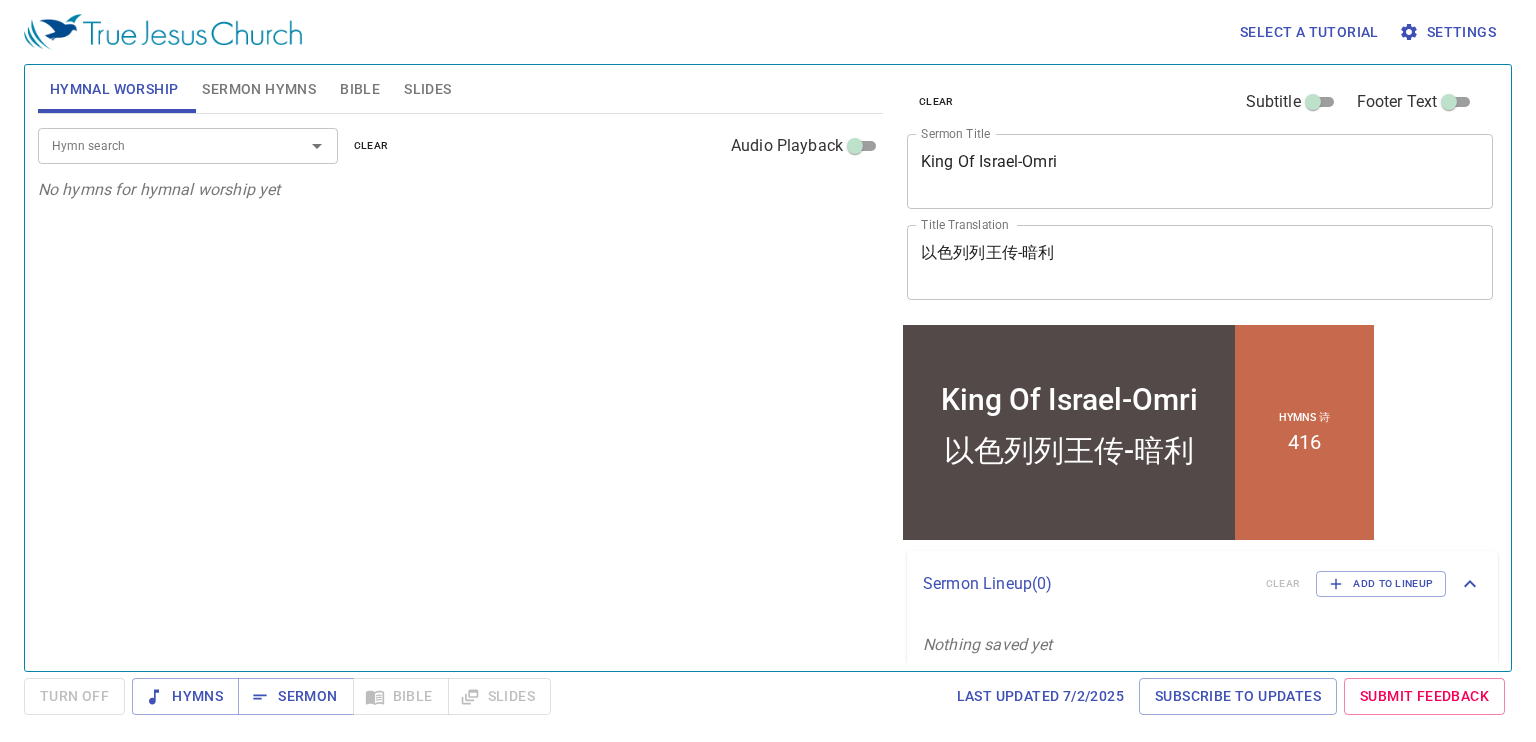 click on "以色列列王传-暗利" at bounding box center (1200, 262) 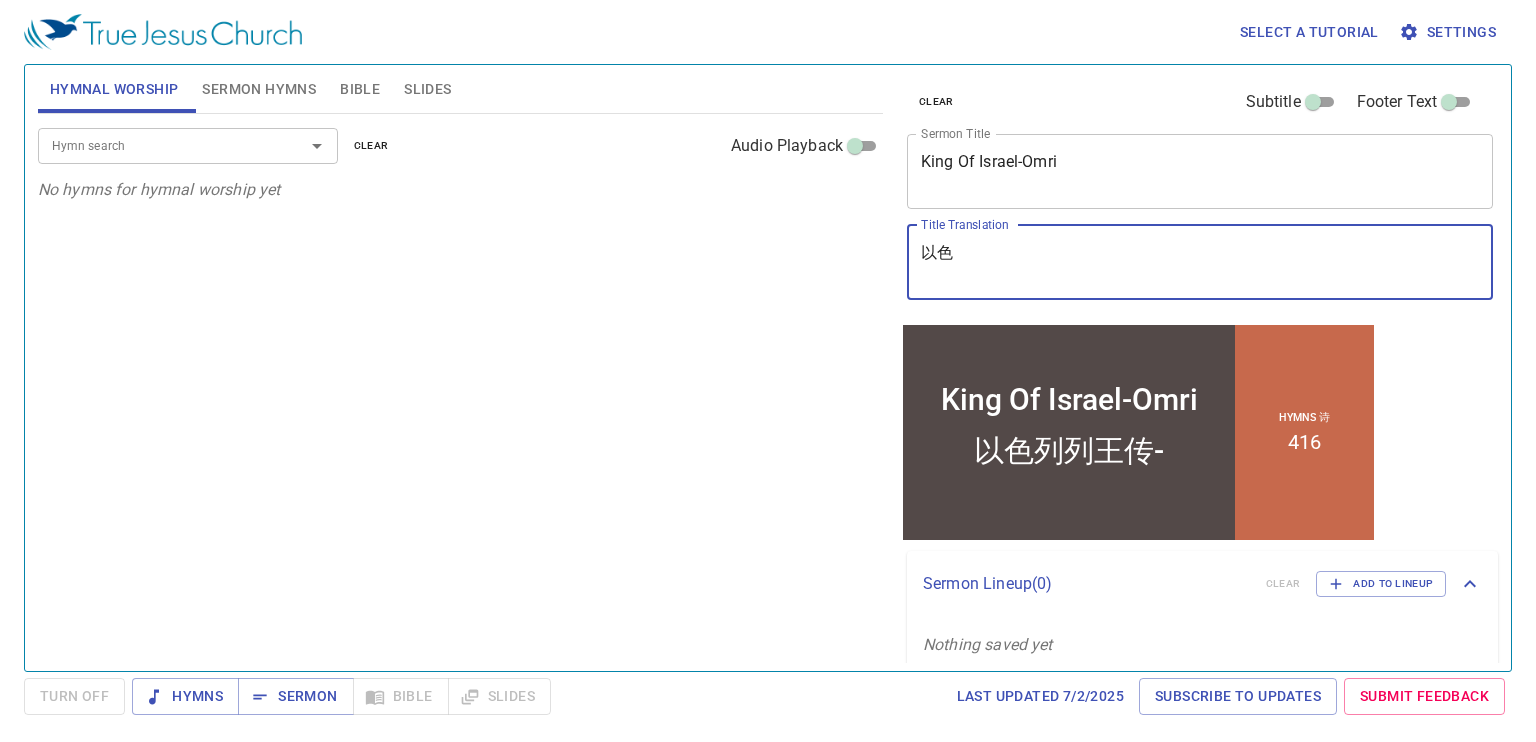 type on "以" 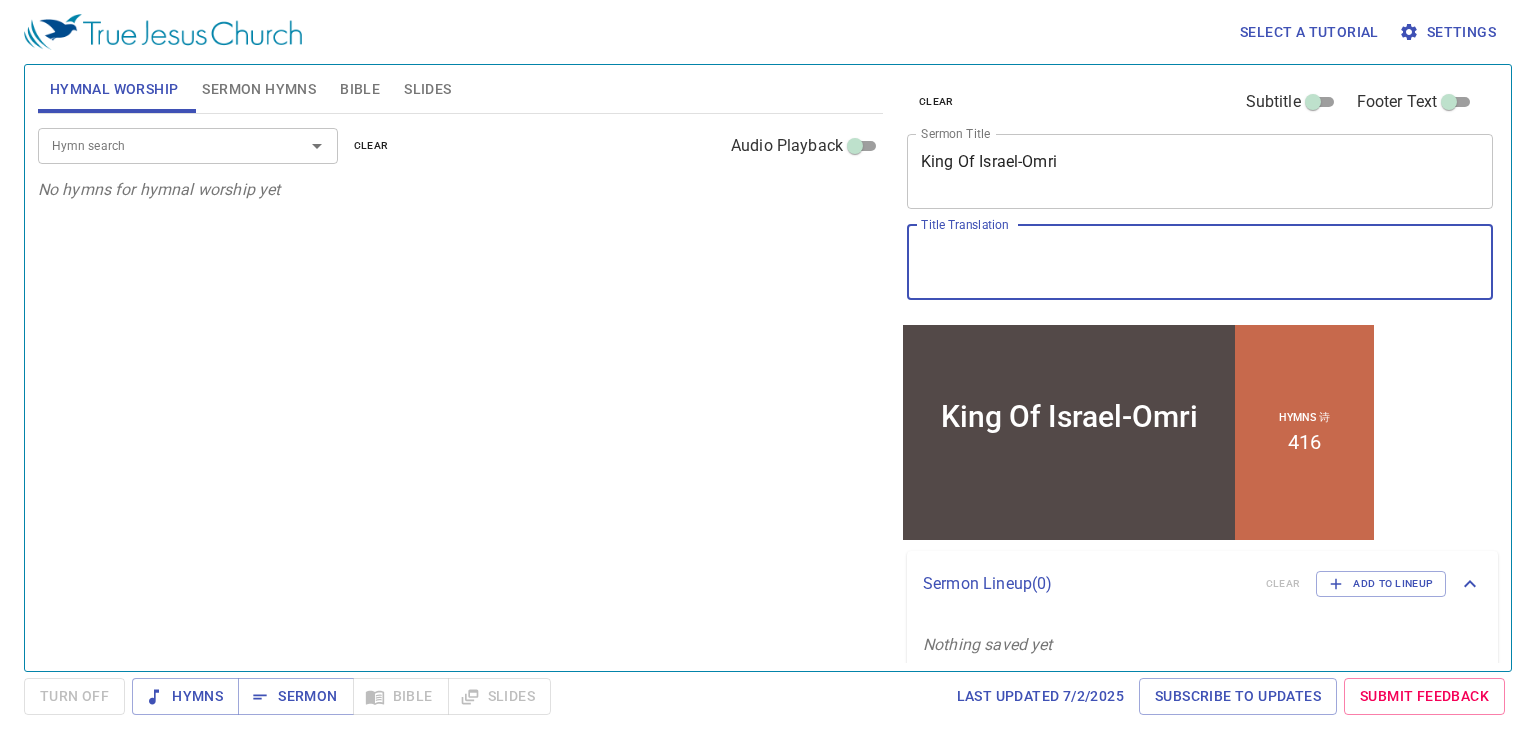 type 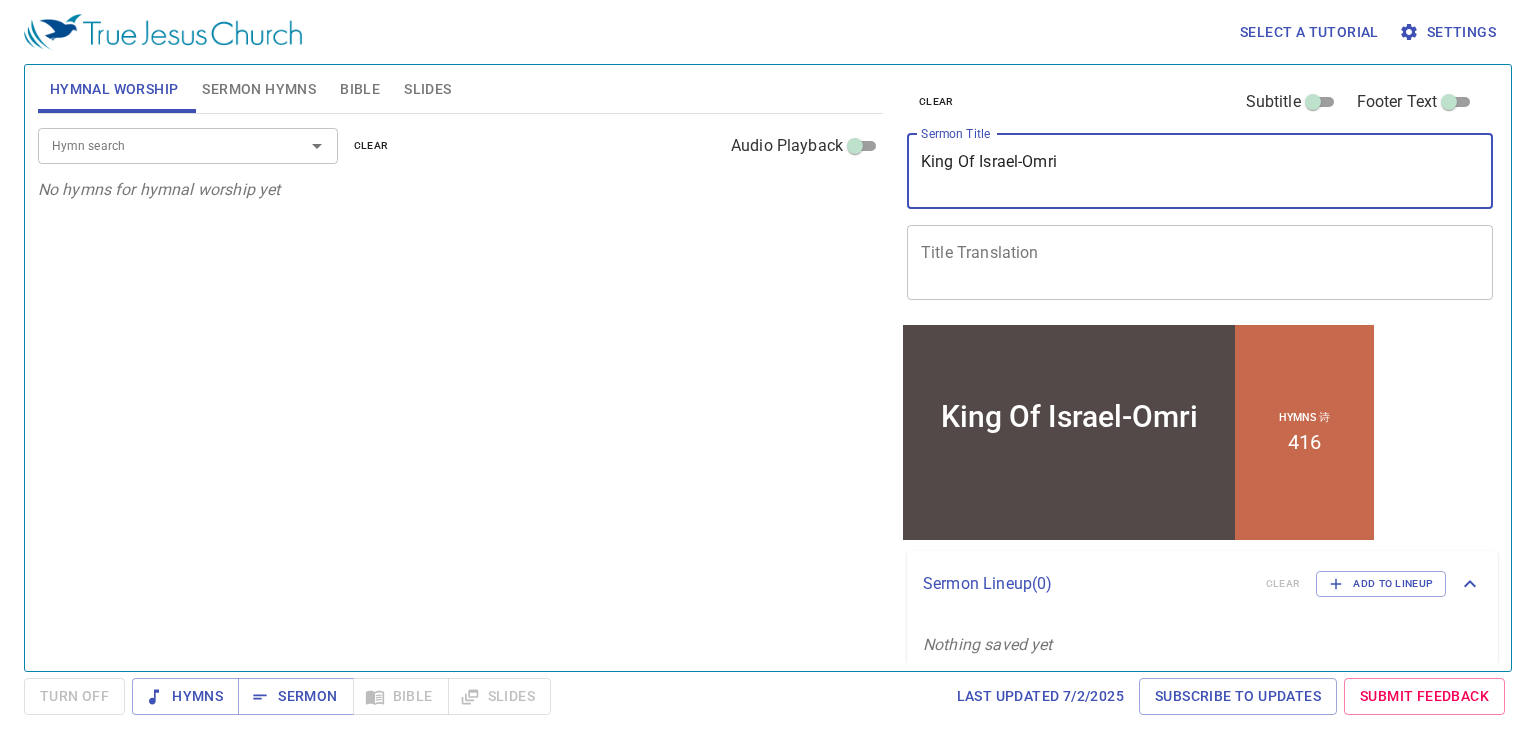 click on "King Of Israel-Omri" at bounding box center [1200, 171] 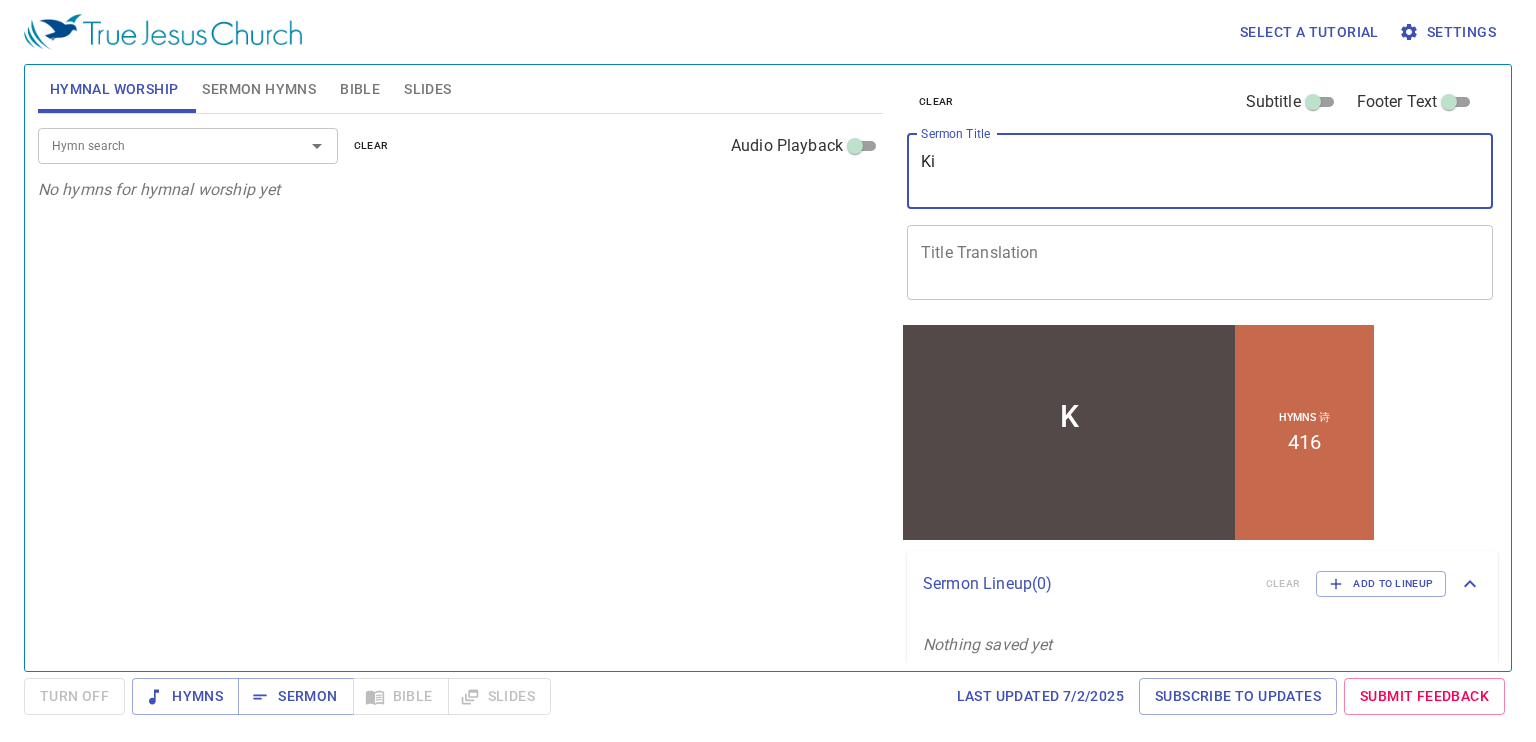 type on "K" 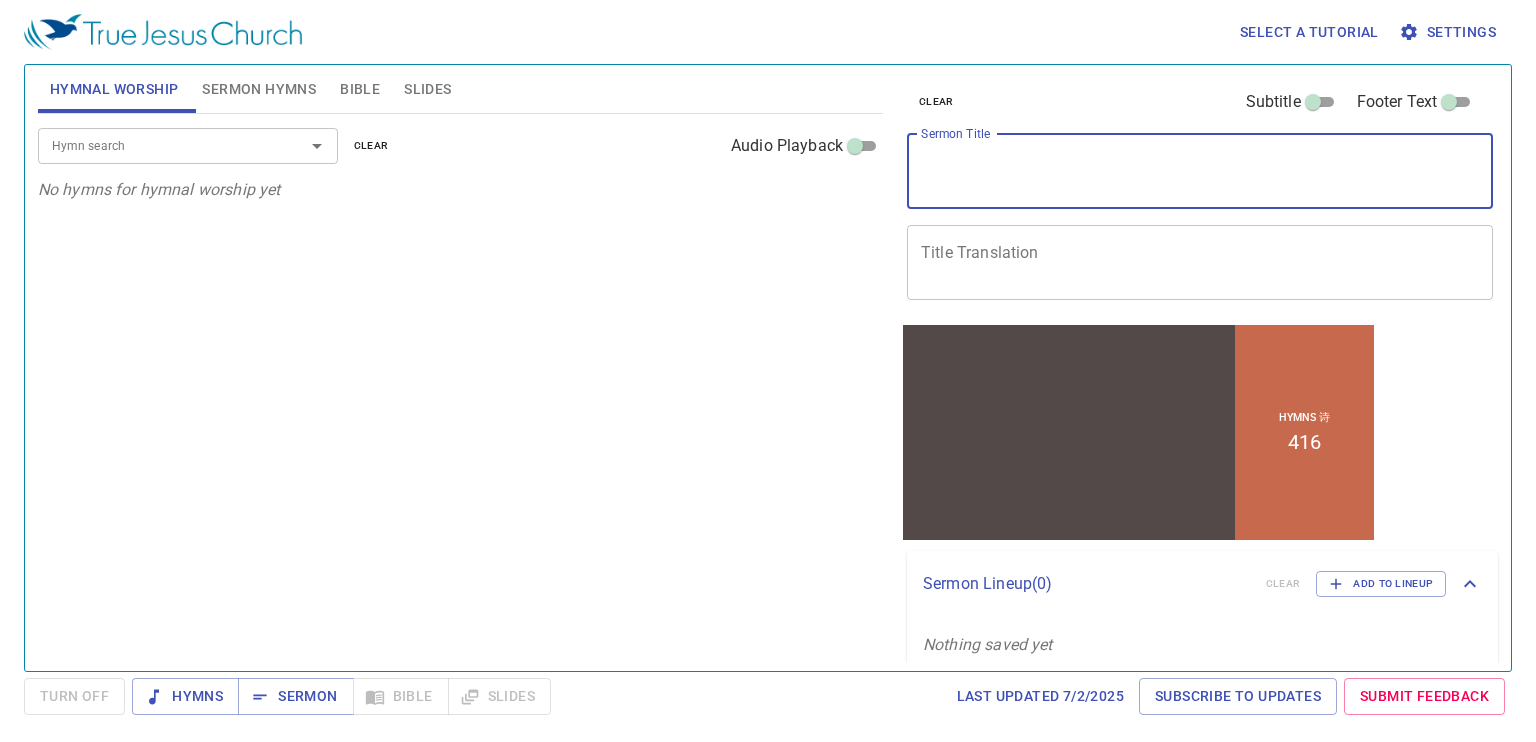 type 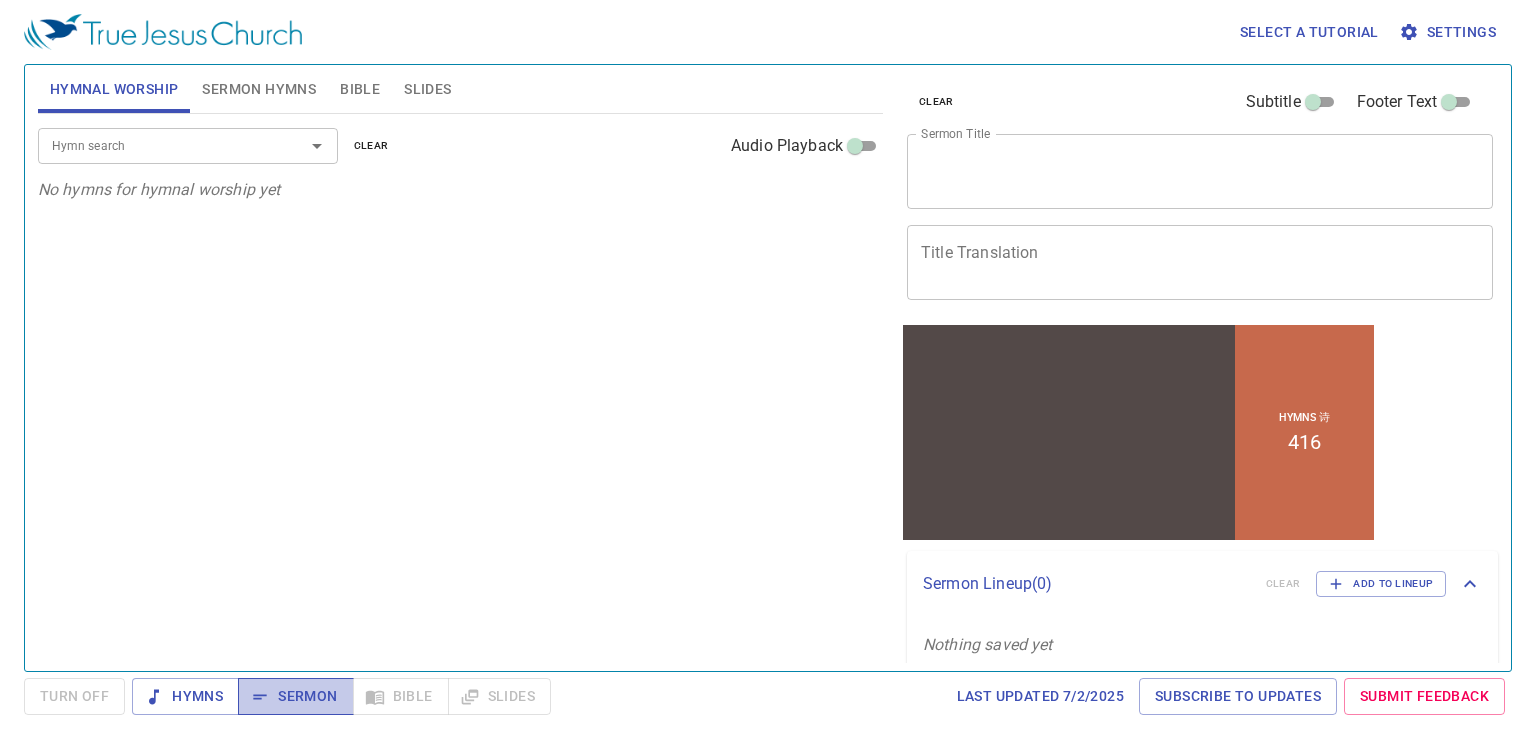 click on "Sermon" at bounding box center [295, 696] 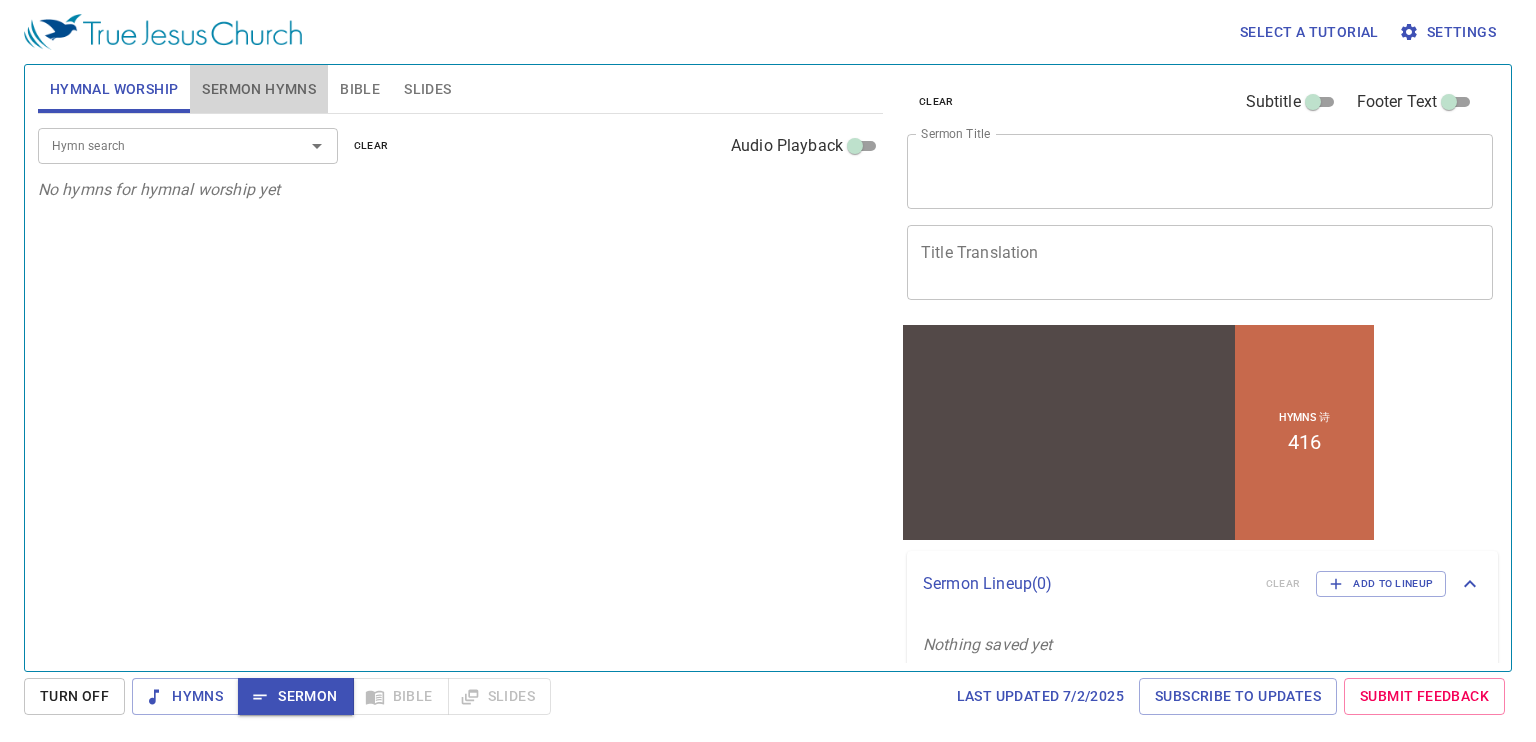 click on "Sermon Hymns" at bounding box center (259, 89) 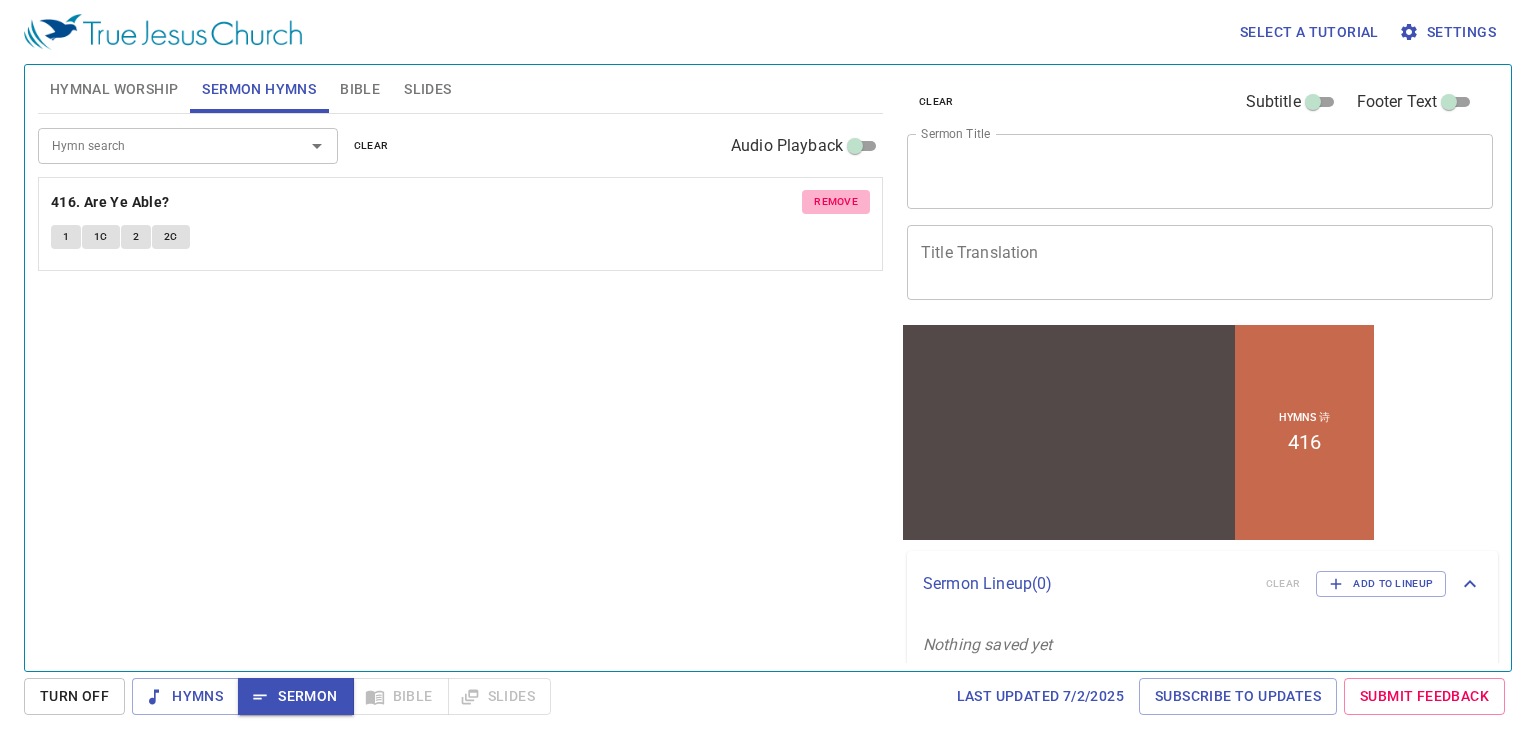 click on "remove" at bounding box center [836, 202] 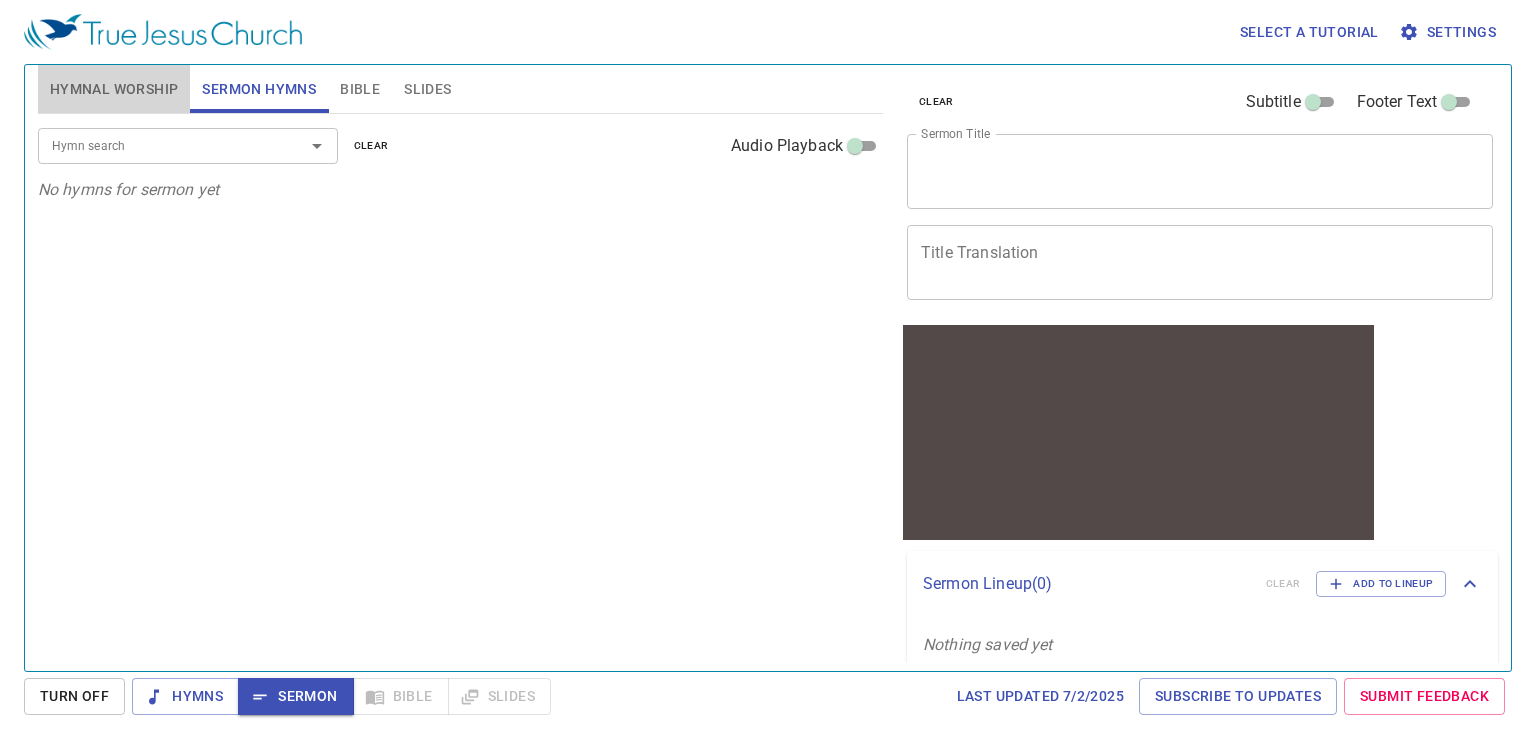 click on "Hymnal Worship" at bounding box center (114, 89) 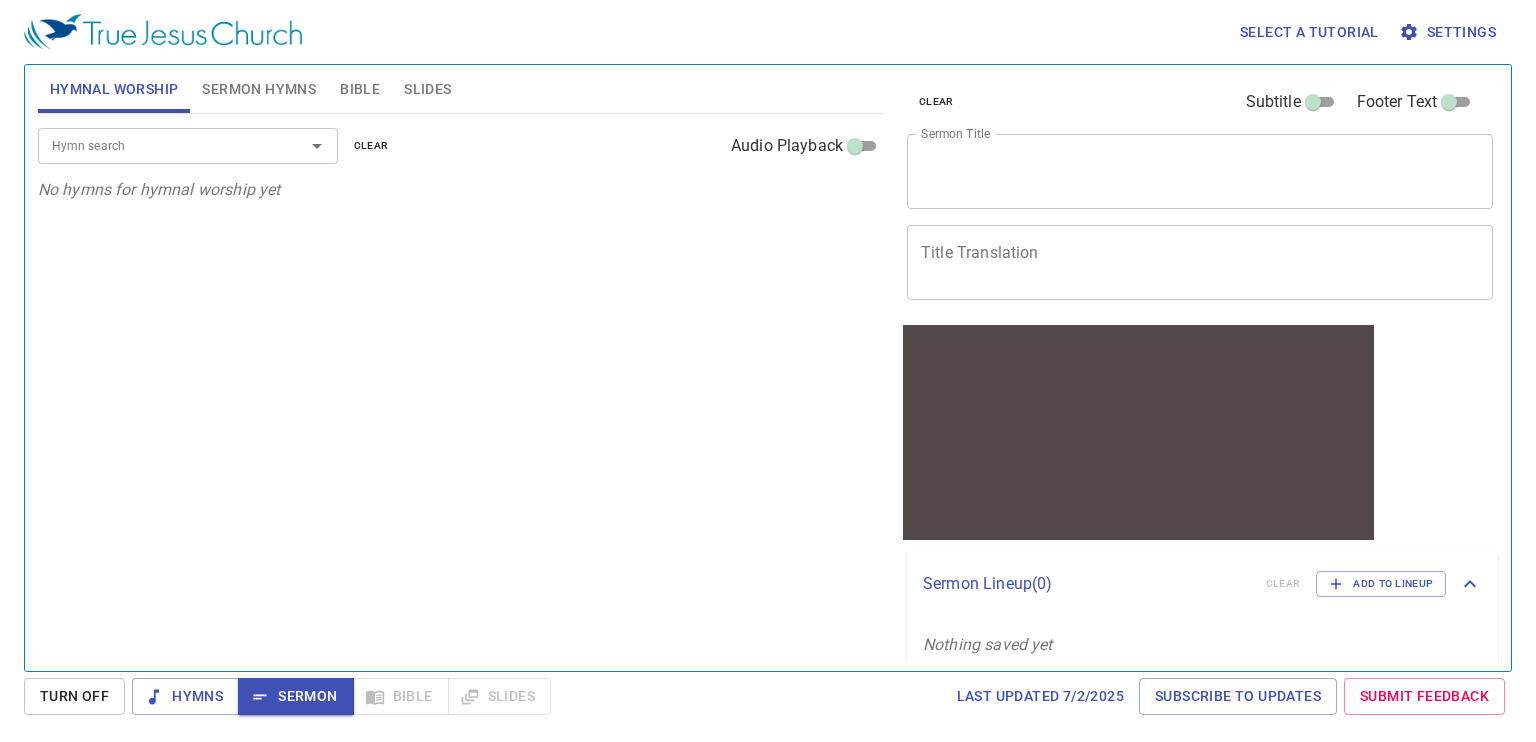 click on "No hymns for hymnal worship yet" at bounding box center [159, 189] 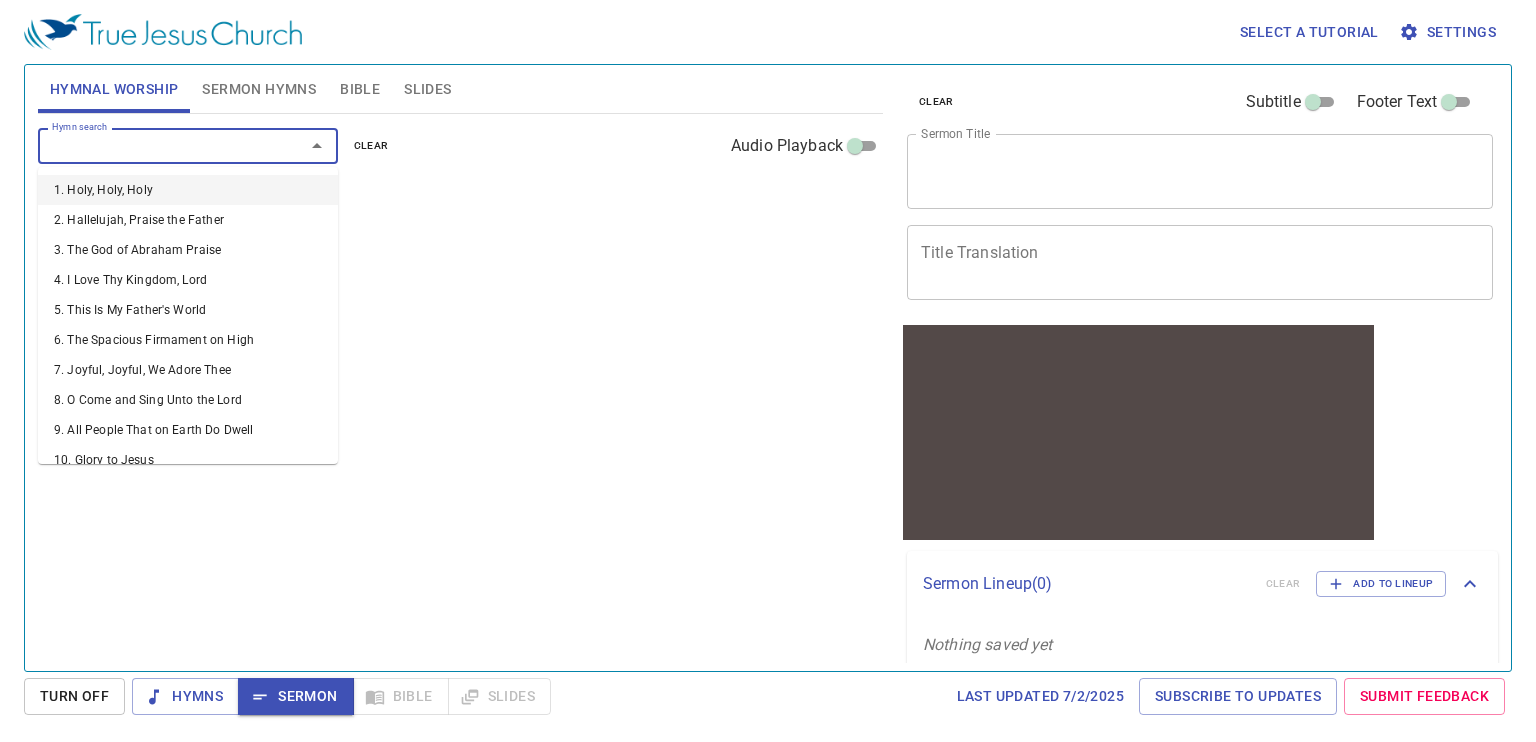 click on "Hymn search" at bounding box center (158, 145) 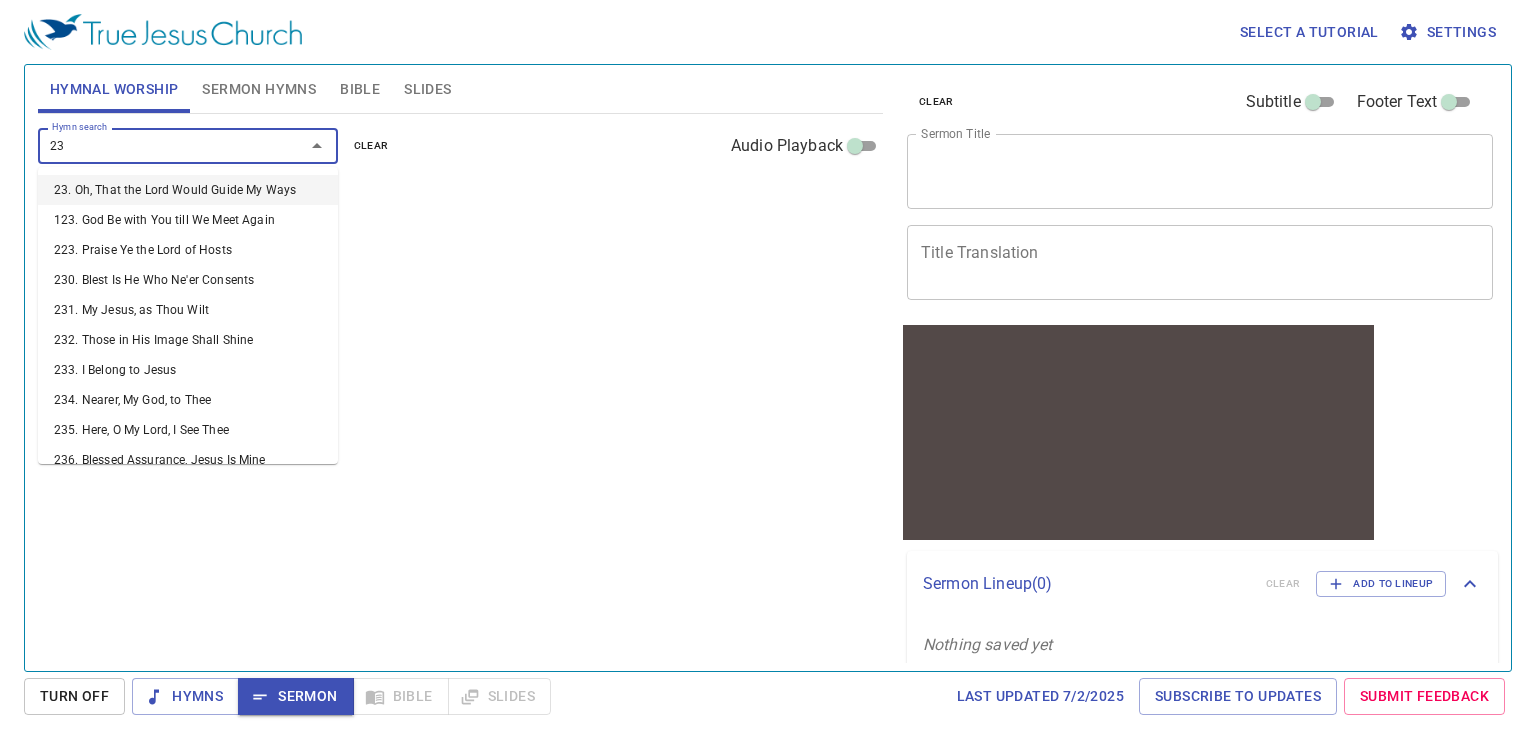 type on "237" 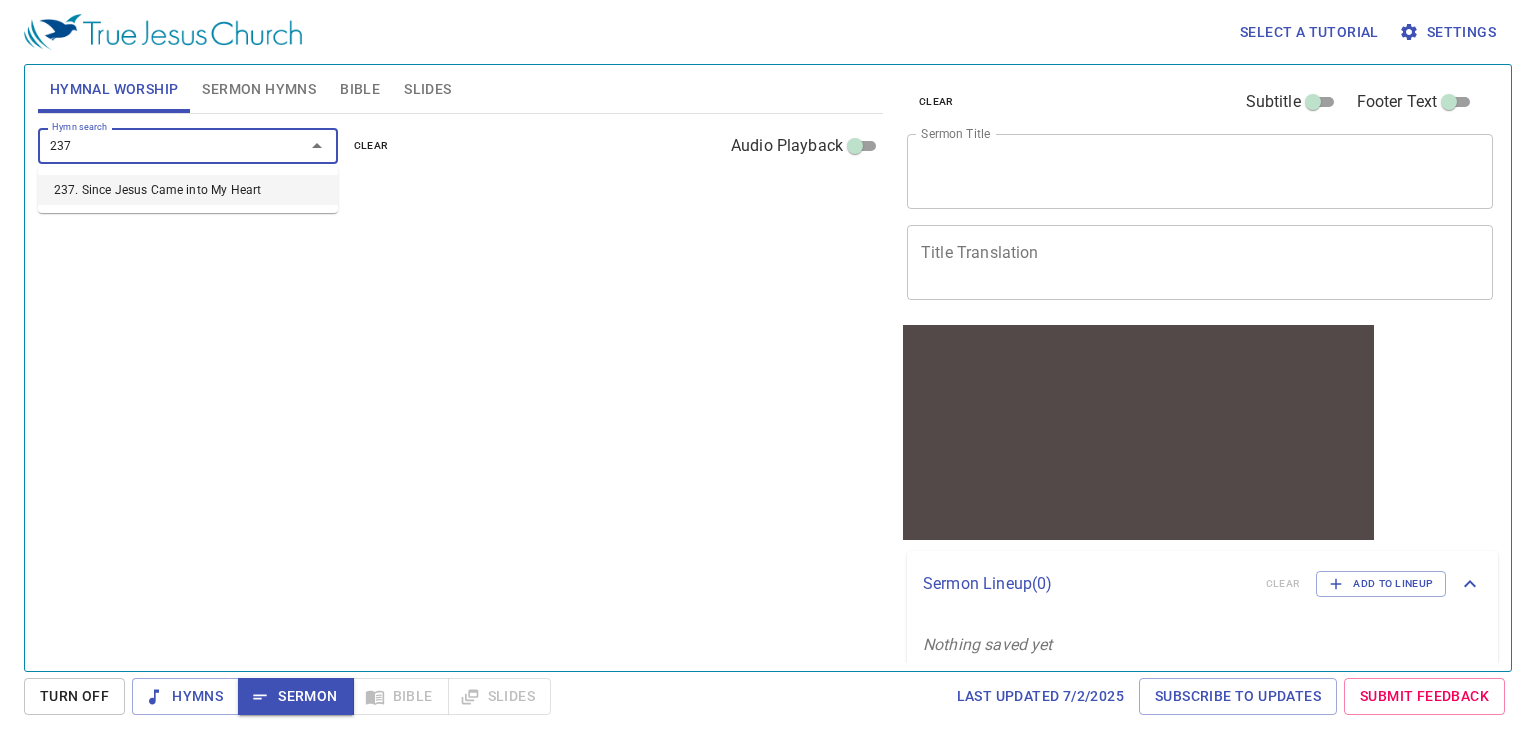 type 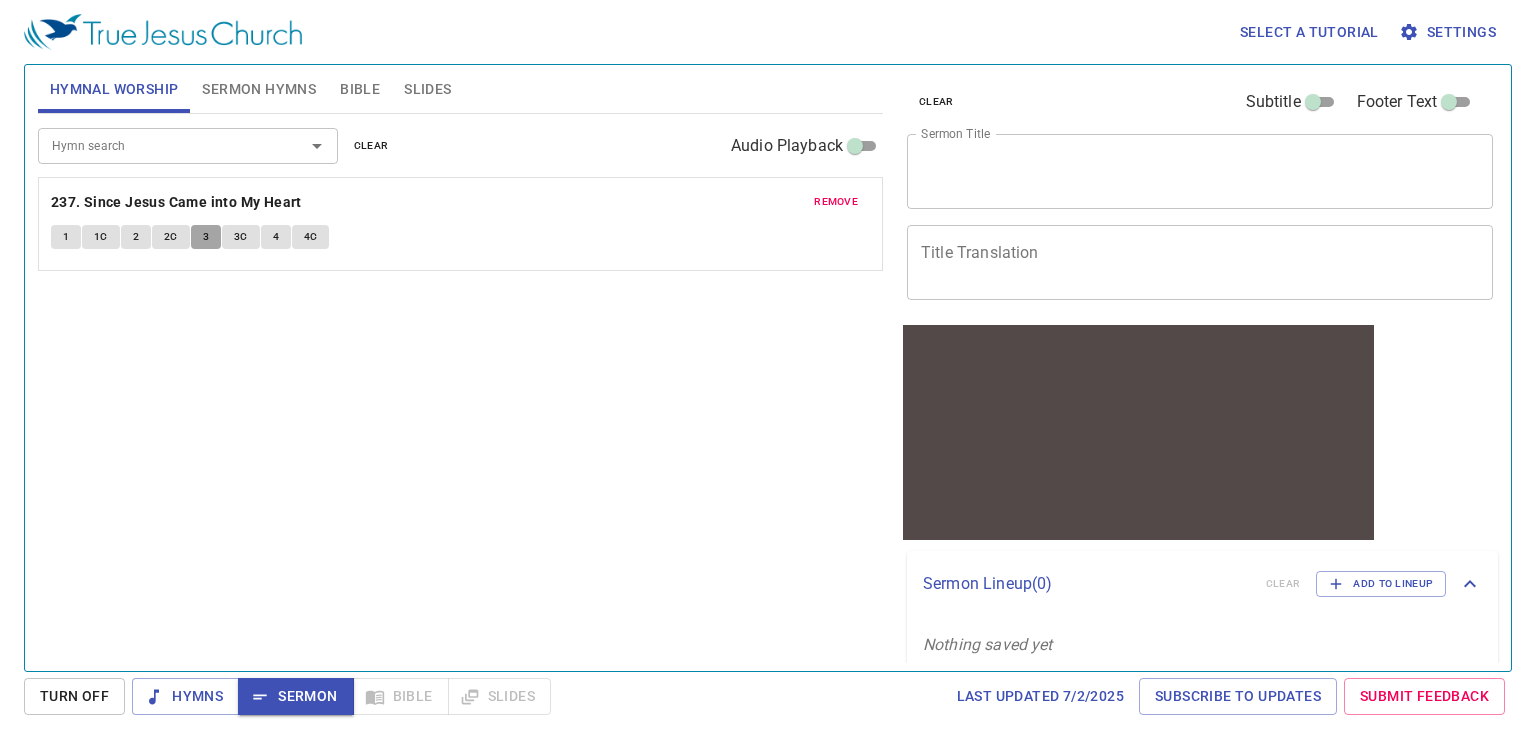 click on "3" at bounding box center [206, 237] 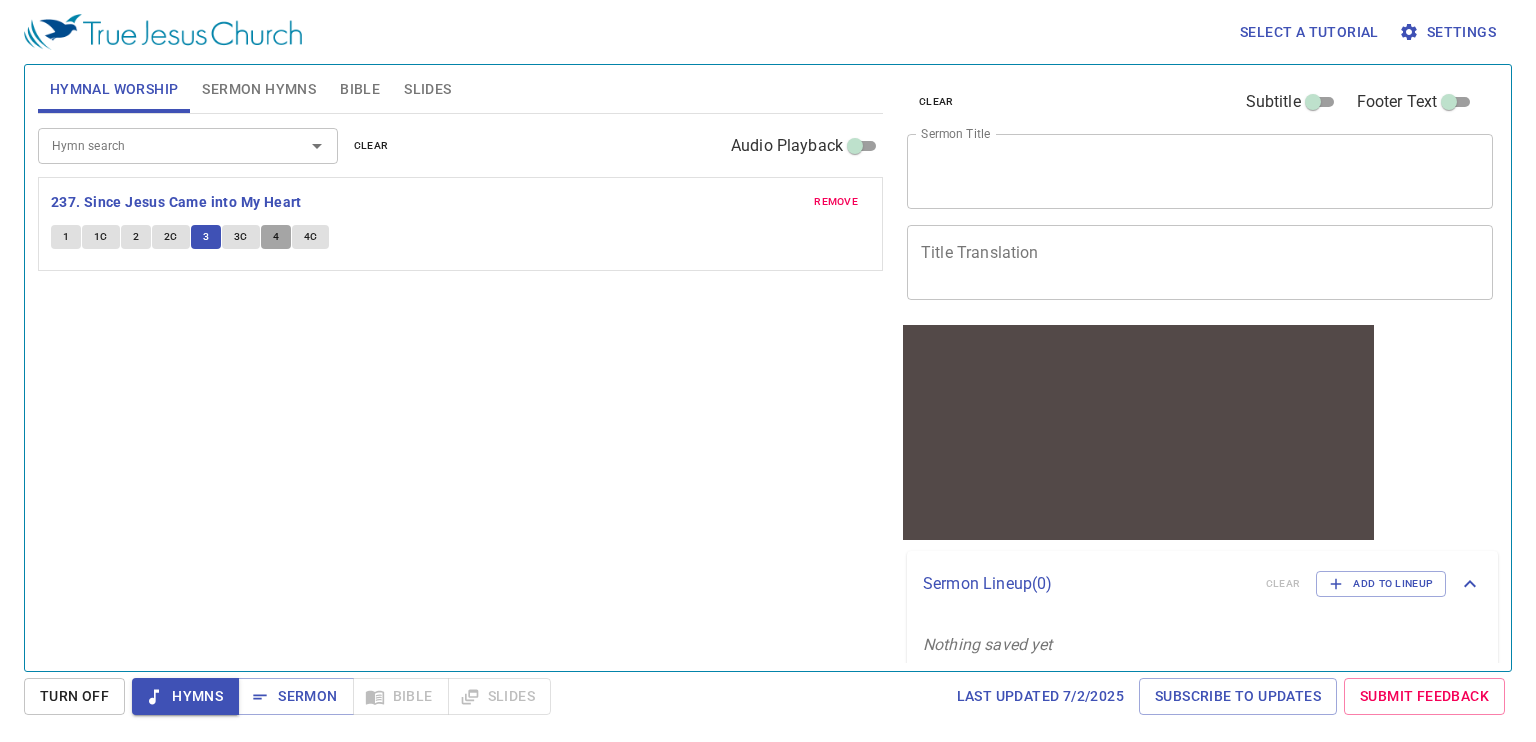 click on "4" at bounding box center [276, 237] 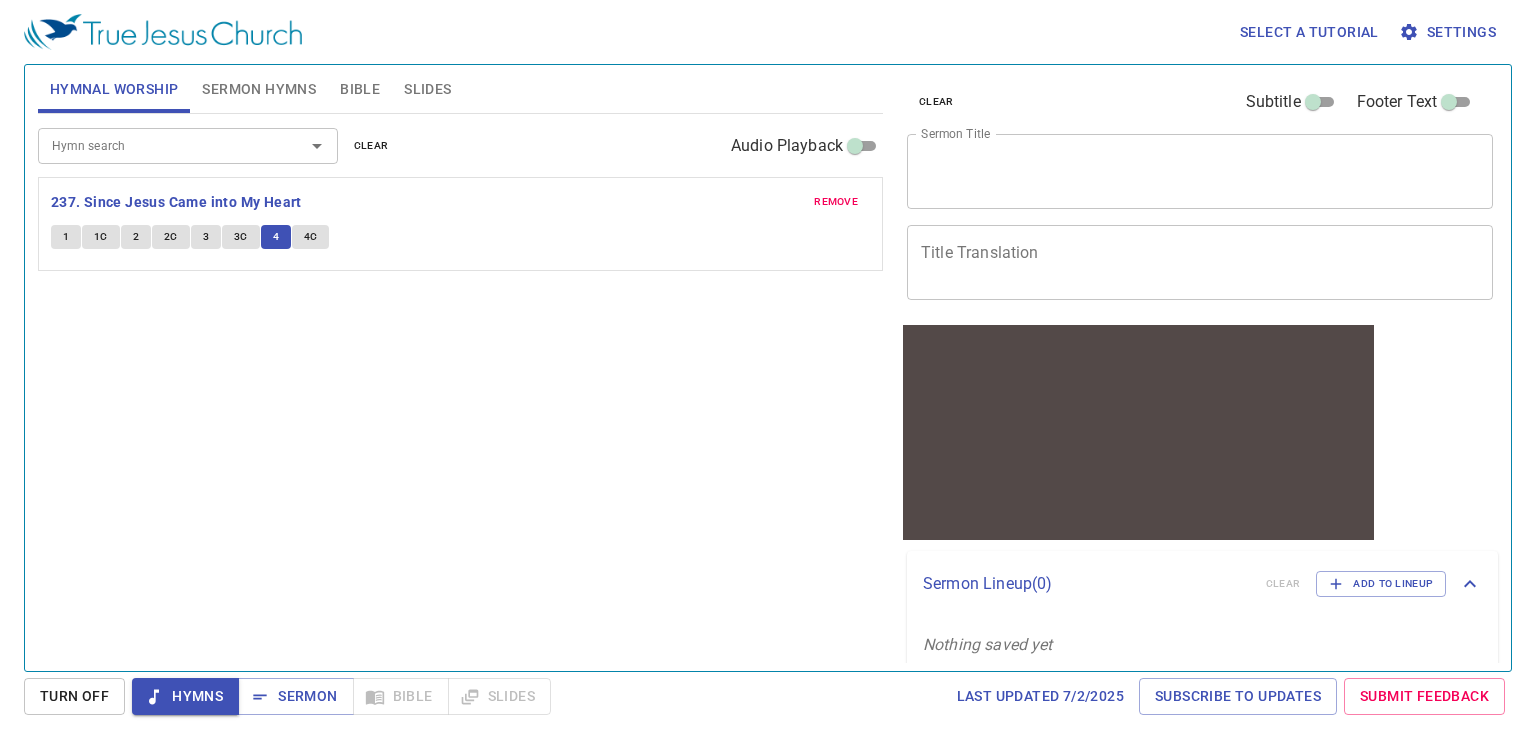 type 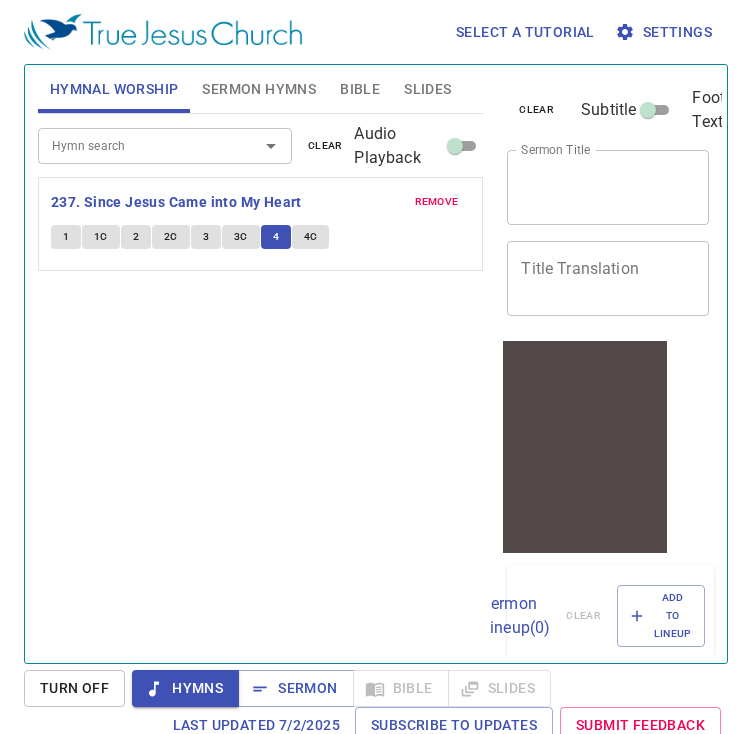 click on "Hymn search Hymn search   clear Audio Playback remove 237. Since Jesus Came into My Heart   1 1C 2 2C 3 3C 4 4C" at bounding box center (261, 380) 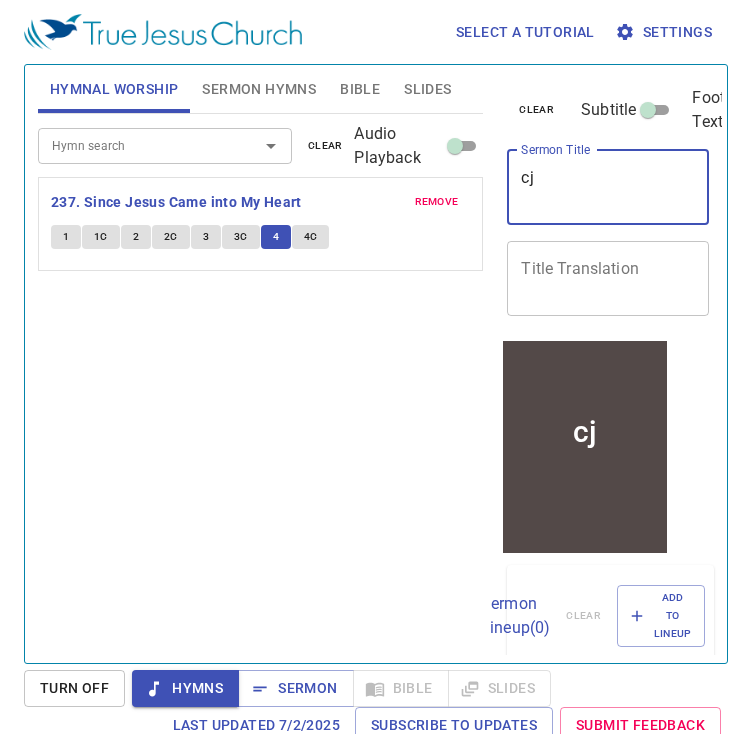 type on "c" 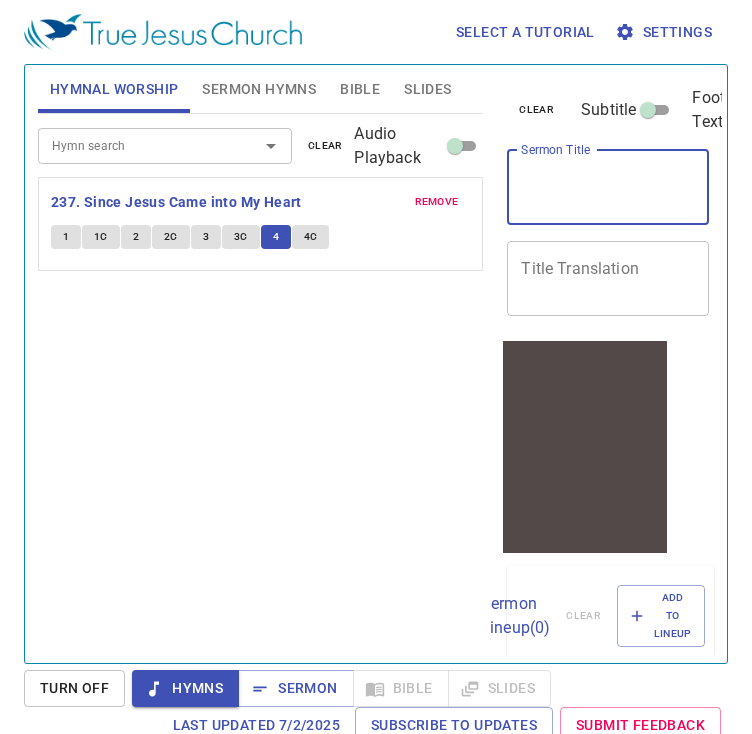 type on "c" 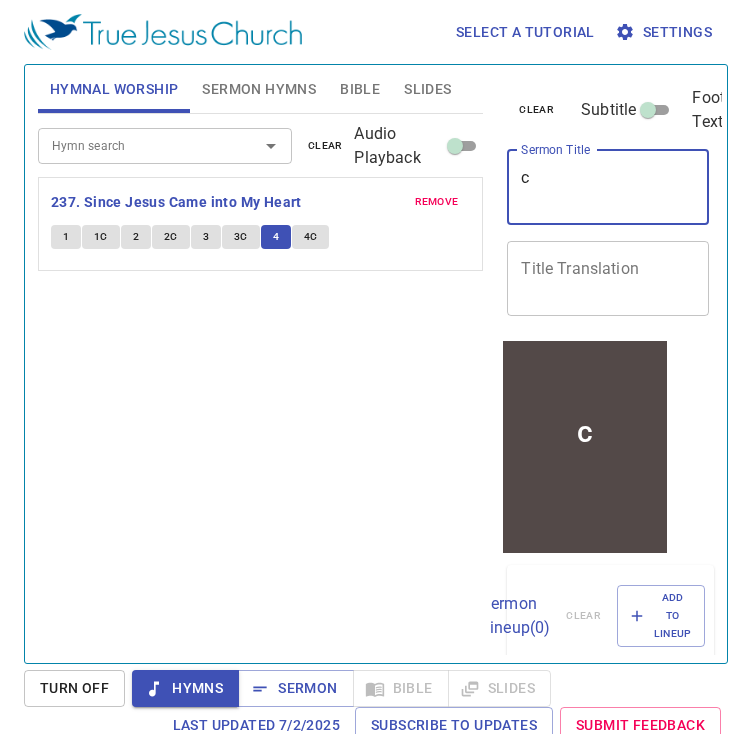 type 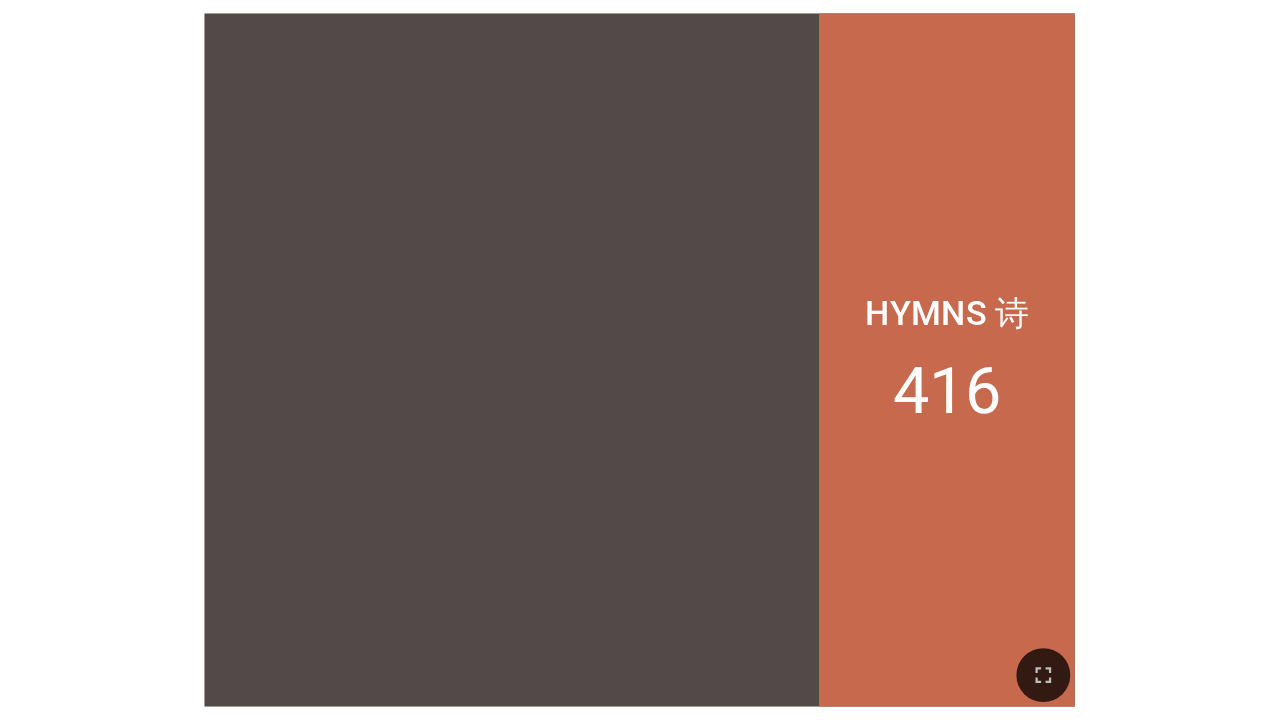 scroll, scrollTop: 0, scrollLeft: 0, axis: both 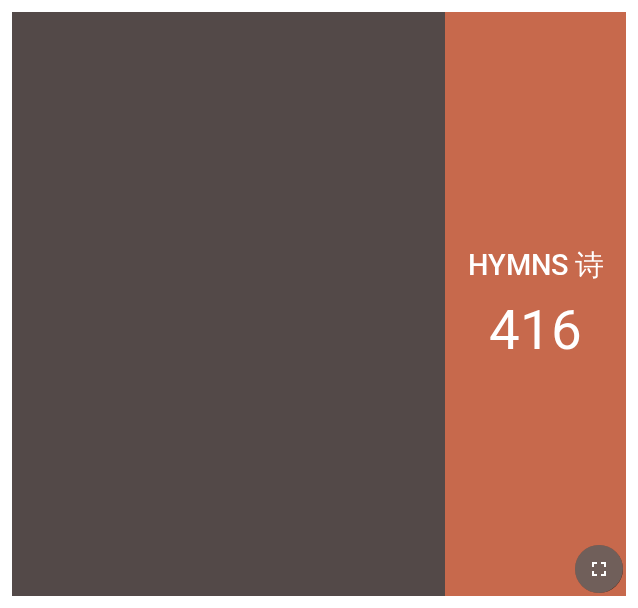 click 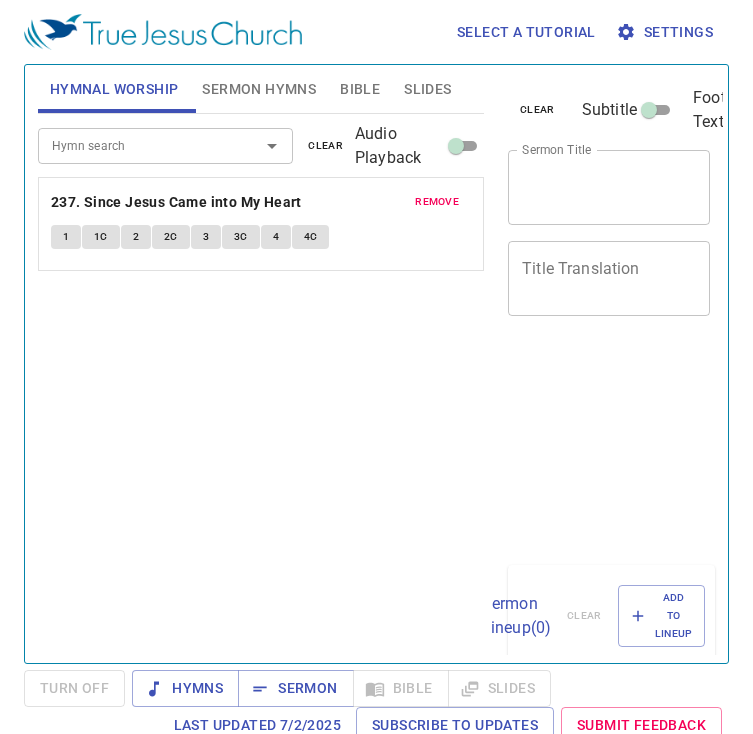 scroll, scrollTop: 0, scrollLeft: 0, axis: both 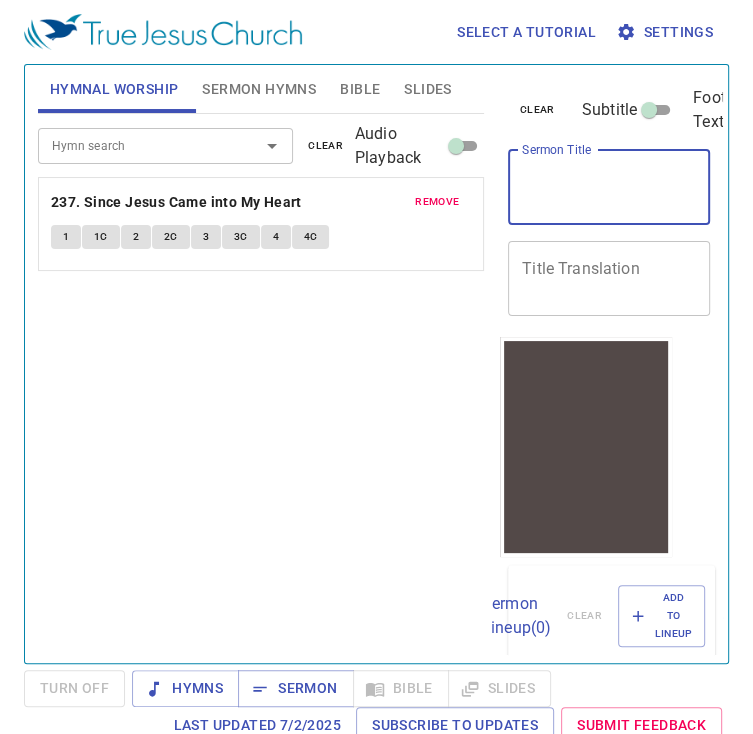 click on "Sermon Title" at bounding box center [609, 187] 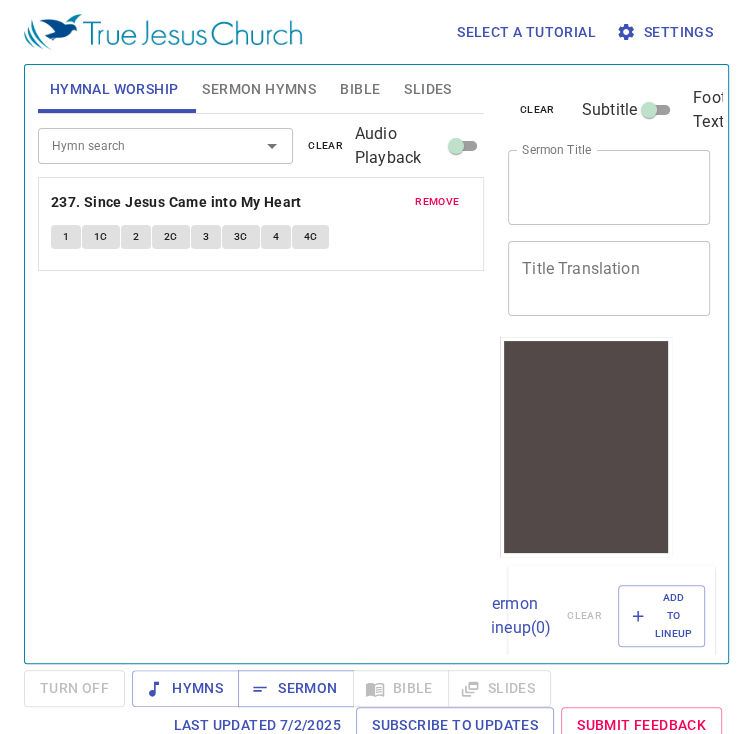 click on "Hymn search Hymn search   clear Audio Playback remove 237. Since Jesus Came into My Heart   1 1C 2 2C 3 3C 4 4C" at bounding box center [261, 380] 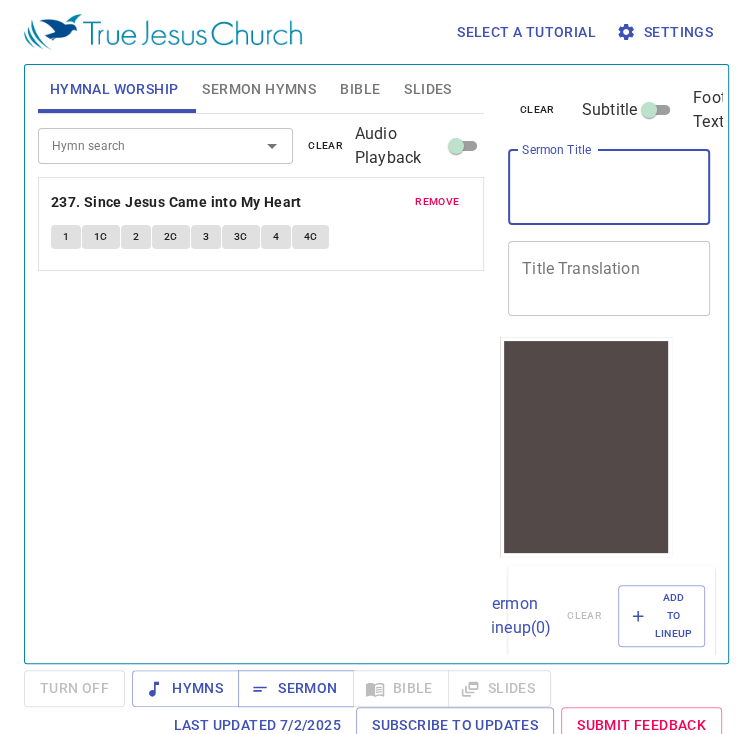 click on "Sermon Title" at bounding box center (609, 187) 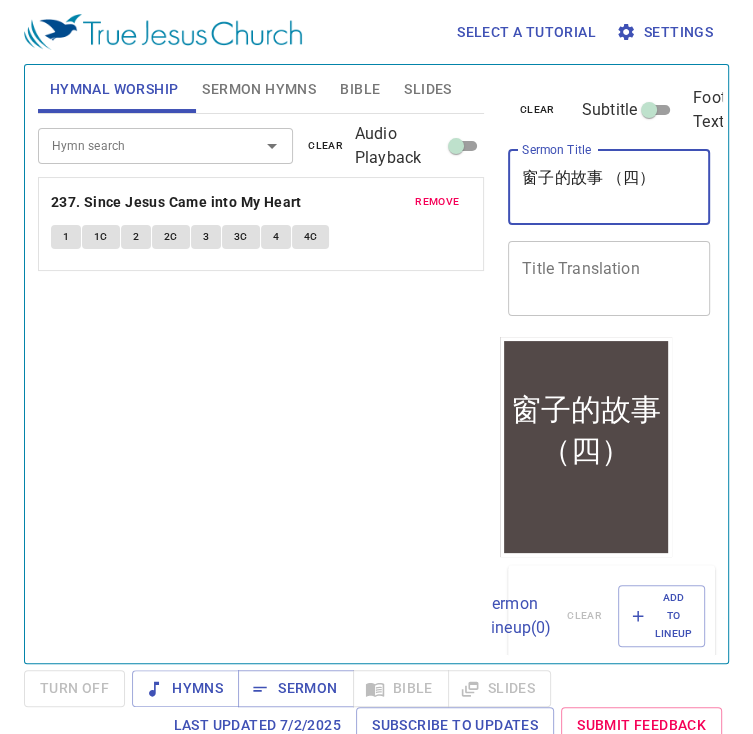 type on "窗子的故事 （四）" 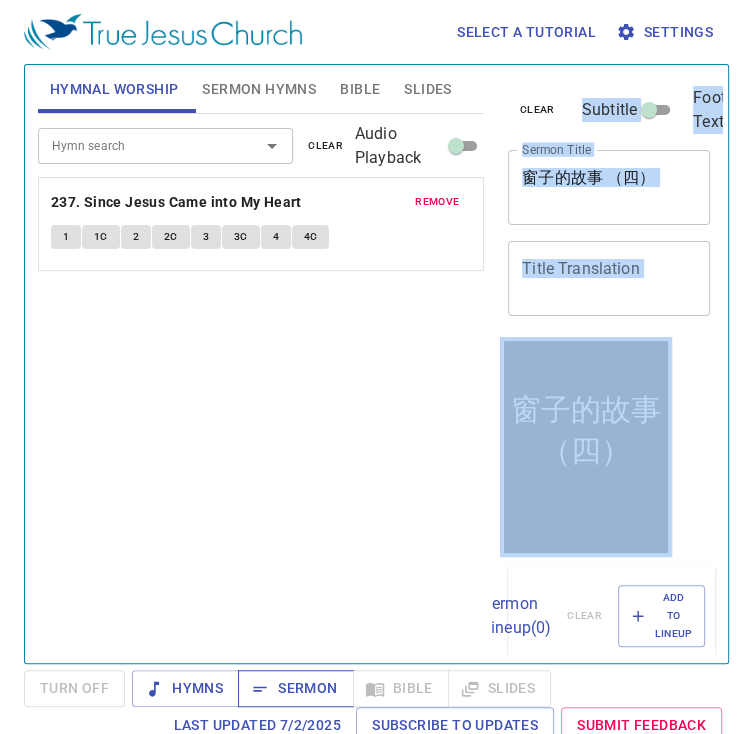 drag, startPoint x: 312, startPoint y: 433, endPoint x: 296, endPoint y: 677, distance: 244.52403 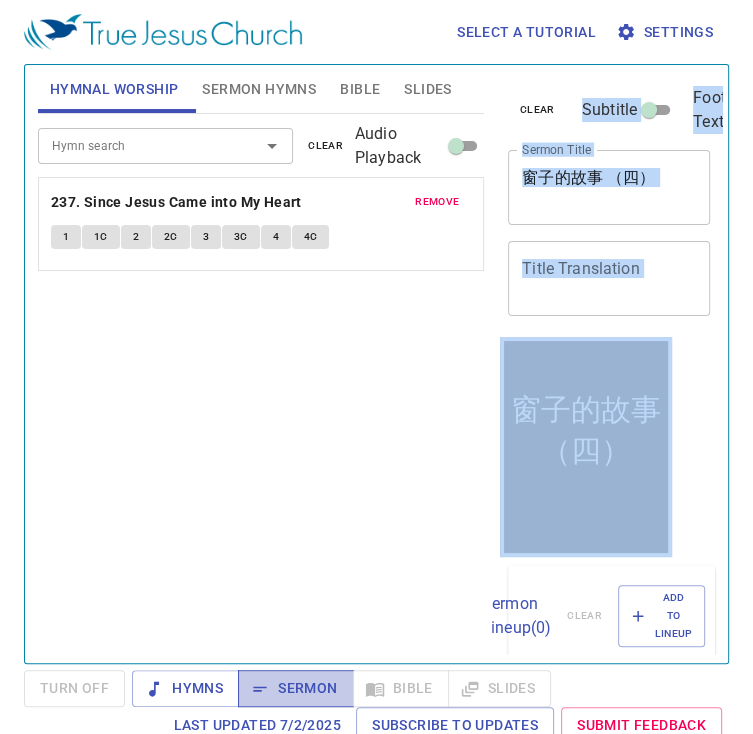 click on "Sermon" at bounding box center (295, 688) 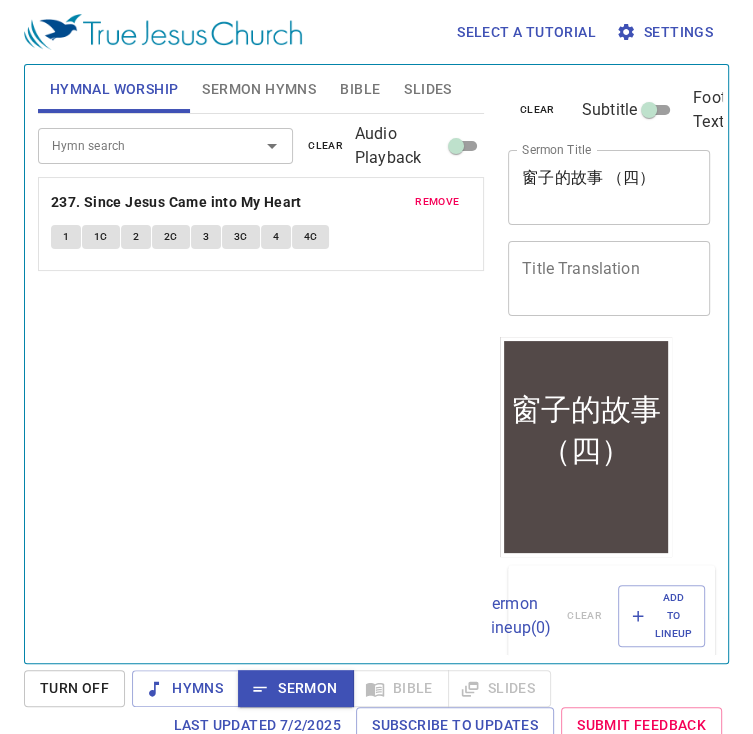 click on "Hymn search Hymn search   clear Audio Playback remove 237. Since Jesus Came into My Heart   1 1C 2 2C 3 3C 4 4C" at bounding box center (261, 380) 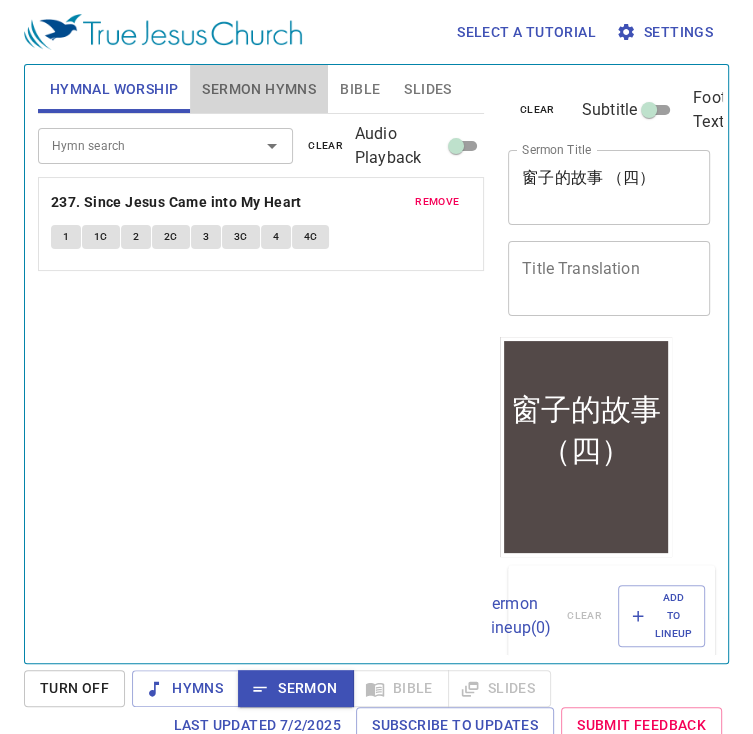click on "Sermon Hymns" at bounding box center [259, 89] 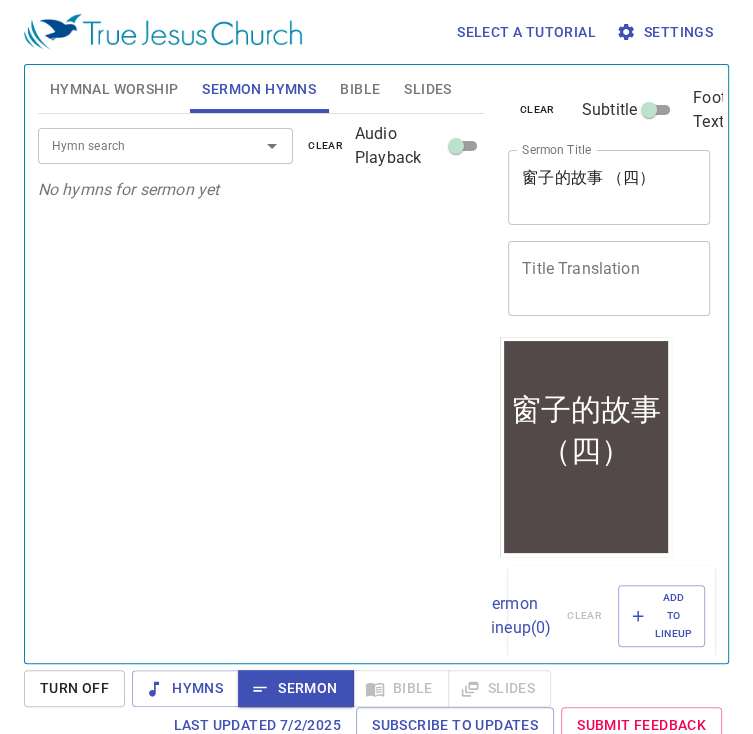 click on "Hymn search" at bounding box center [165, 145] 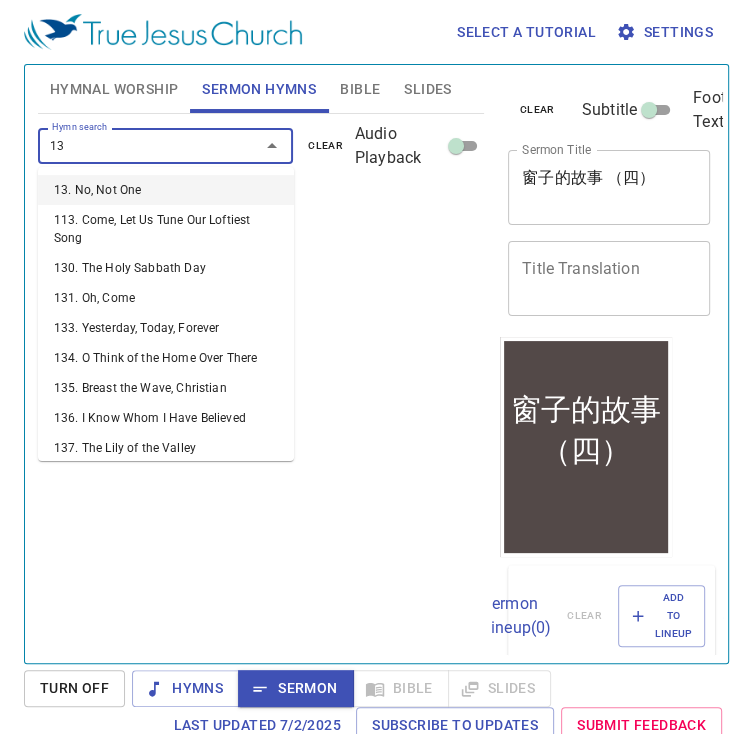 type on "134" 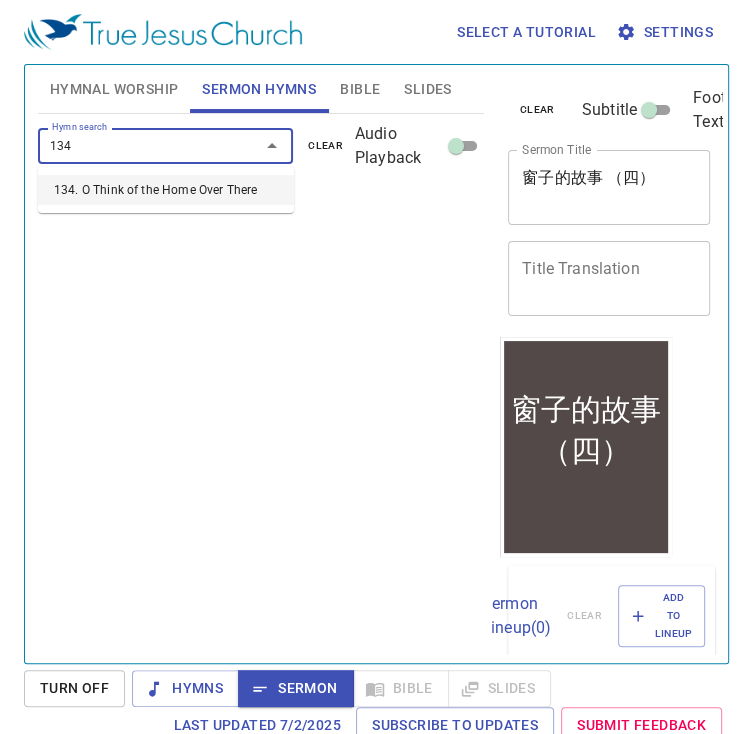 type 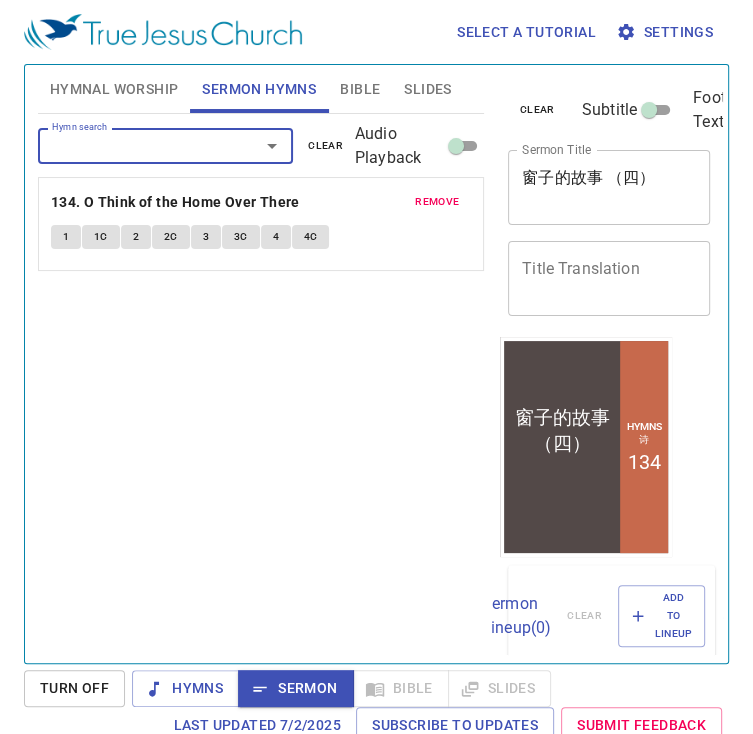 click on "1" at bounding box center [66, 237] 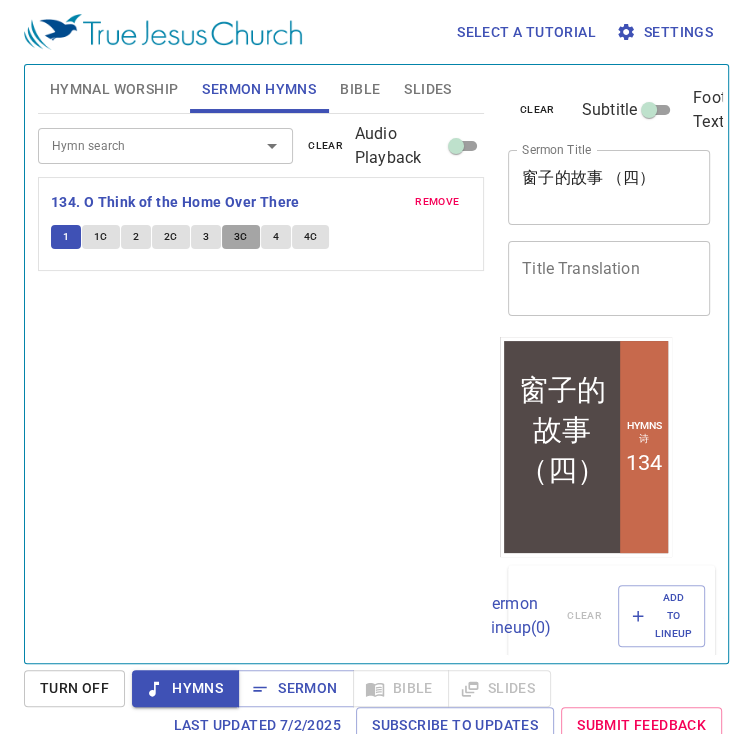 click on "3C" at bounding box center (241, 237) 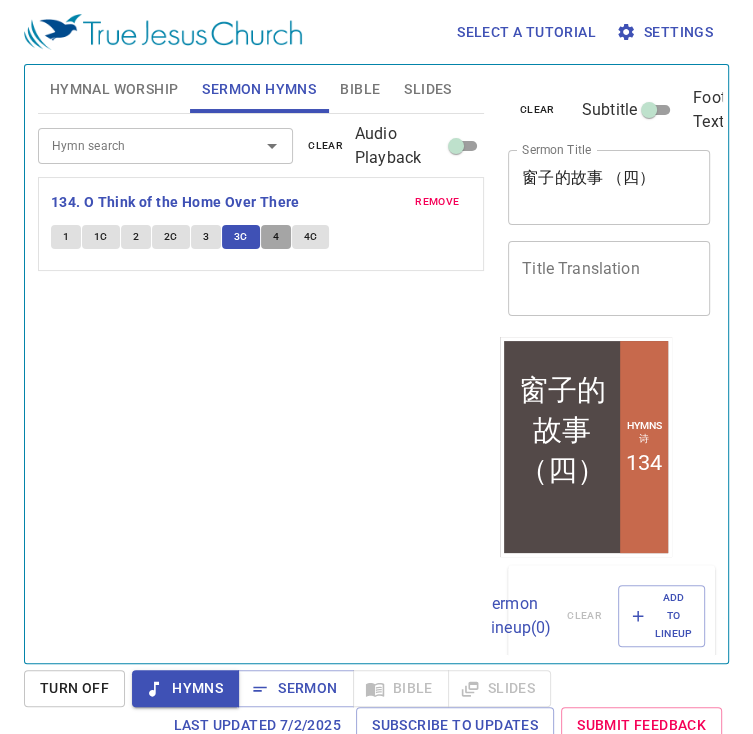 click on "4" at bounding box center (276, 237) 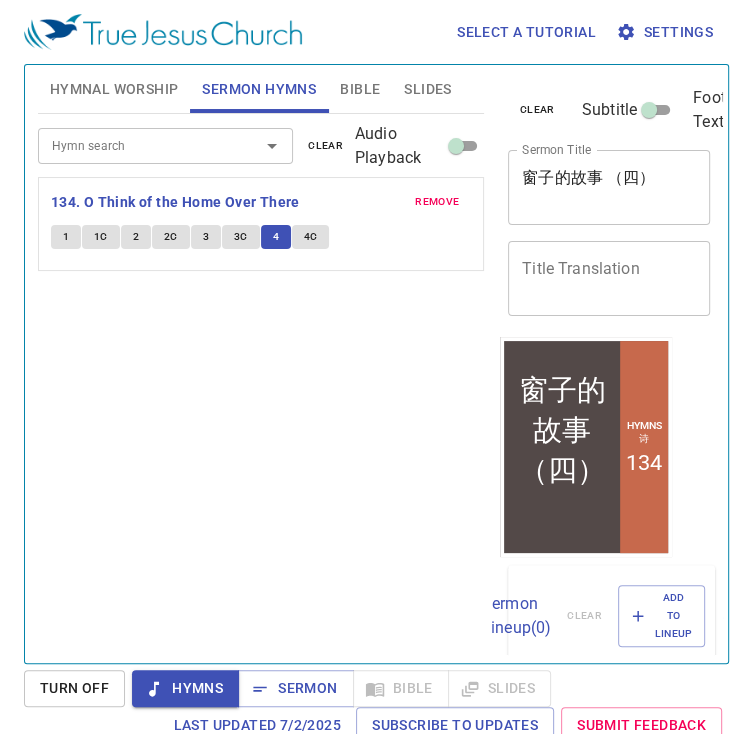 click on "Hymn search Hymn search   clear Audio Playback remove 134. O Think of the Home Over There   1 1C 2 2C 3 3C 4 4C" at bounding box center (261, 380) 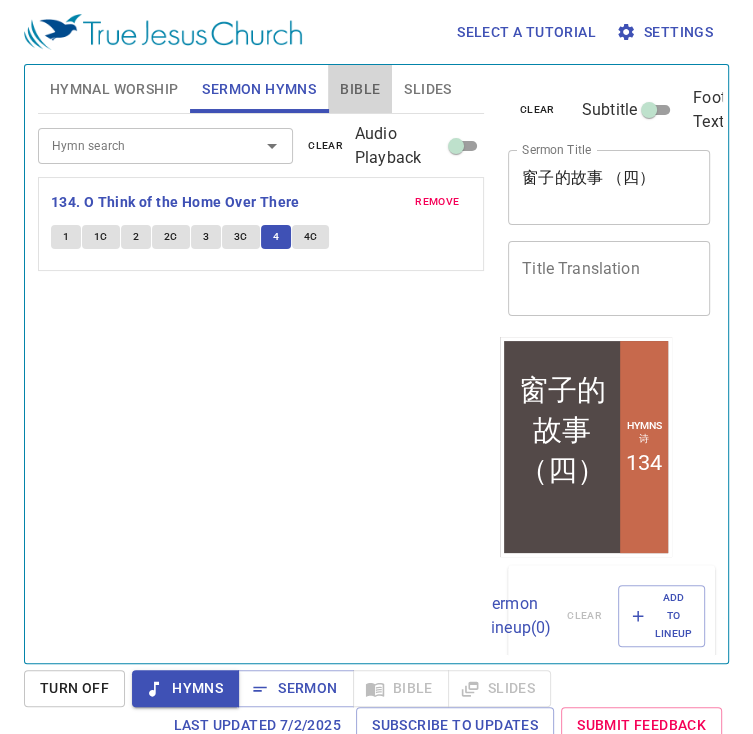 click on "Bible" at bounding box center [360, 89] 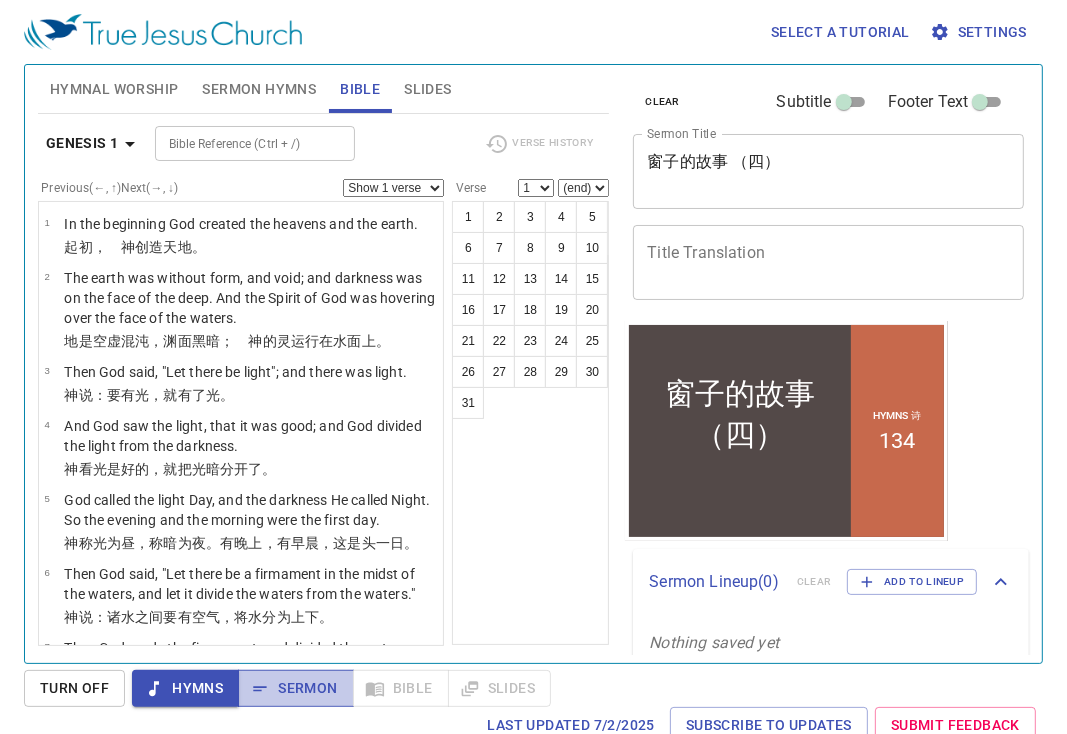 click on "Sermon" at bounding box center (295, 688) 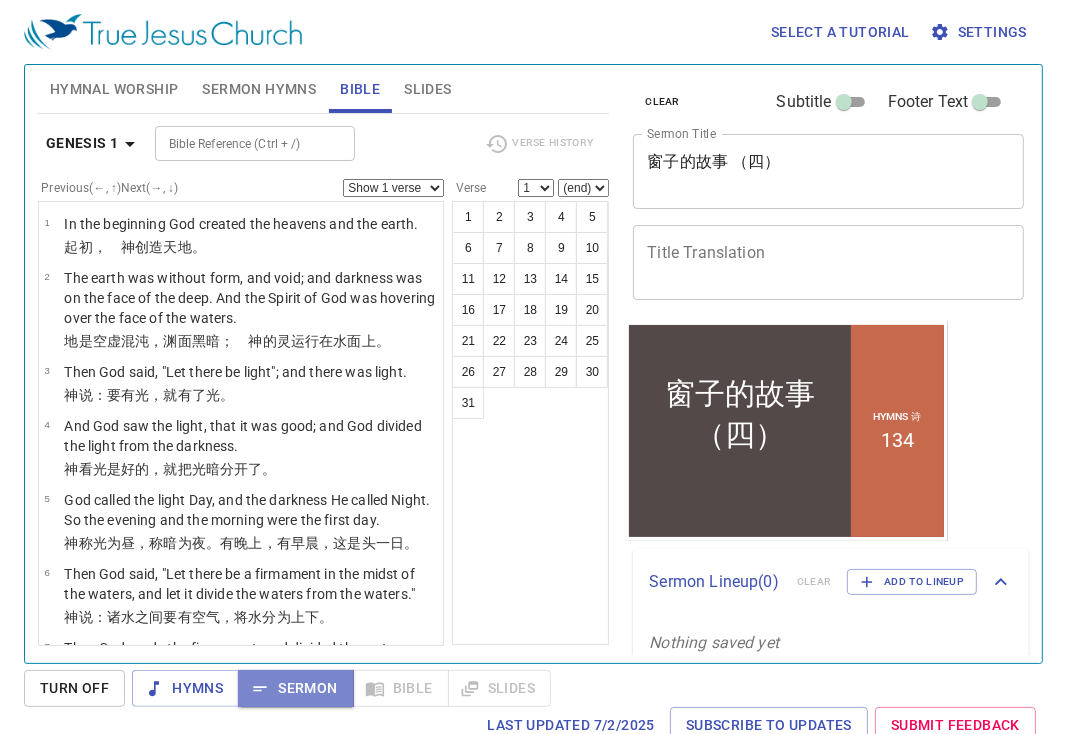 click on "Sermon" at bounding box center (295, 688) 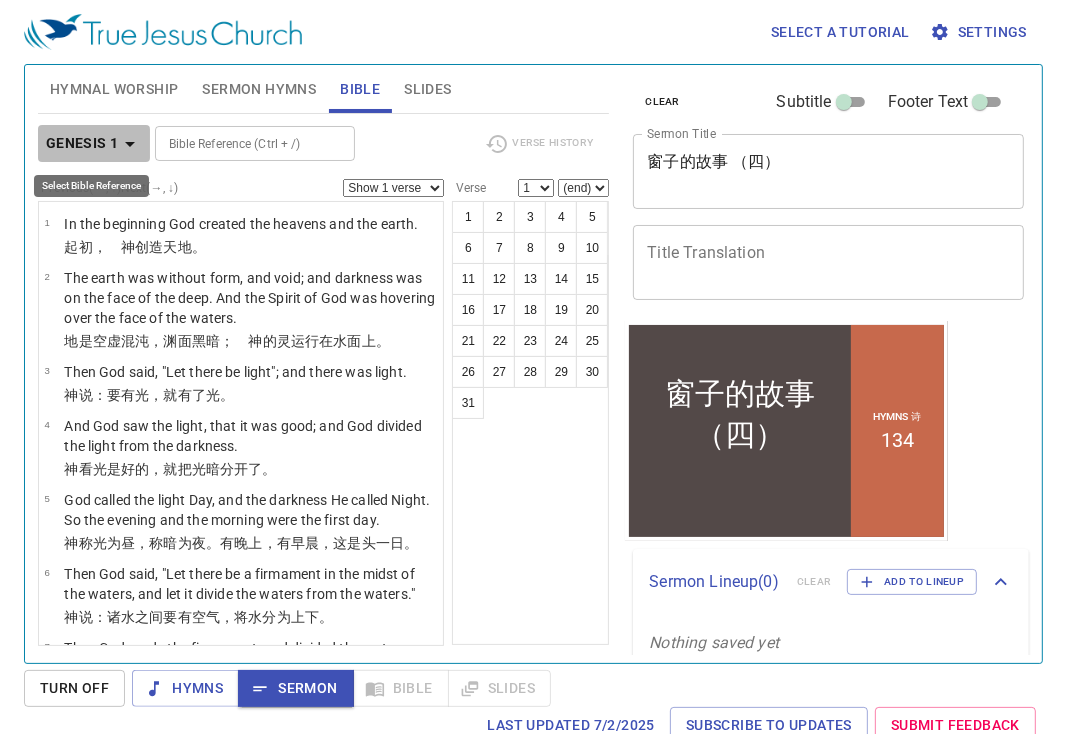 click 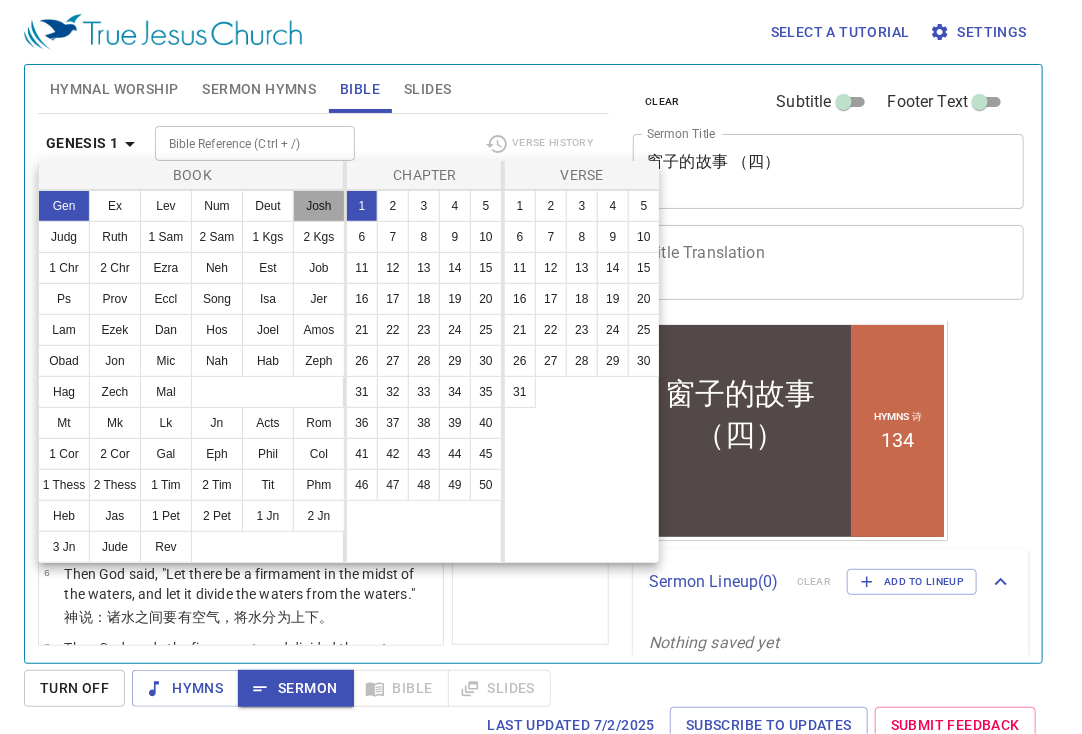 click on "Josh" at bounding box center [319, 206] 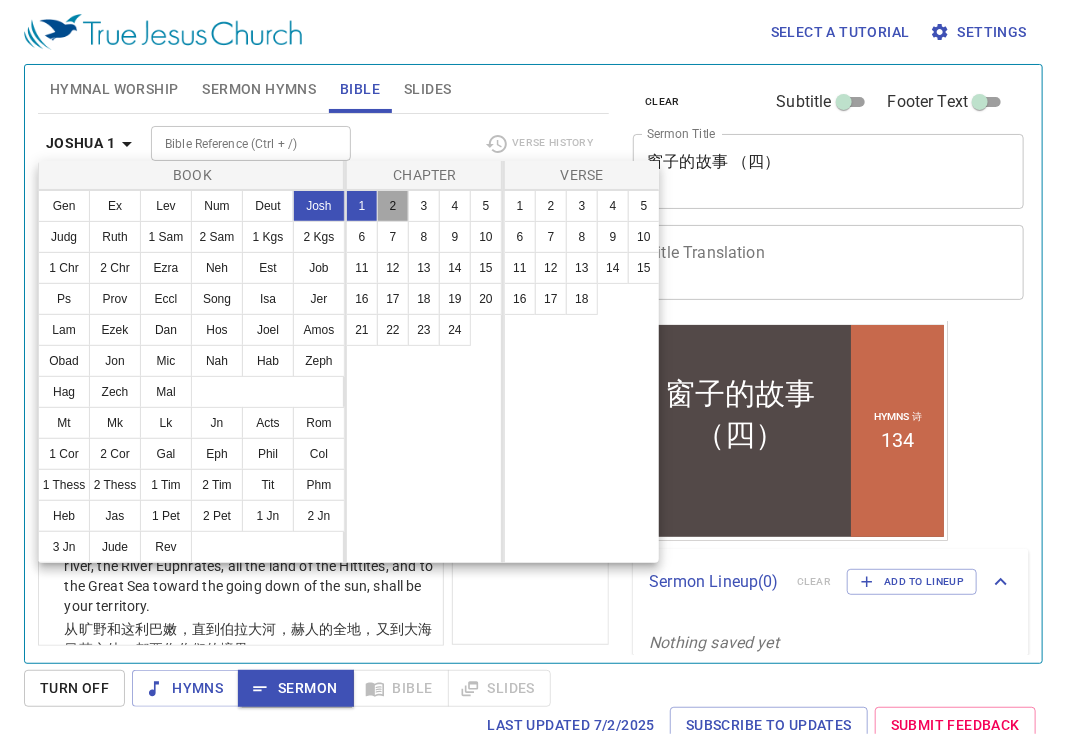 click on "2" at bounding box center (393, 206) 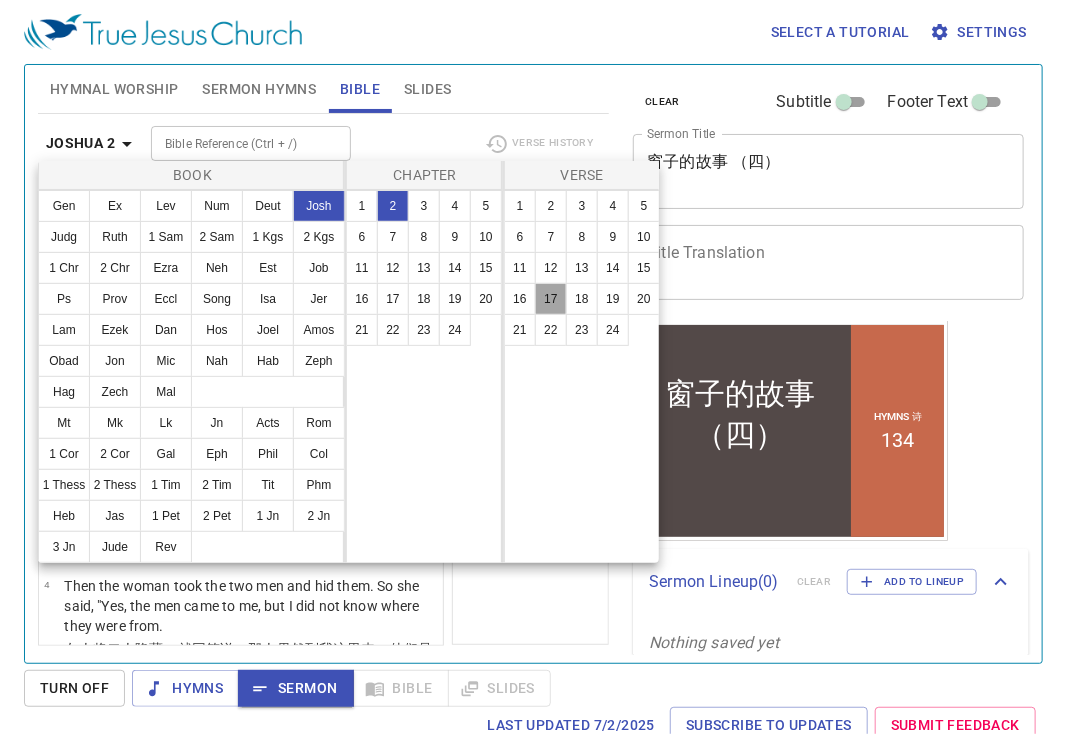 click on "17" at bounding box center [551, 299] 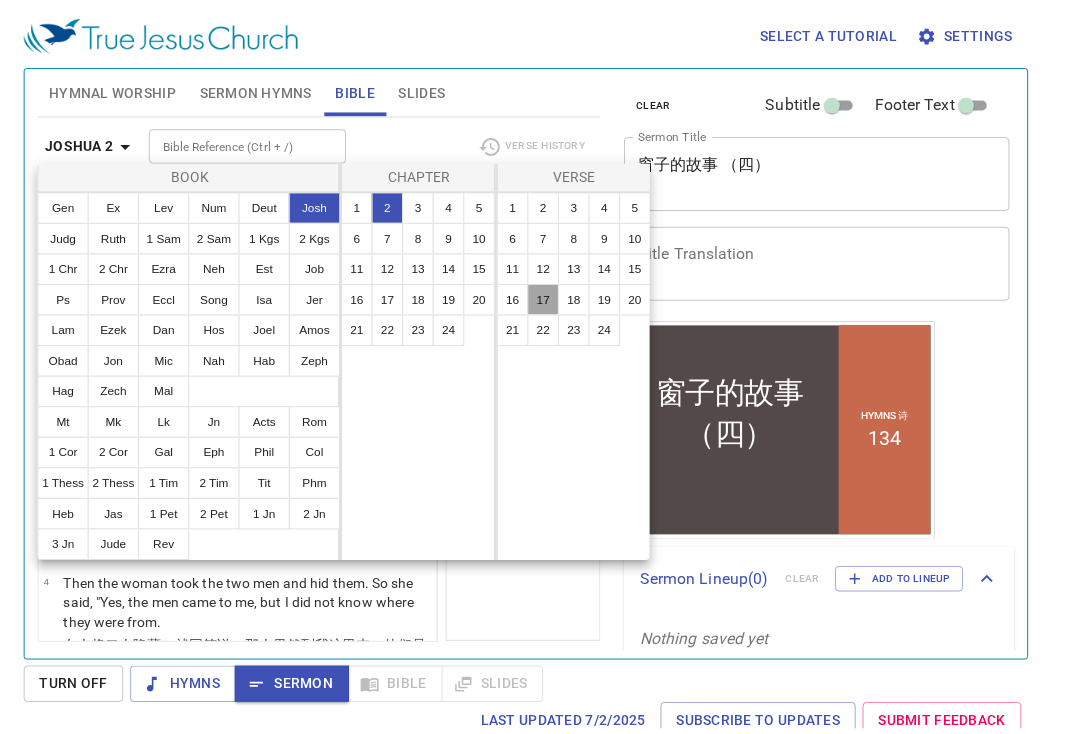scroll, scrollTop: 9, scrollLeft: 0, axis: vertical 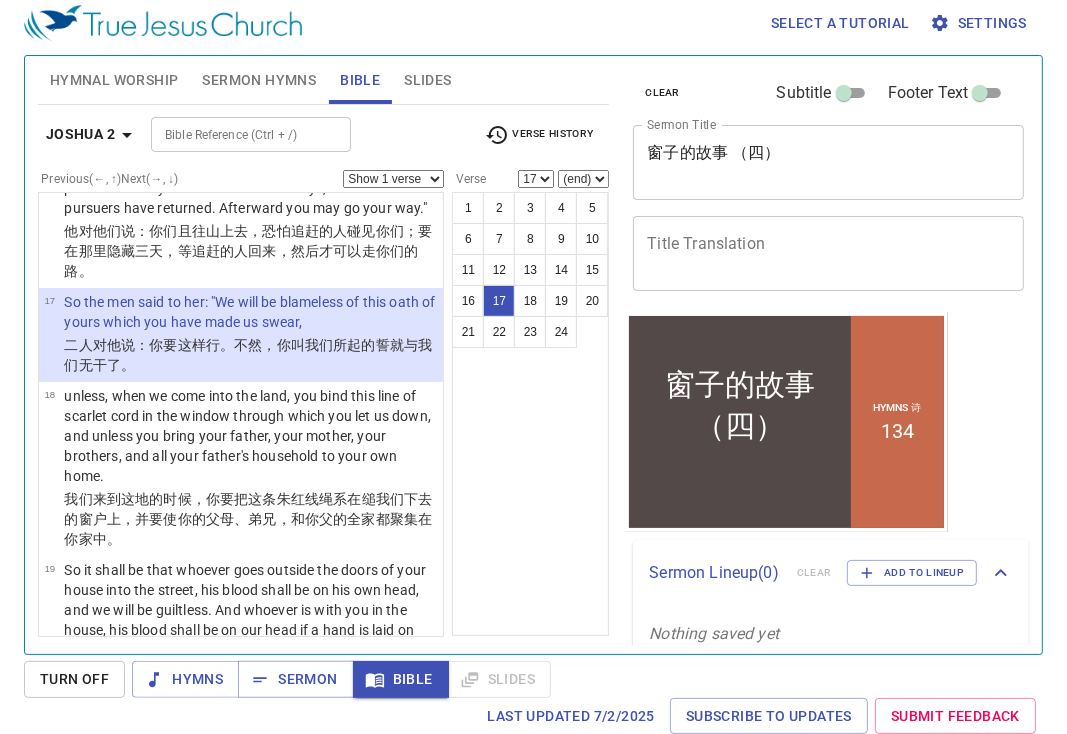 click on "(end) 18 19 20 21 22 23 24" at bounding box center [583, 179] 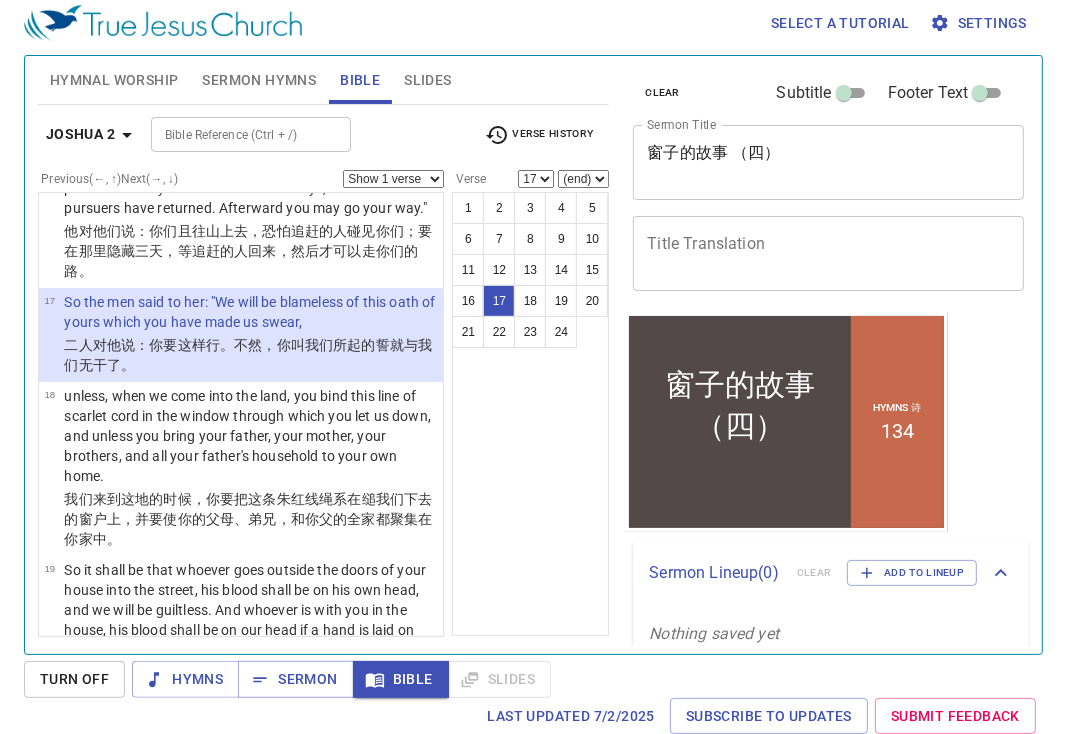 select on "19" 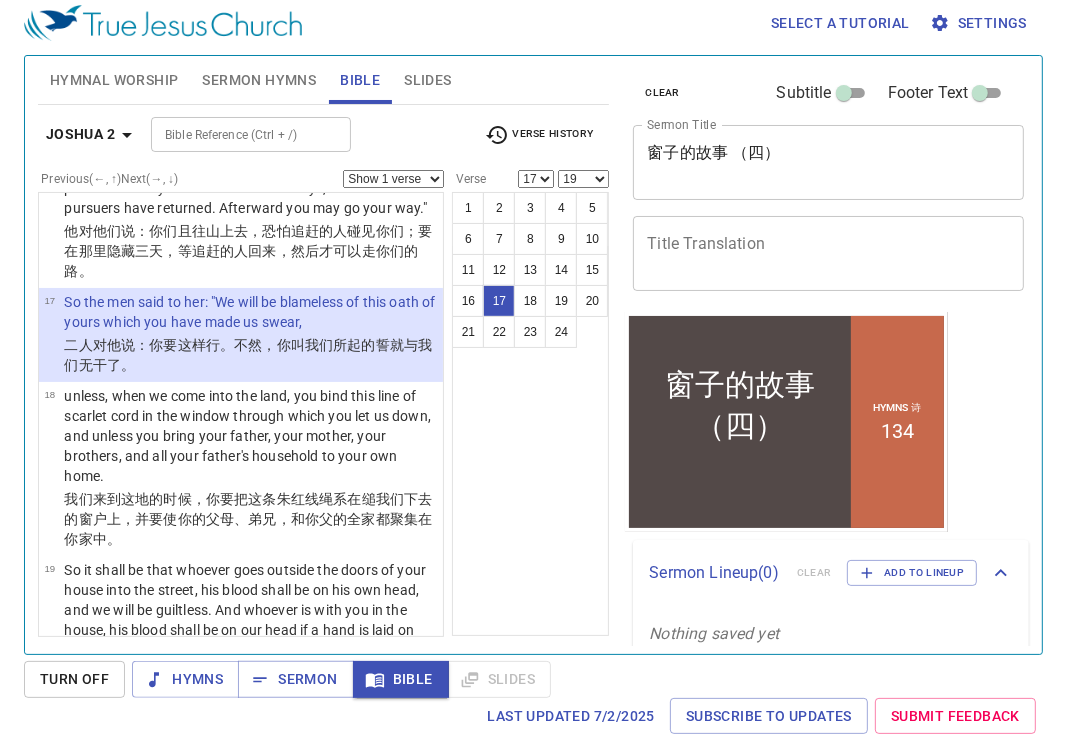 click on "(end) 18 19 20 21 22 23 24" at bounding box center (583, 179) 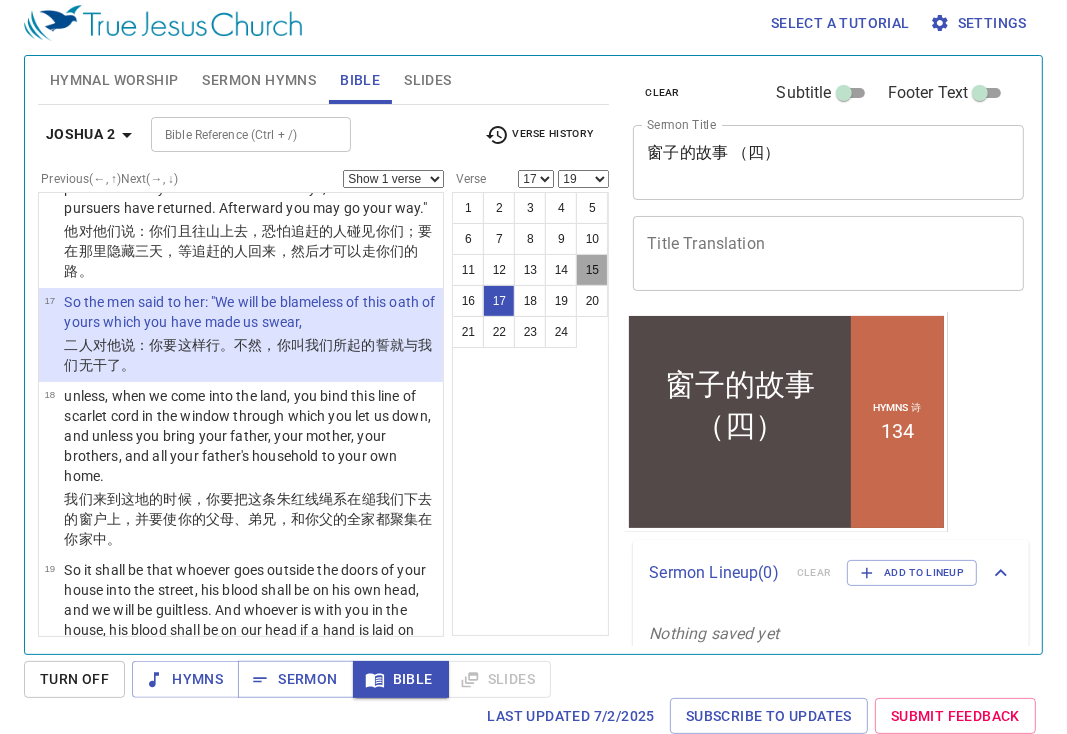 click on "15" at bounding box center [592, 270] 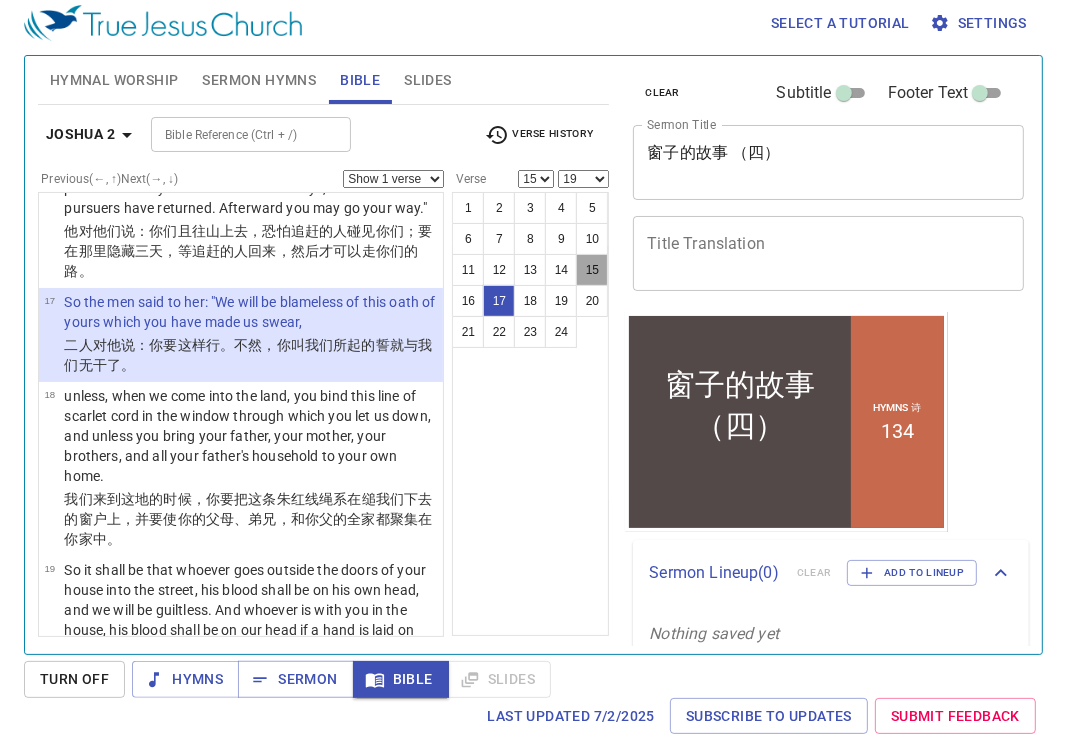 select 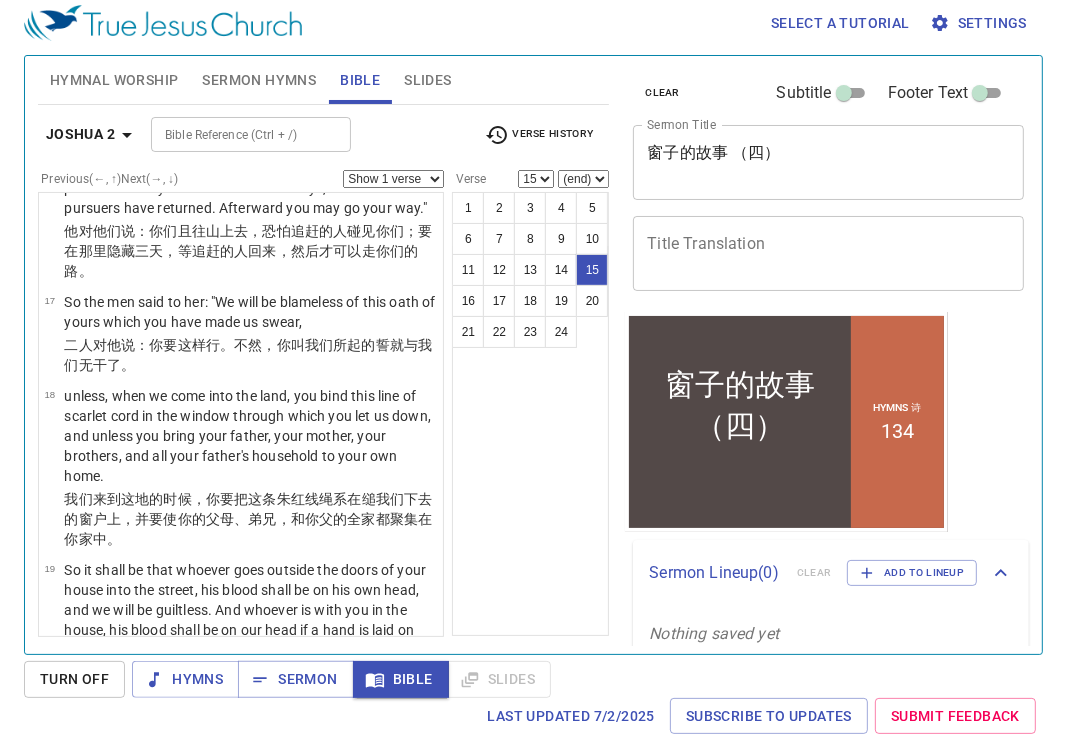 scroll, scrollTop: 1589, scrollLeft: 0, axis: vertical 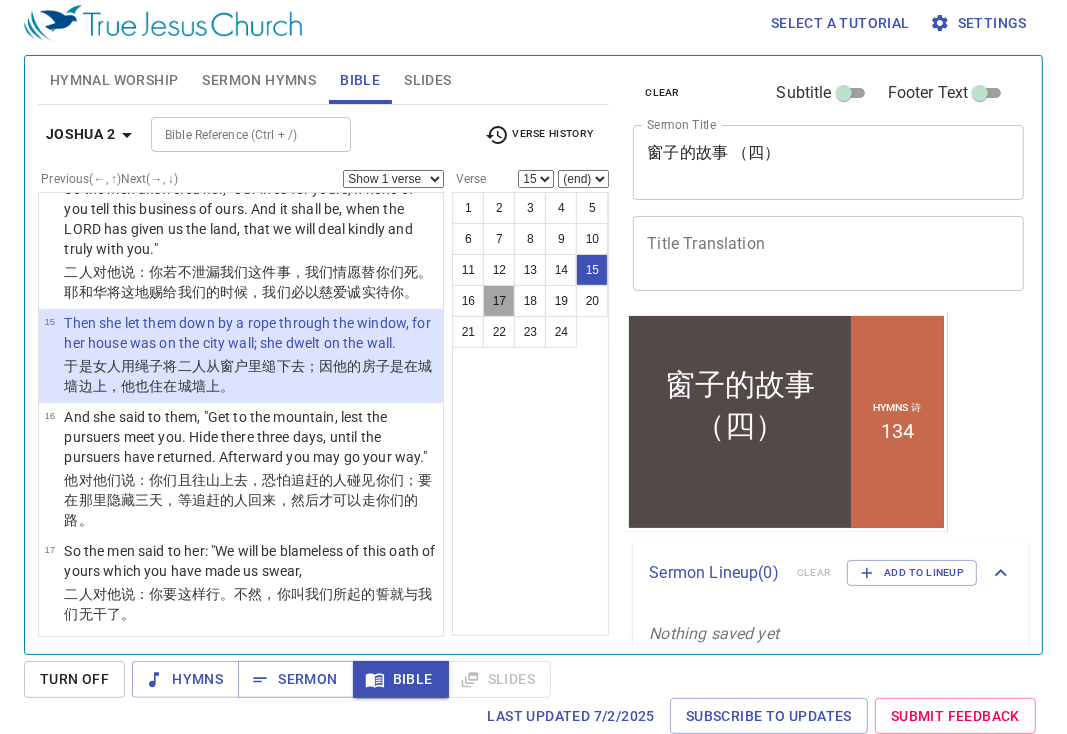 click on "17" at bounding box center [499, 301] 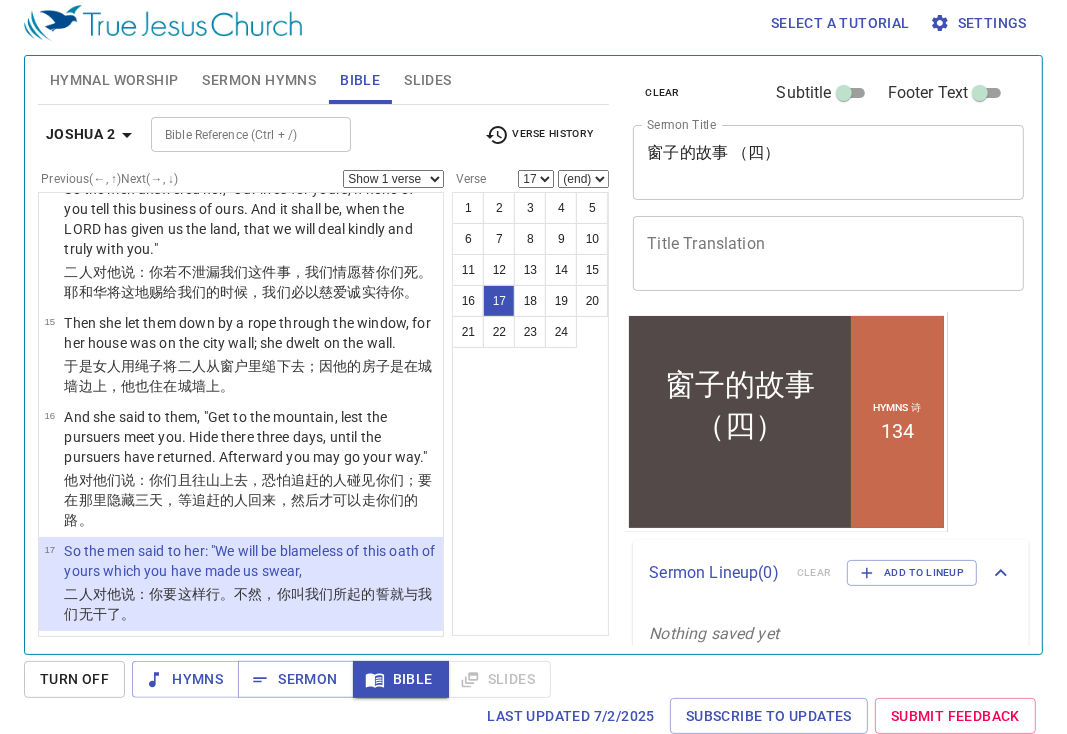 scroll, scrollTop: 1838, scrollLeft: 0, axis: vertical 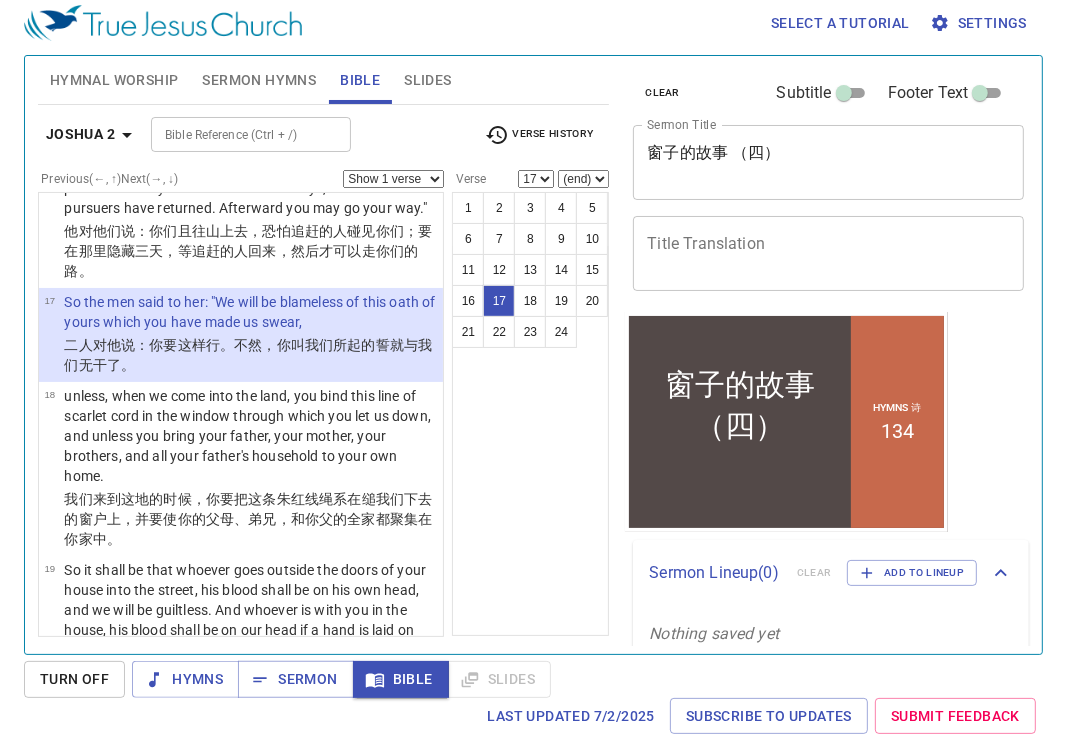 click on "(end) 18 19 20 21 22 23 24" at bounding box center [583, 179] 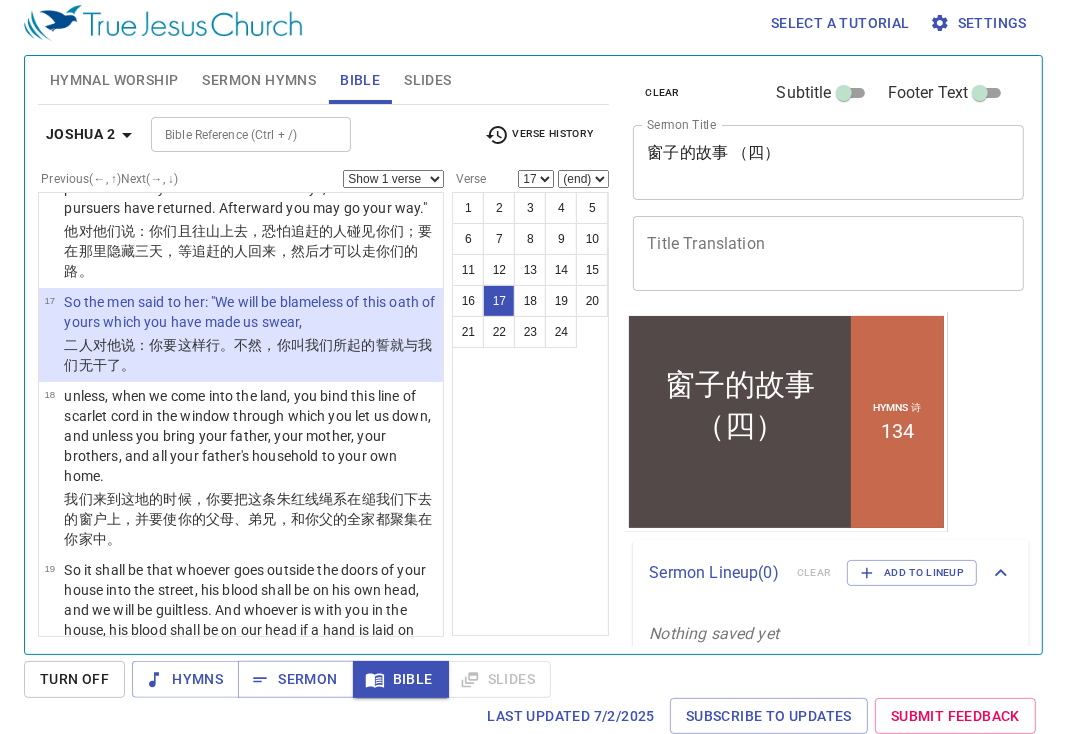 select on "19" 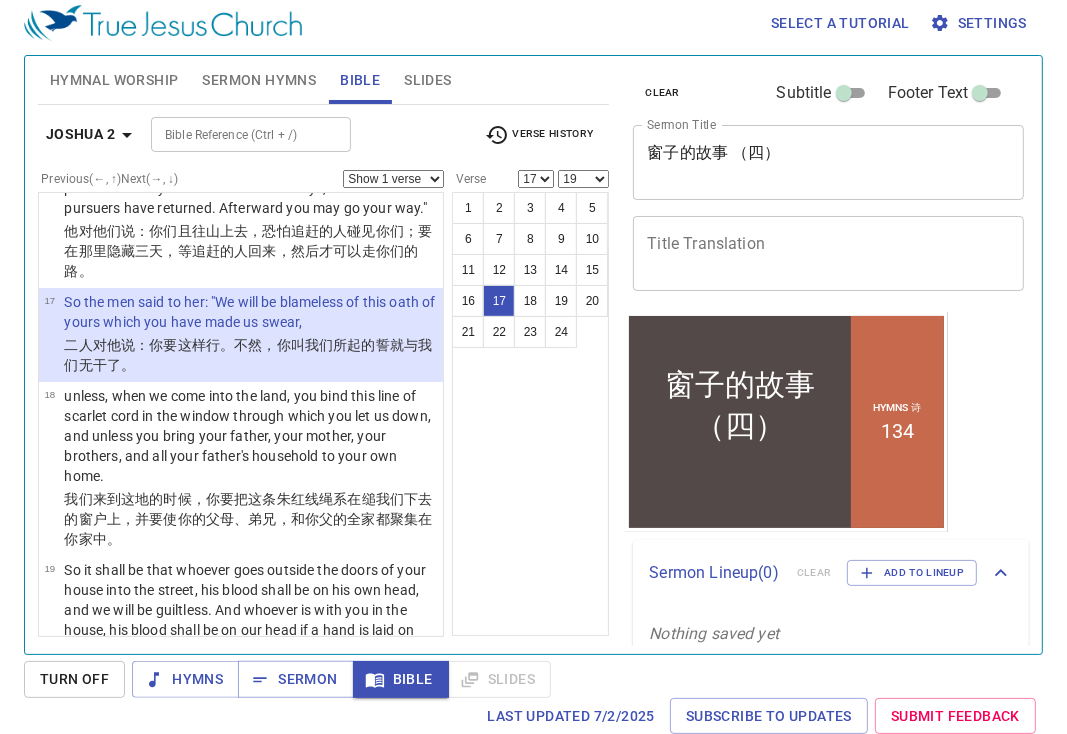 click on "(end) 18 19 20 21 22 23 24" at bounding box center (583, 179) 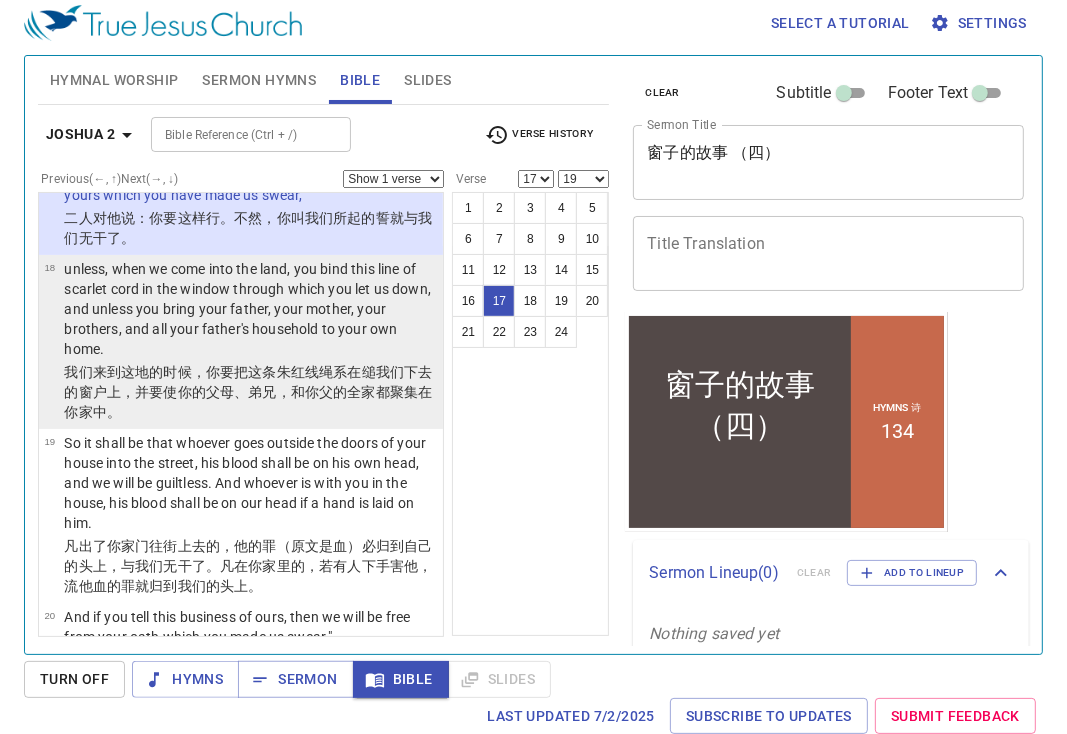scroll, scrollTop: 1967, scrollLeft: 0, axis: vertical 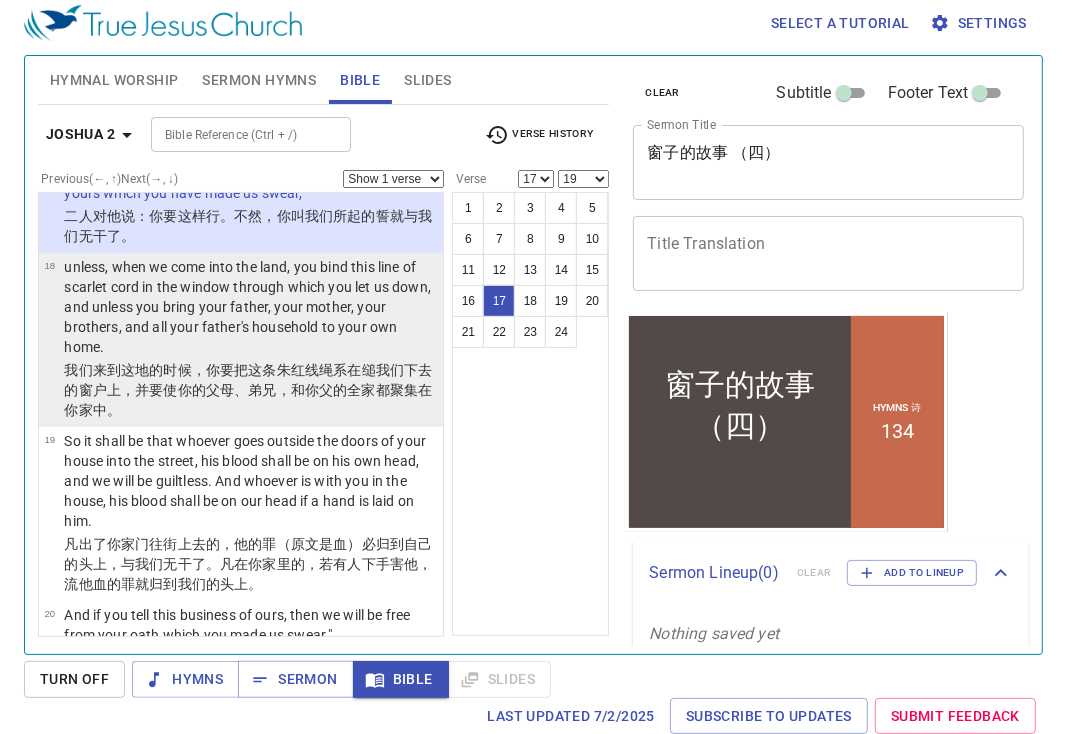 click on "unless, when we come into the land, you bind this line of scarlet cord in the window through which you let us down, and unless you bring your father, your mother, your brothers, and all your father's household to your own home." at bounding box center (250, 307) 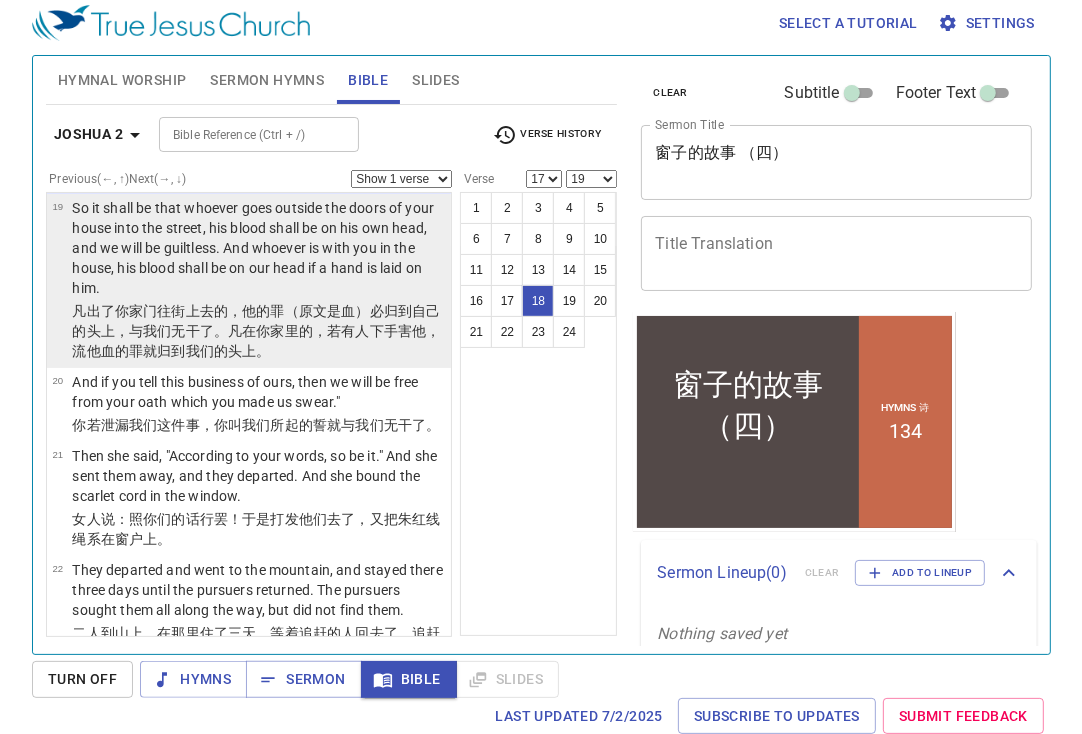 scroll, scrollTop: 2201, scrollLeft: 0, axis: vertical 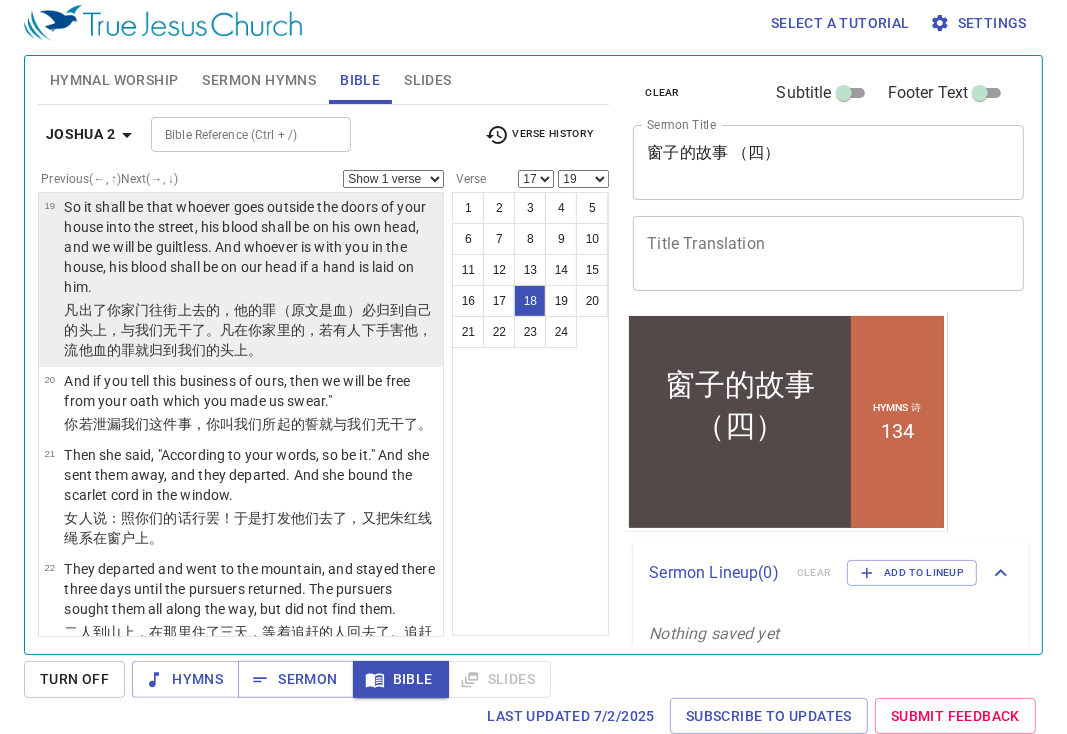 click on "上。" at bounding box center (248, 350) 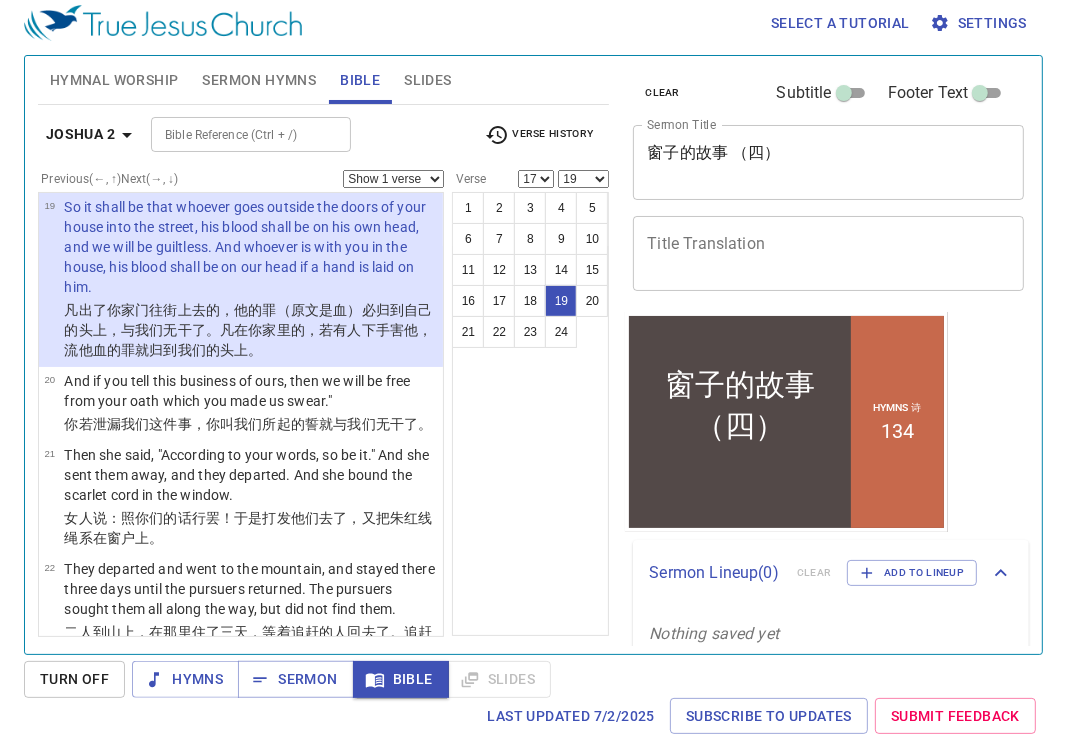 click on "Settings" at bounding box center (980, 23) 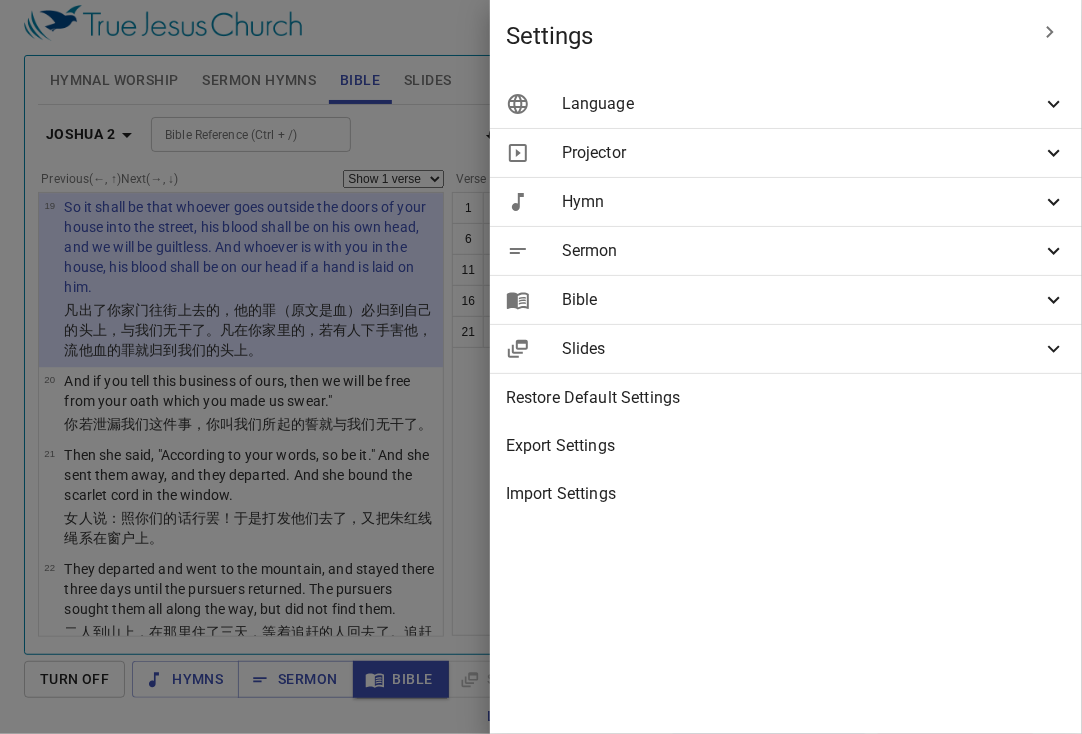 click on "Language" at bounding box center (802, 104) 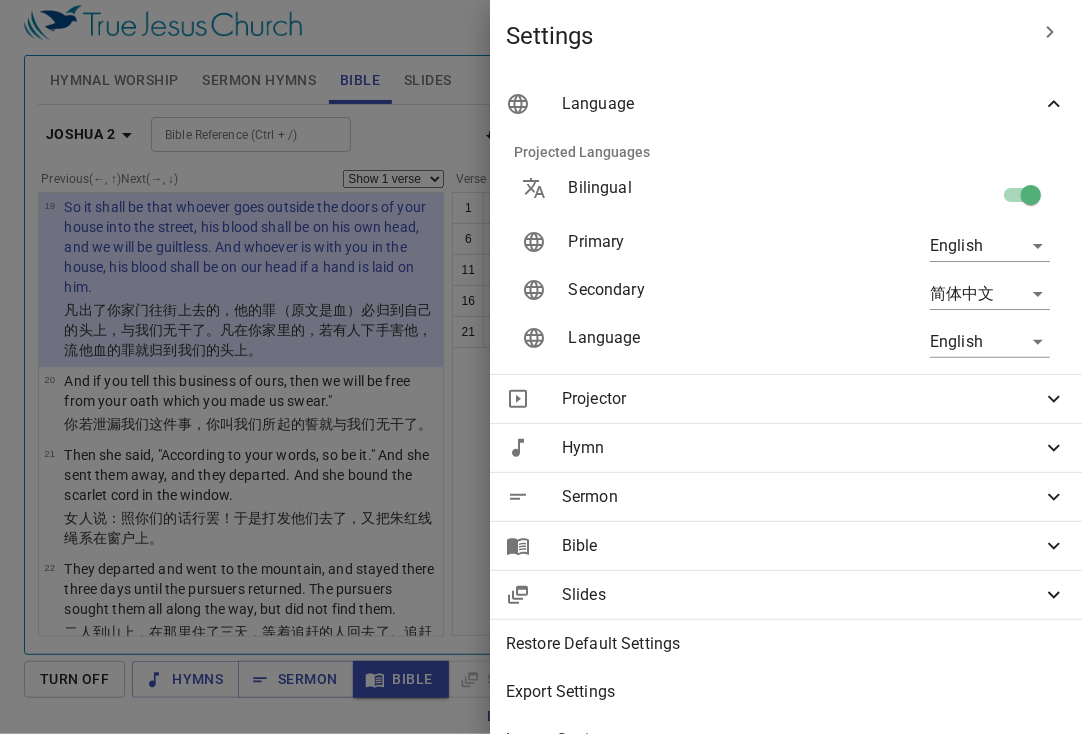 click on "Bible" at bounding box center (802, 546) 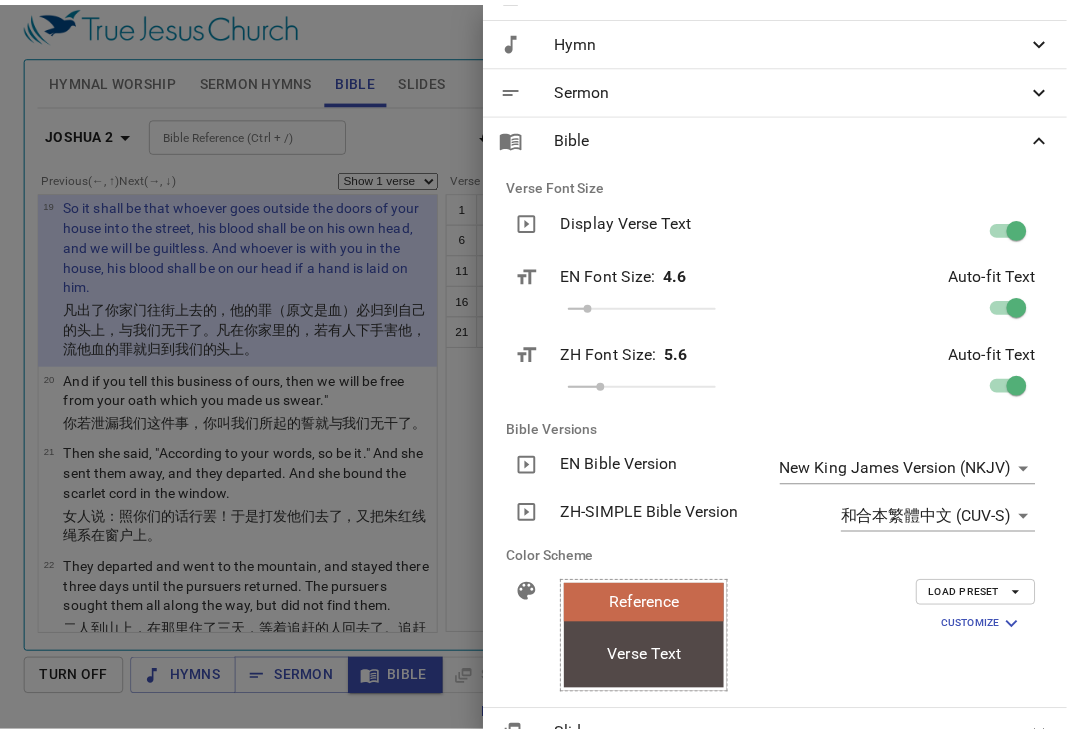 scroll, scrollTop: 411, scrollLeft: 0, axis: vertical 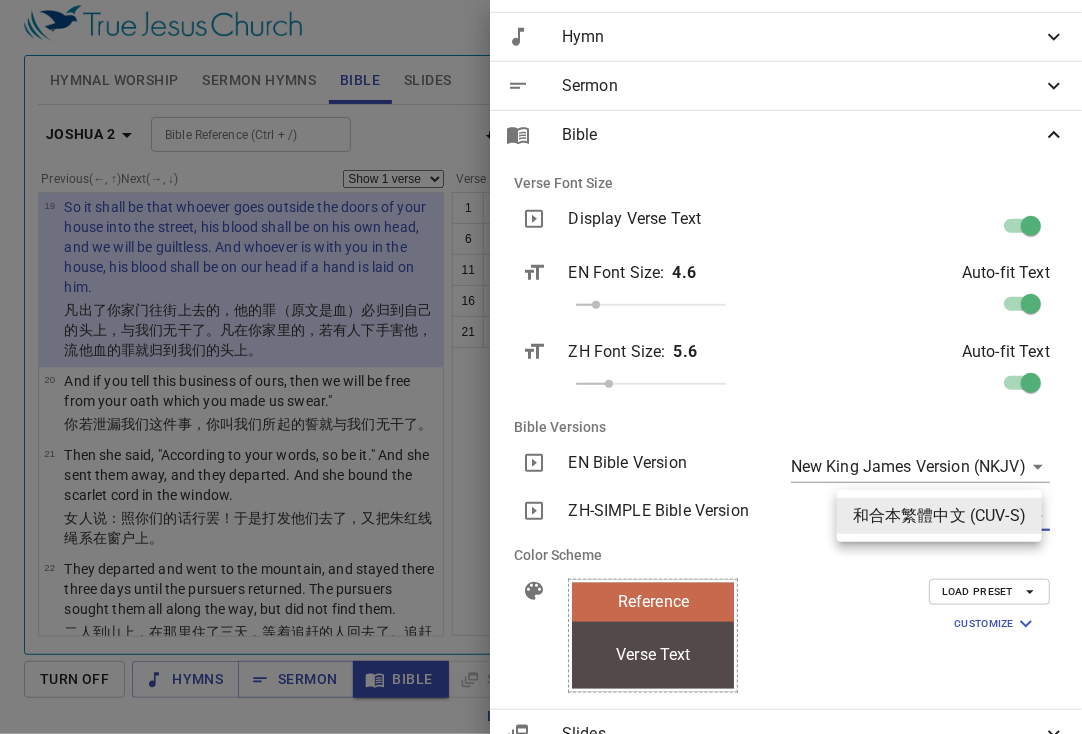click on "Select a tutorial Settings Hymnal Worship Sermon Hymns Bible Slides Hymn search Hymn search   clear Audio Playback remove 237. Since Jesus Came into My Heart   1 1C 2 2C 3 3C 4 4C Hymn search Hymn search   clear Audio Playback remove 134. O Think of the Home Over There   1 1C 2 2C 3 3C 4 4C Joshua 2 Bible Reference (Ctrl + /) Bible Reference (Ctrl + /)   Verse History   Previous  (←, ↑)     Next  (→, ↓) Show 1 verse Show 2 verses Show 3 verses Show 4 verses Show 5 verses 1 Now Joshua the son of Nun sent out two men from Acacia Grove to spy secretly, saying, "Go, view the land, especially Jericho." So they went, and came to the house of a harlot named Rahab, and lodged there.   当下，嫩 的儿子 约书亚 从什亭 暗暗 打发 两 个人 作探子 ，吩咐说 ：你们去 窥探 那地 和耶利哥 。于是二人去了 ，来 到一个妓女 名叫 喇合 的家 里，就在那里躺卧 。 2   有人告诉 耶利哥 王 说 ：今夜 有以色列 人 来 到这里窥探 此地" at bounding box center (541, 358) 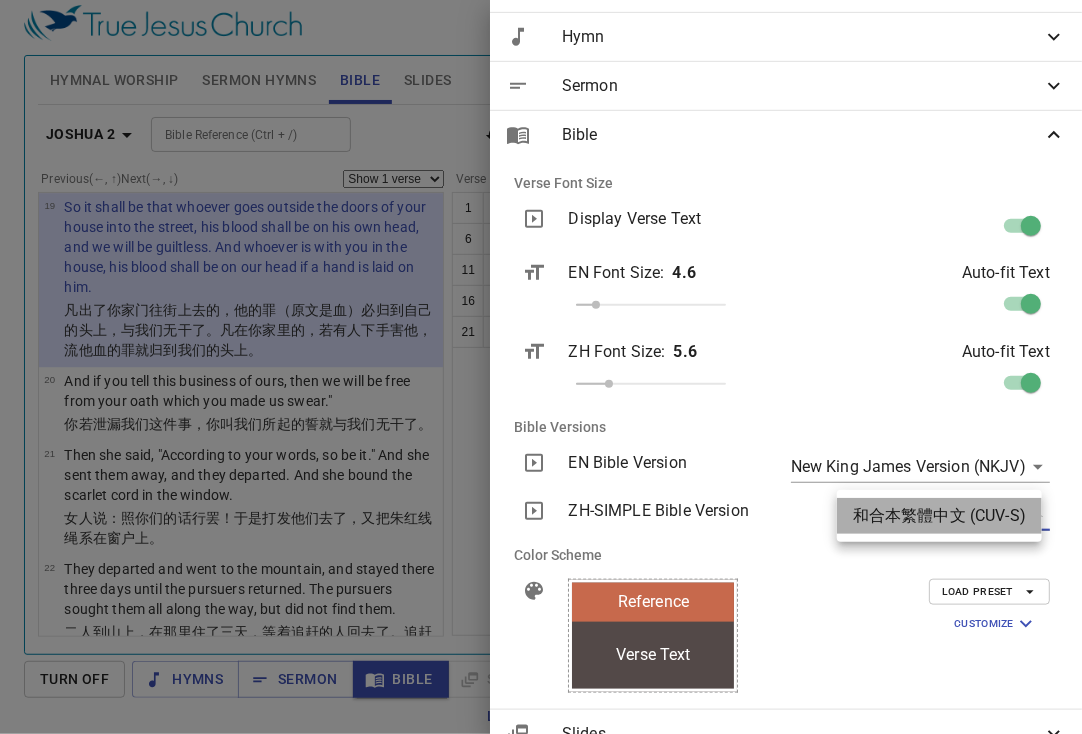 click on "和合本繁體中文 (CUV-S)" at bounding box center (939, 516) 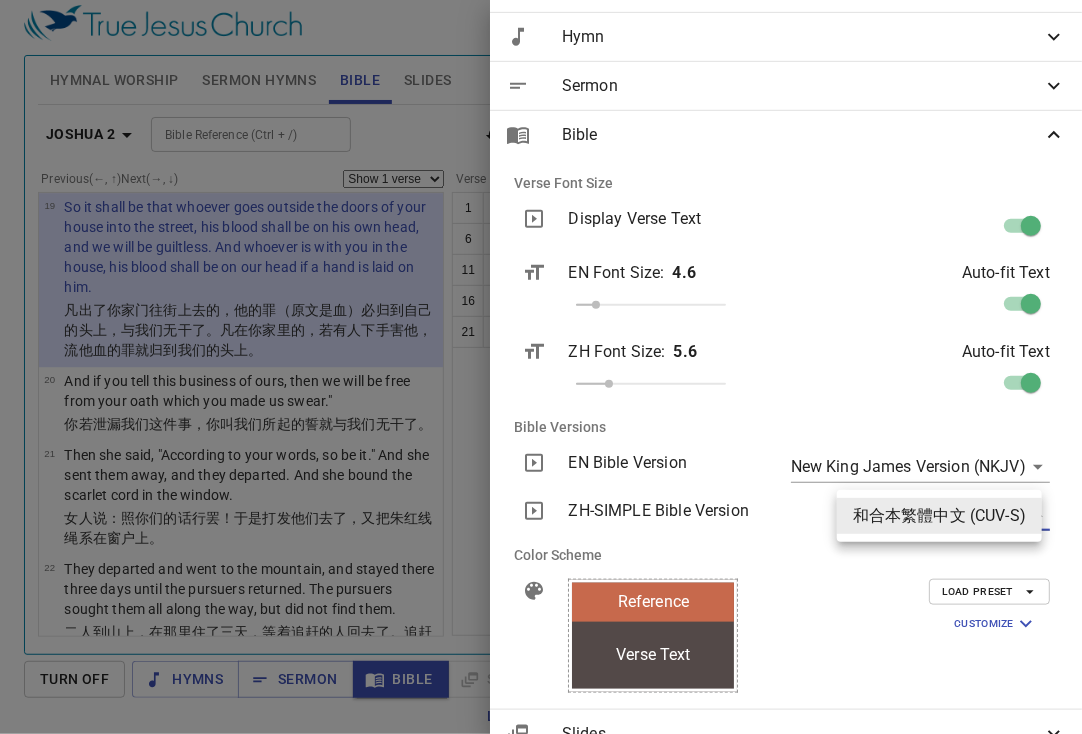 click on "Select a tutorial Settings Hymnal Worship Sermon Hymns Bible Slides Hymn search Hymn search   clear Audio Playback remove 237. Since Jesus Came into My Heart   1 1C 2 2C 3 3C 4 4C Hymn search Hymn search   clear Audio Playback remove 134. O Think of the Home Over There   1 1C 2 2C 3 3C 4 4C Joshua 2 Bible Reference (Ctrl + /) Bible Reference (Ctrl + /)   Verse History   Previous  (←, ↑)     Next  (→, ↓) Show 1 verse Show 2 verses Show 3 verses Show 4 verses Show 5 verses 1 Now Joshua the son of Nun sent out two men from Acacia Grove to spy secretly, saying, "Go, view the land, especially Jericho." So they went, and came to the house of a harlot named Rahab, and lodged there.   当下，嫩 的儿子 约书亚 从什亭 暗暗 打发 两 个人 作探子 ，吩咐说 ：你们去 窥探 那地 和耶利哥 。于是二人去了 ，来 到一个妓女 名叫 喇合 的家 里，就在那里躺卧 。 2   有人告诉 耶利哥 王 说 ：今夜 有以色列 人 来 到这里窥探 此地" at bounding box center (541, 358) 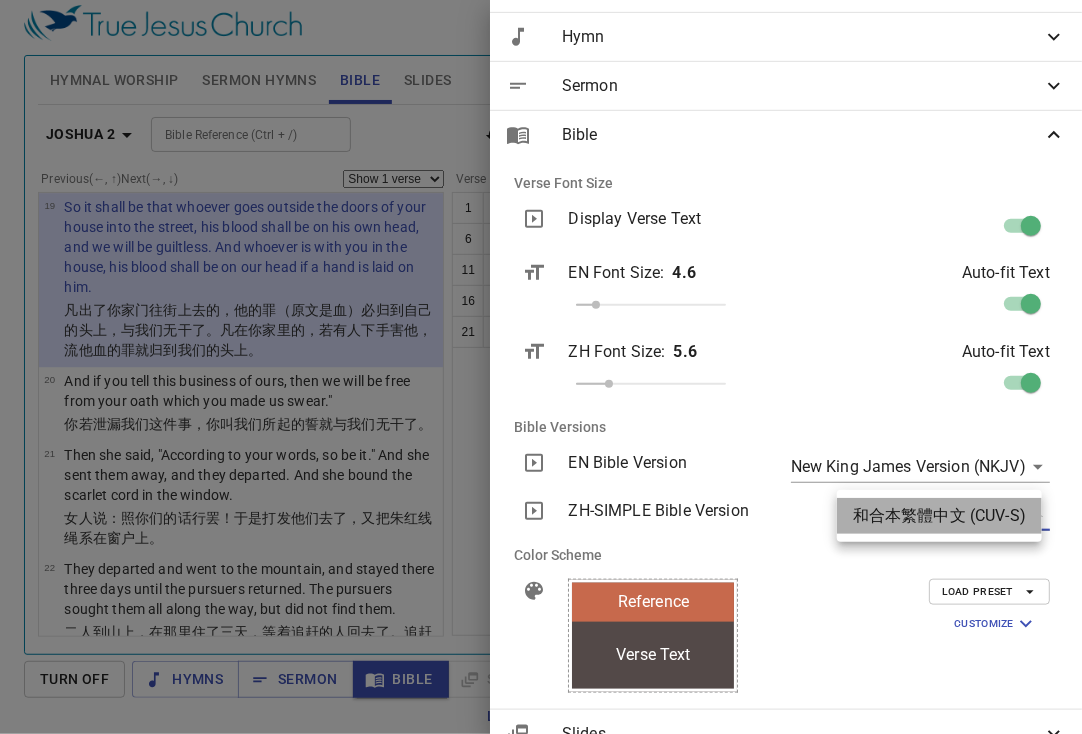 click on "和合本繁體中文 (CUV-S)" at bounding box center [939, 516] 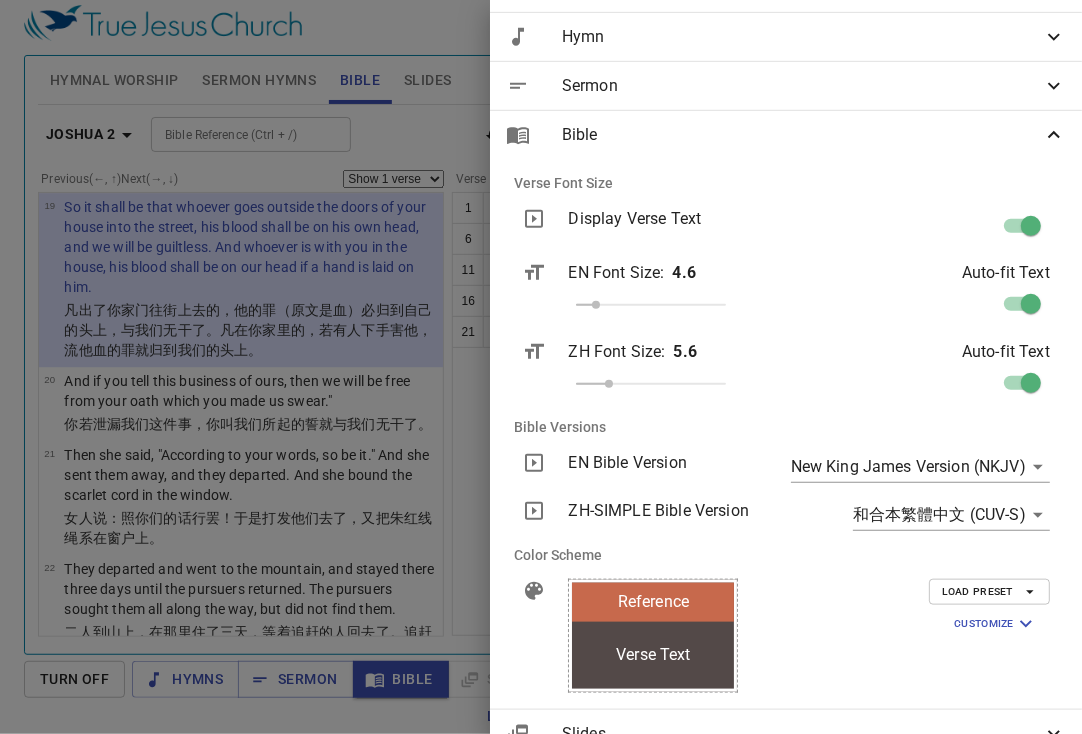 click at bounding box center (541, 367) 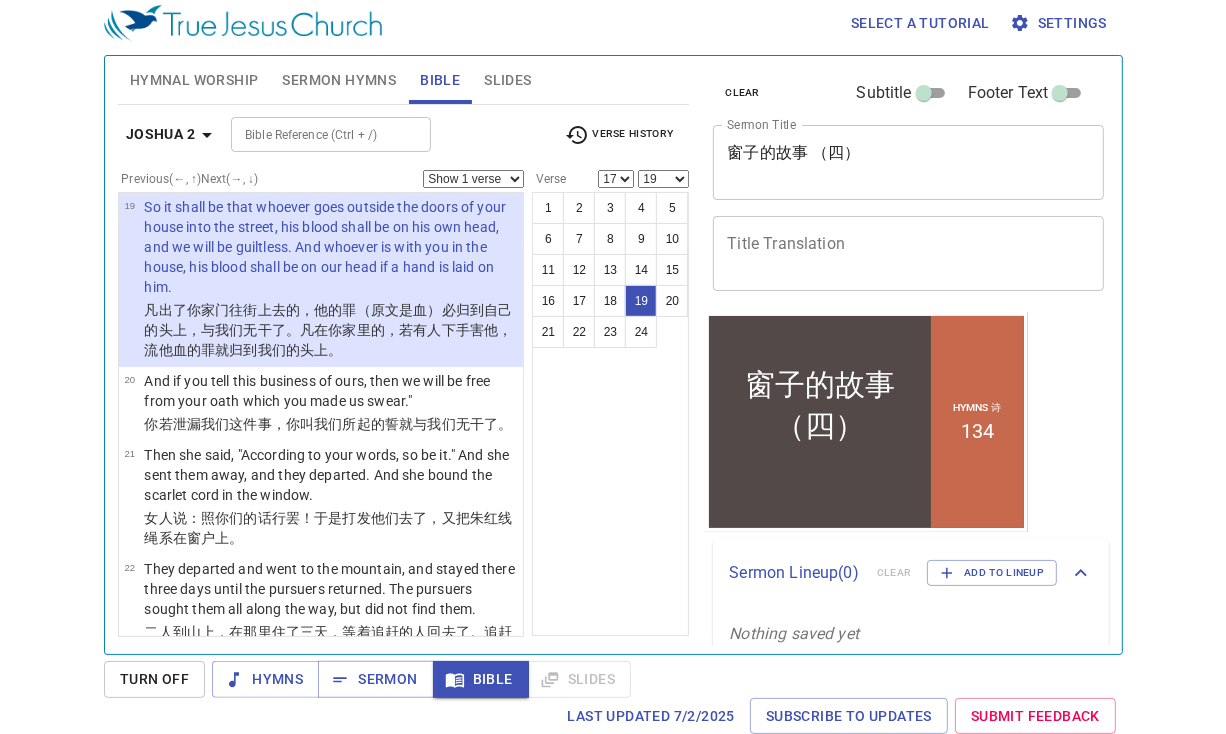 scroll, scrollTop: 0, scrollLeft: 0, axis: both 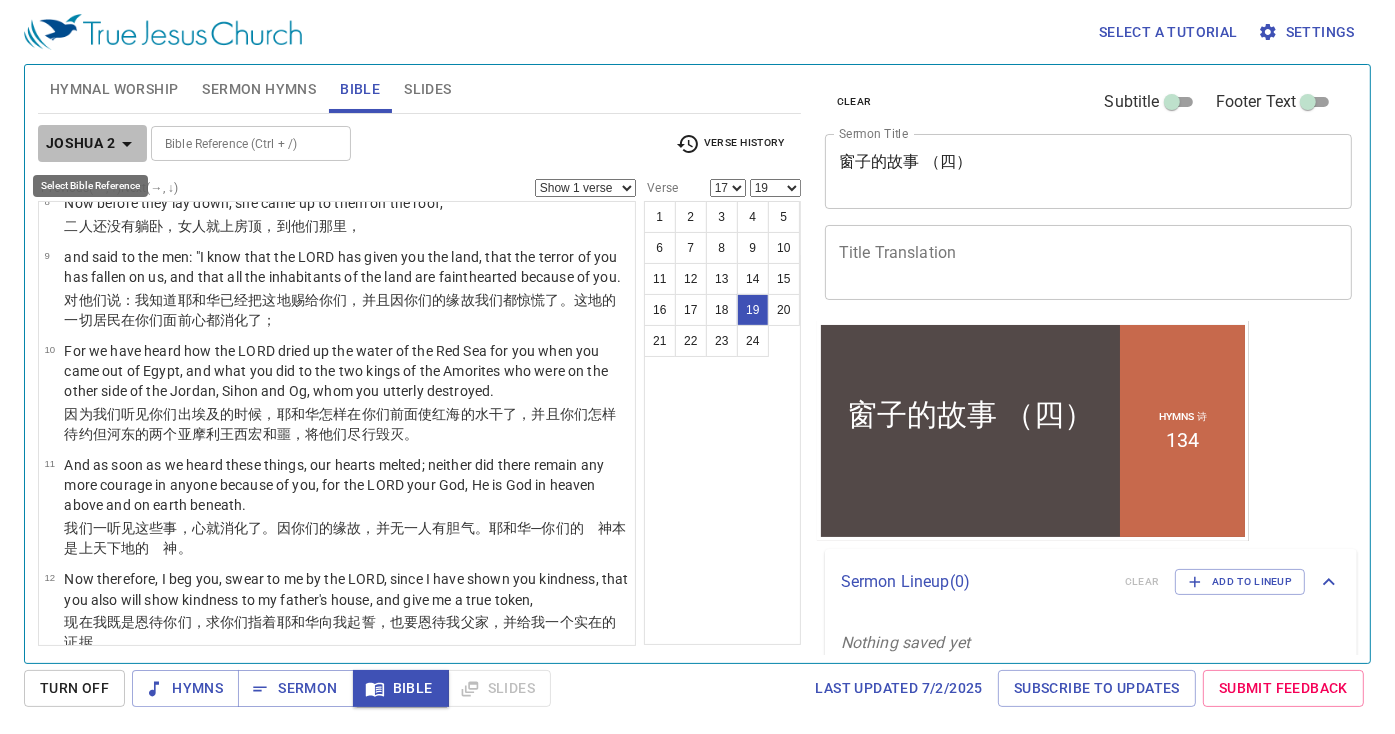click on "Joshua 2" at bounding box center [80, 143] 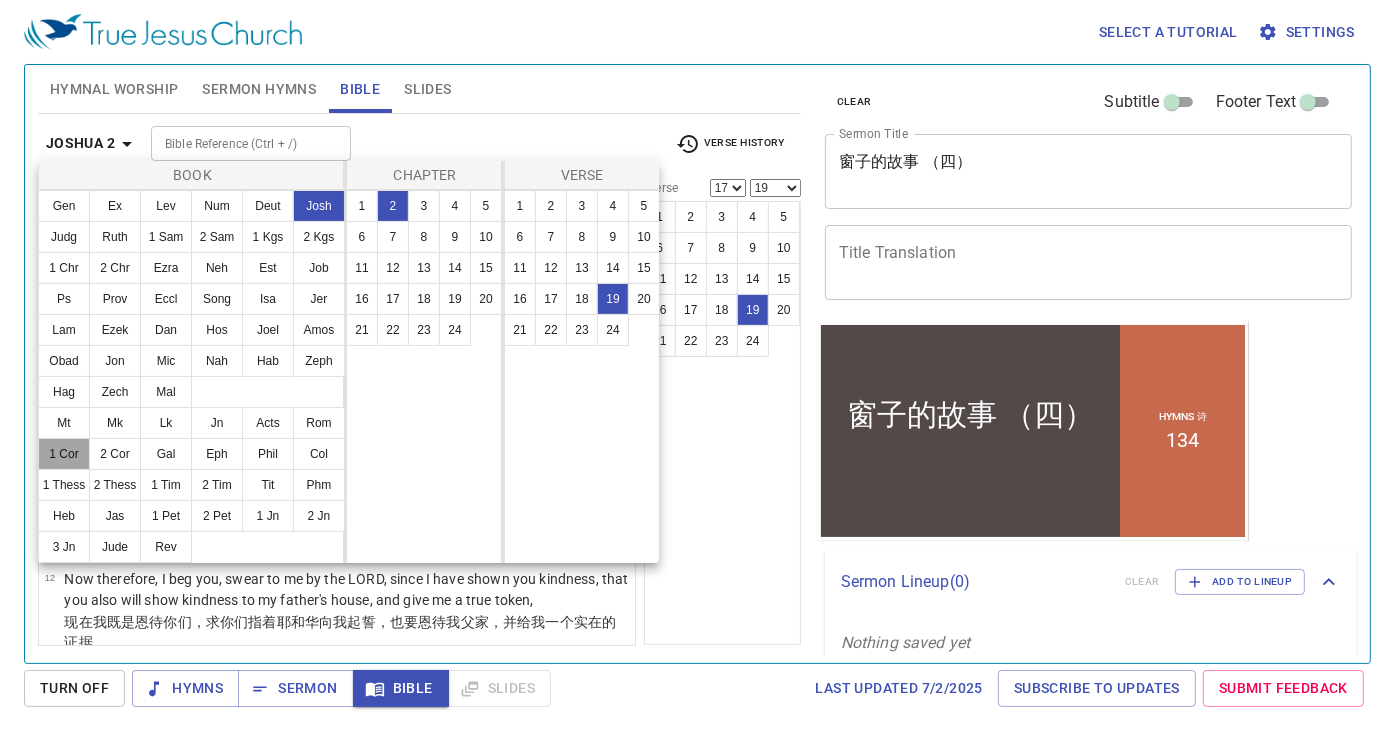 click on "1 Cor" at bounding box center (64, 454) 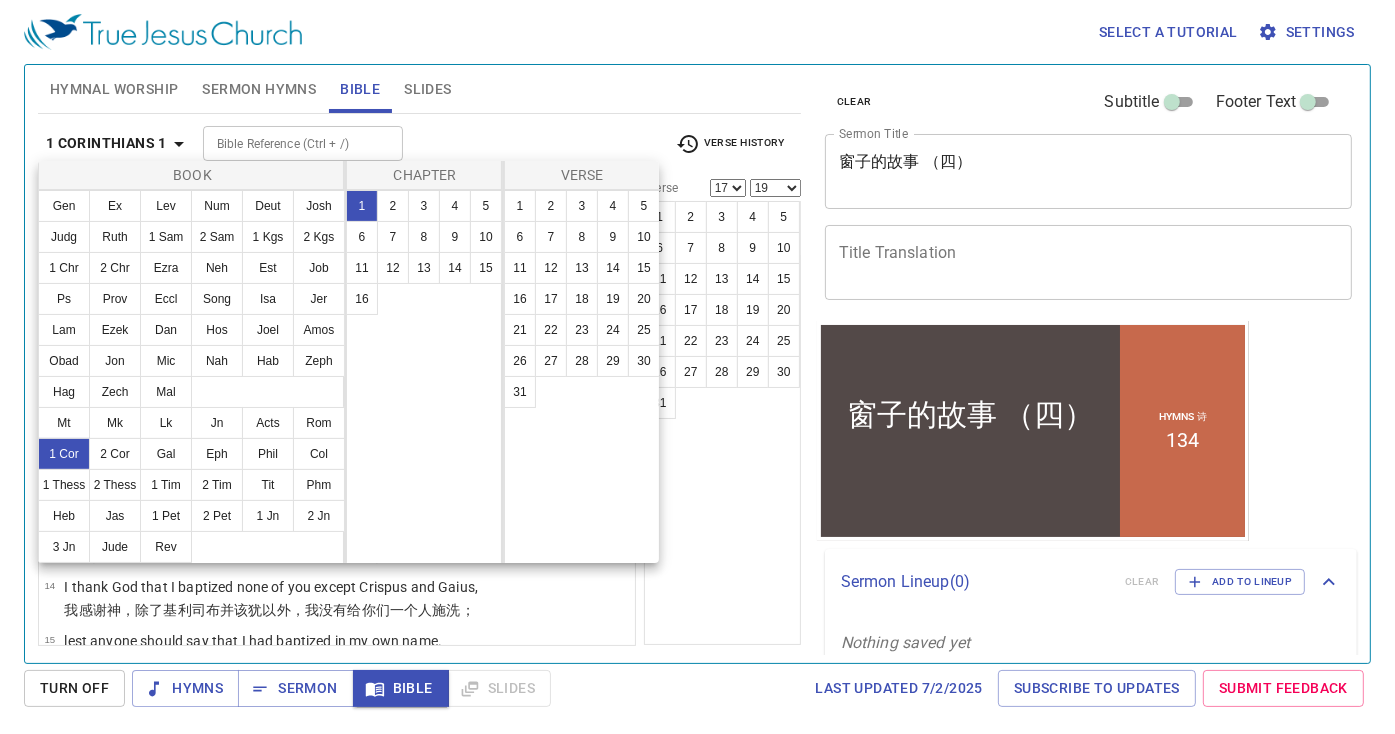 scroll, scrollTop: 0, scrollLeft: 0, axis: both 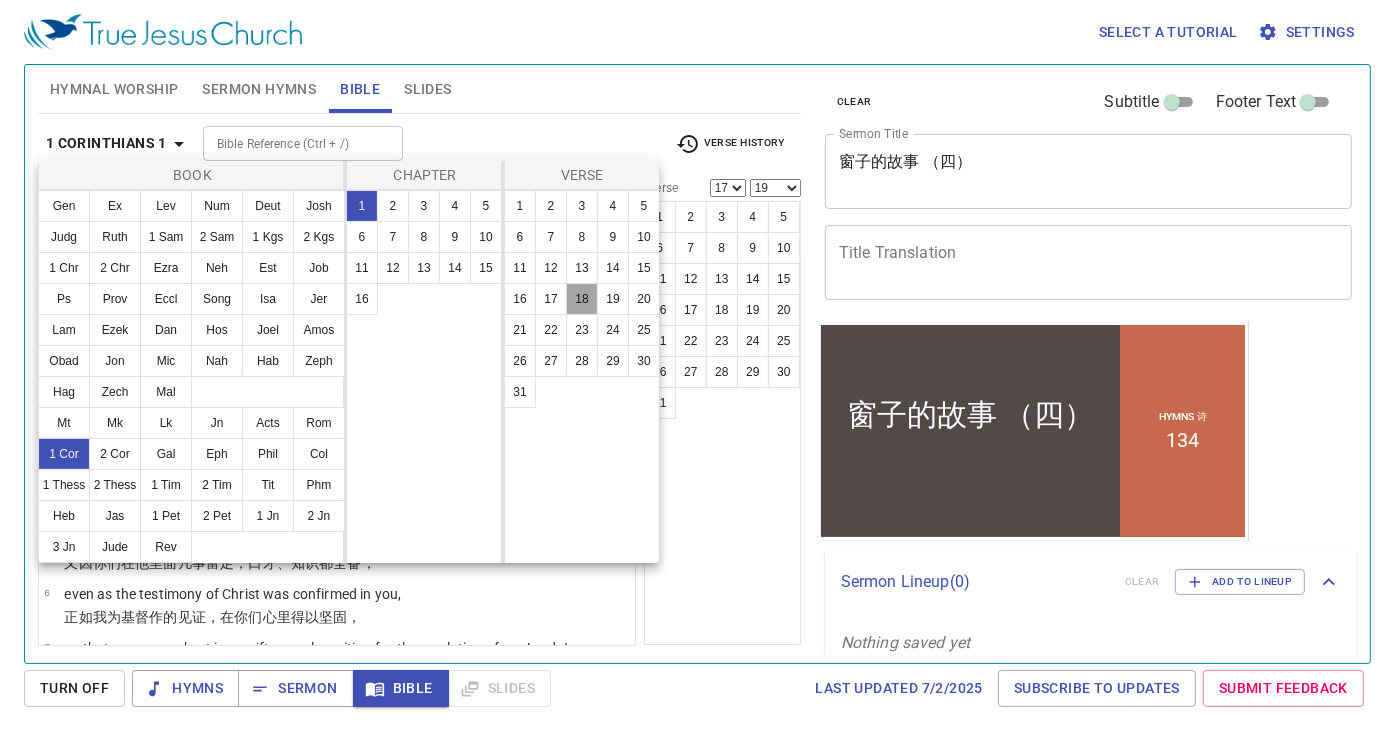 click on "18" at bounding box center (582, 299) 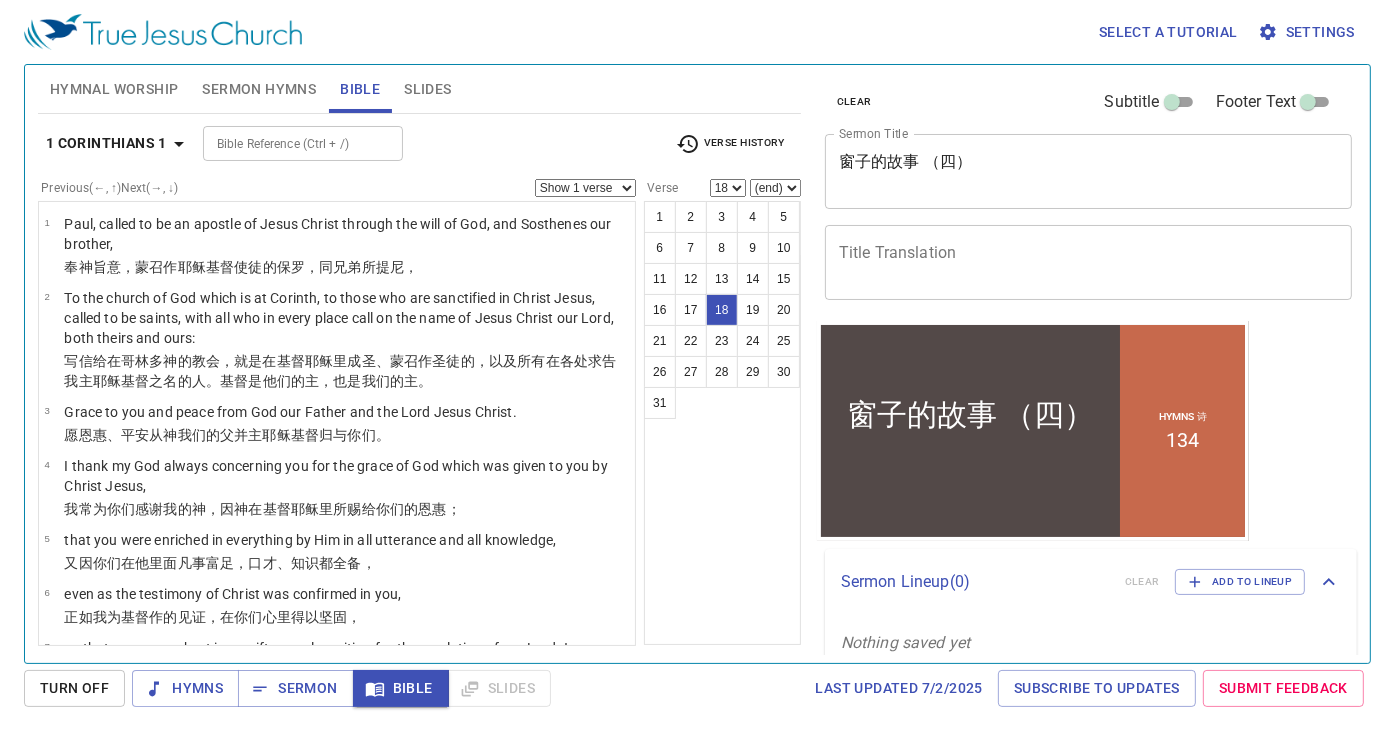 scroll, scrollTop: 1101, scrollLeft: 0, axis: vertical 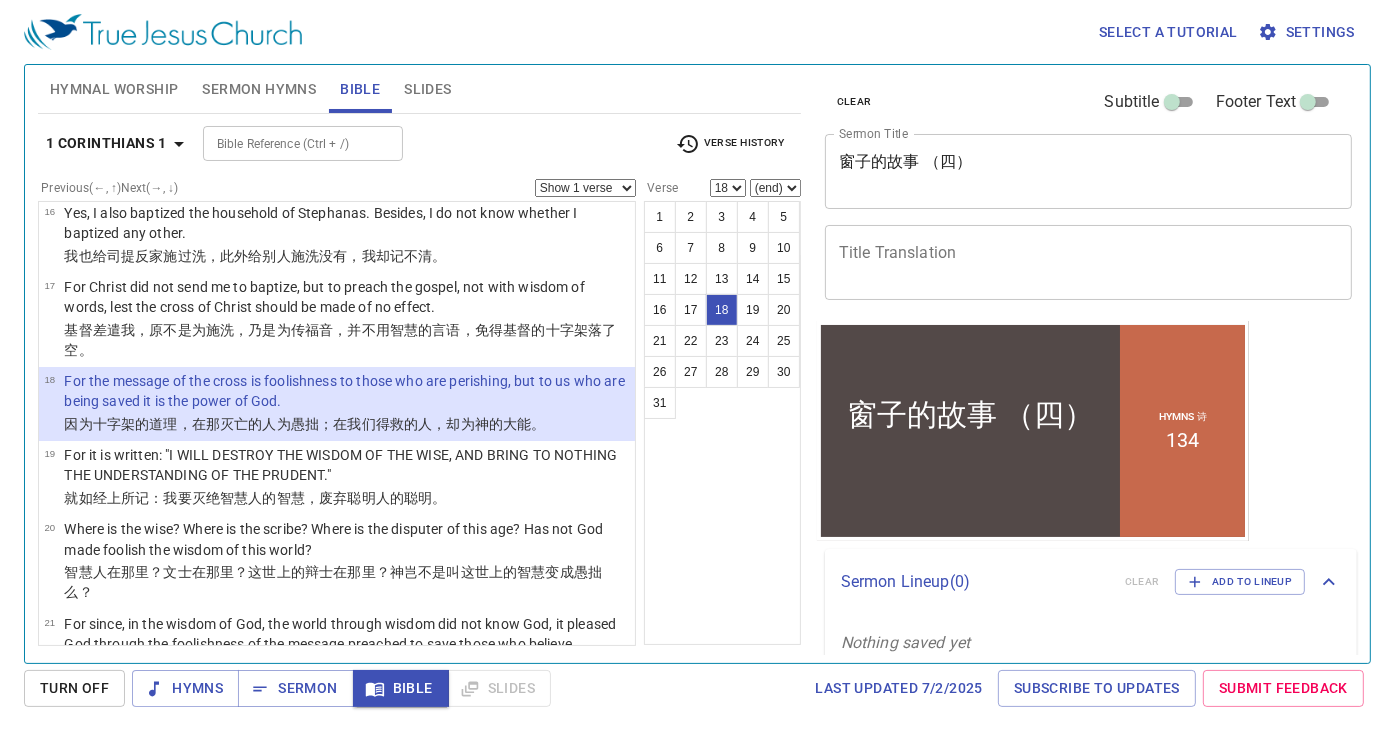 click on "(end) 19 20 21 22 23 24 25 26 27 28 29 30 31" at bounding box center [775, 188] 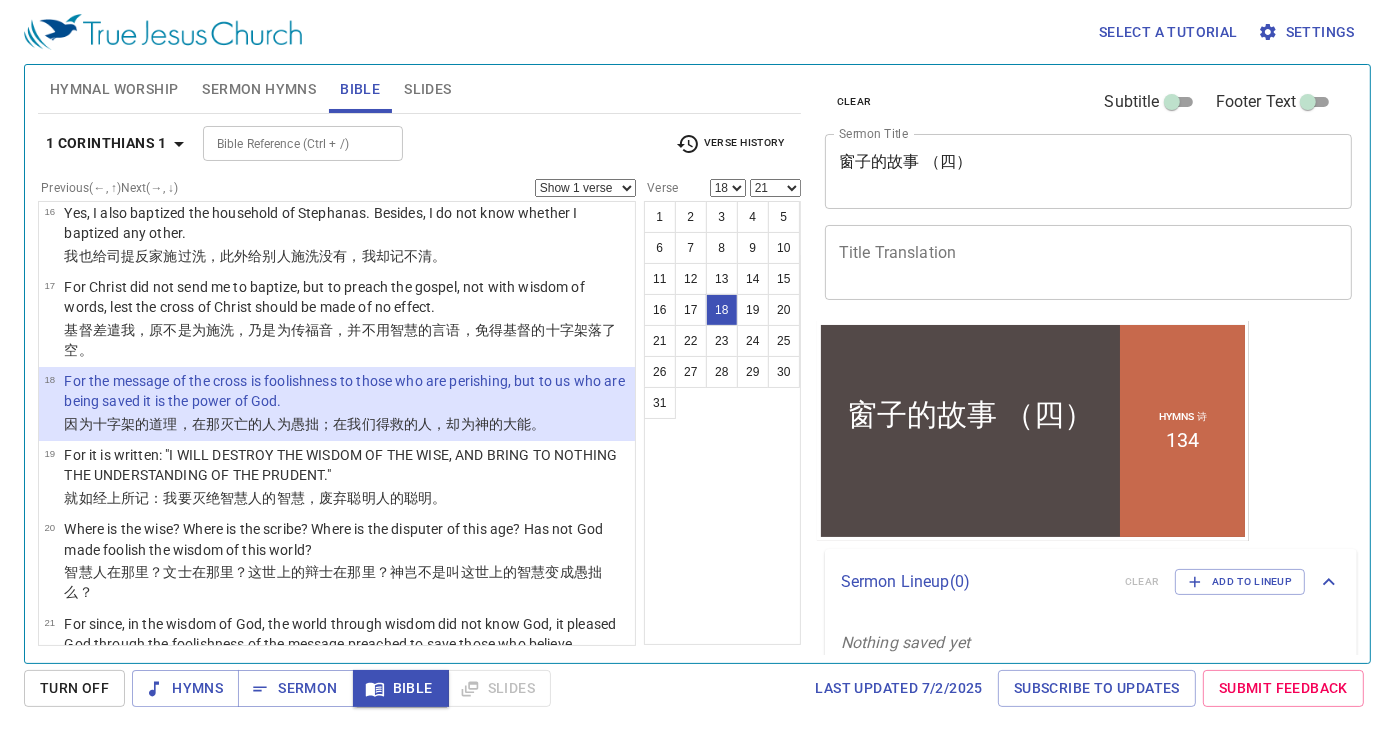 click on "(end) 19 20 21 22 23 24 25 26 27 28 29 30 31" at bounding box center [775, 188] 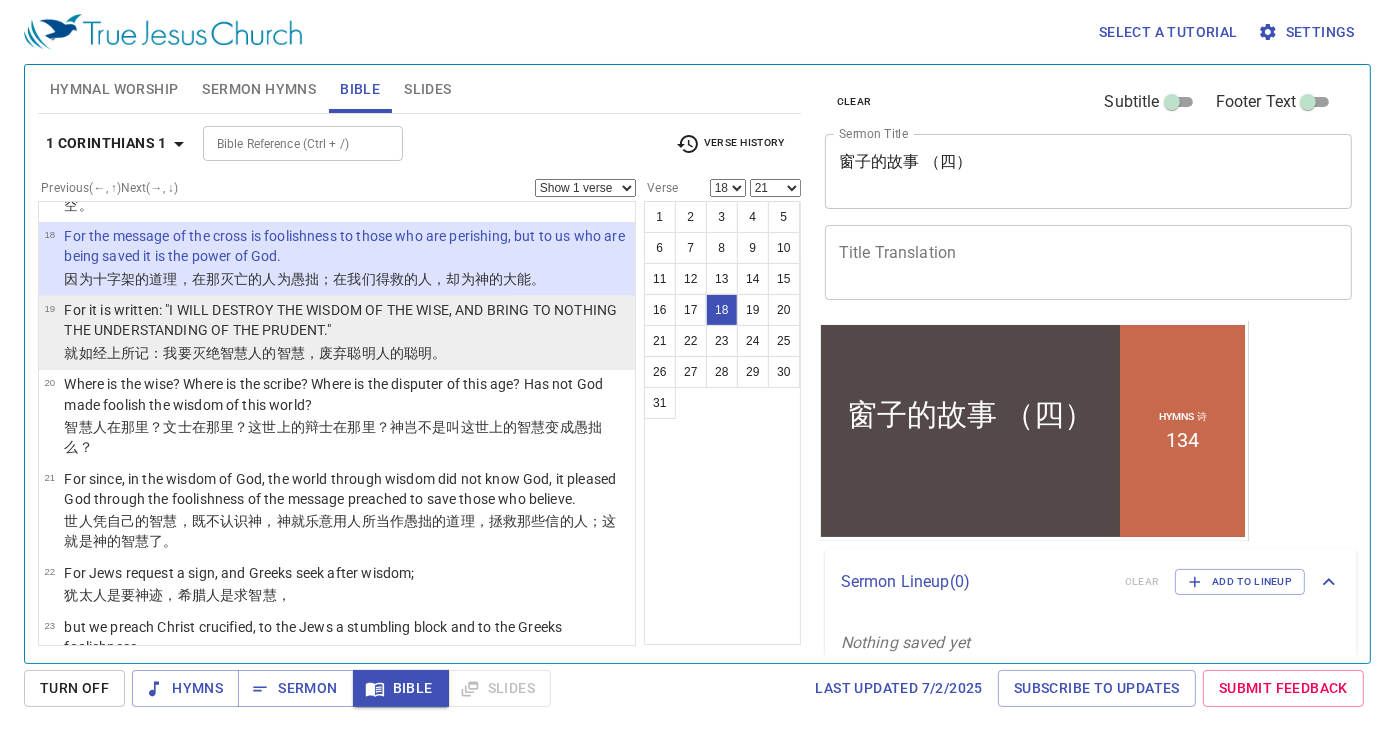 scroll, scrollTop: 1245, scrollLeft: 0, axis: vertical 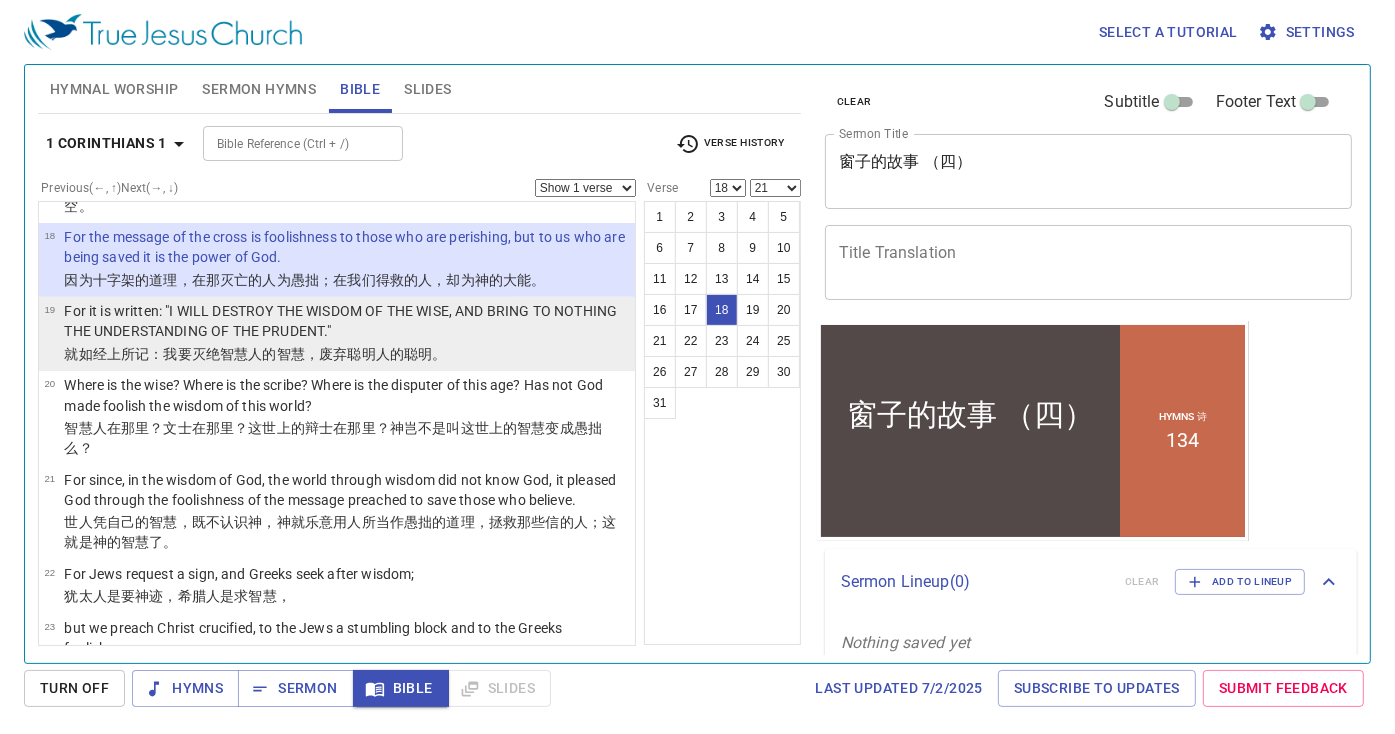 click on "For it is written: "I WILL DESTROY THE WISDOM OF THE WISE, AND BRING TO NOTHING THE UNDERSTANDING OF THE PRUDENT."" at bounding box center (346, 321) 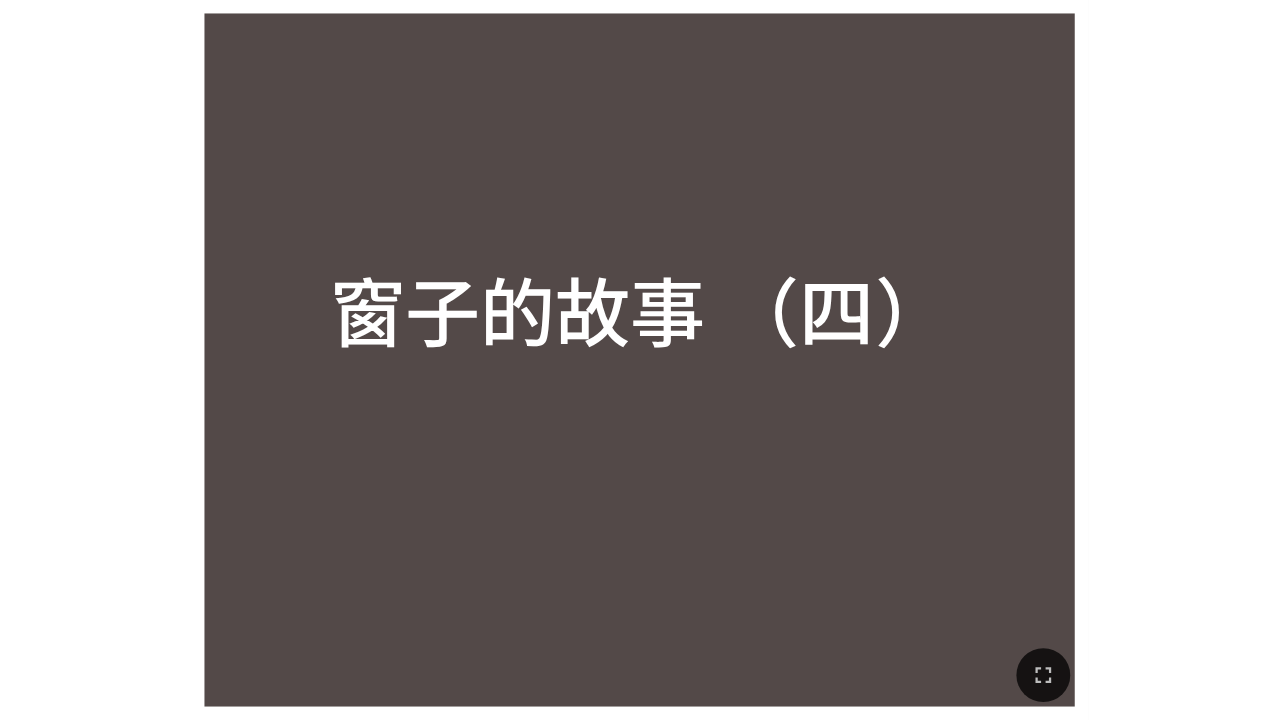 scroll, scrollTop: 0, scrollLeft: 0, axis: both 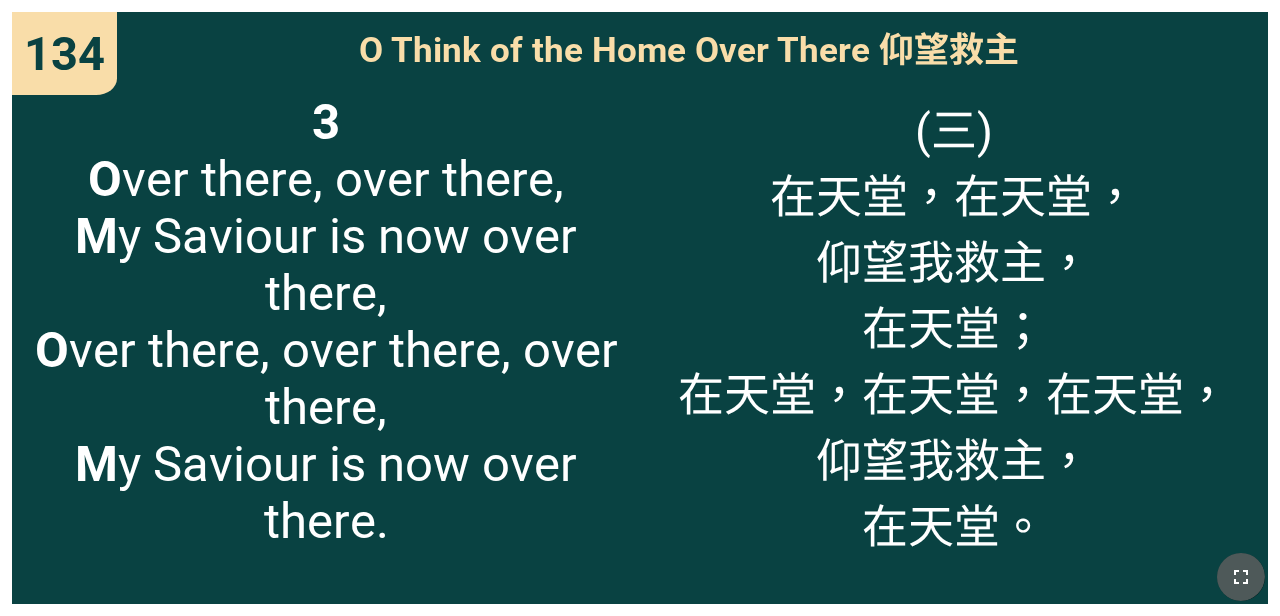 click 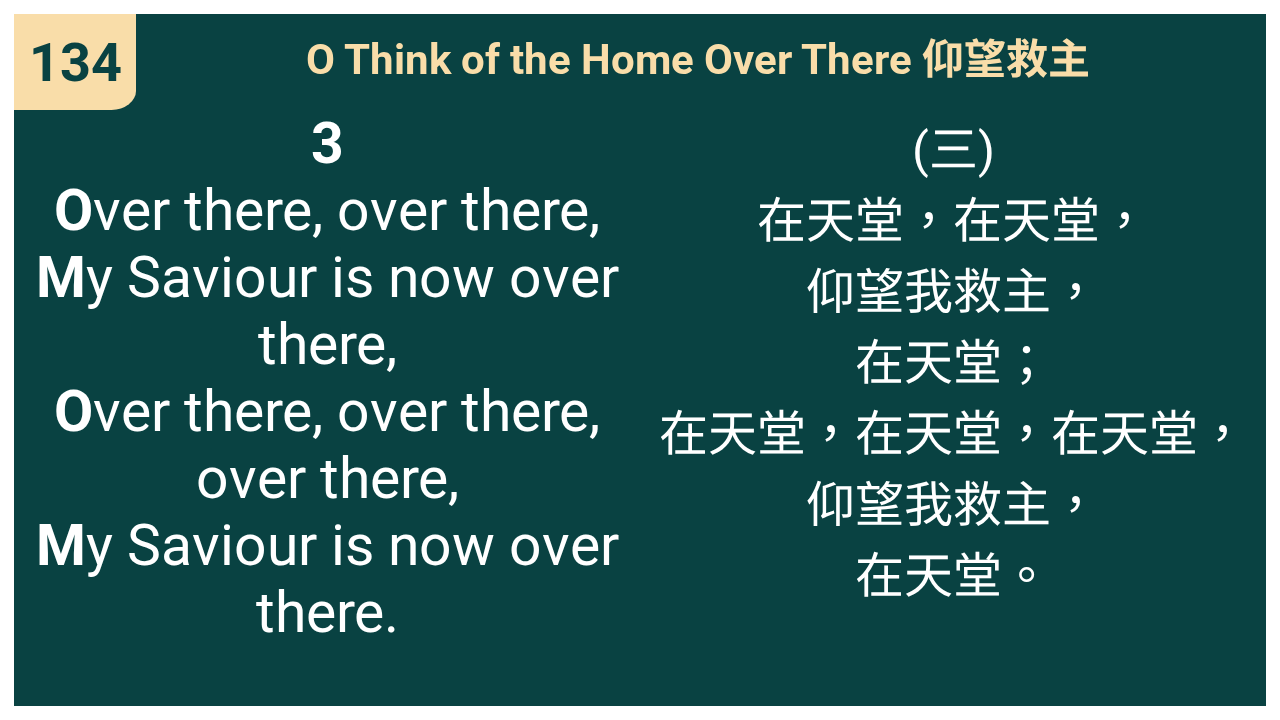 type 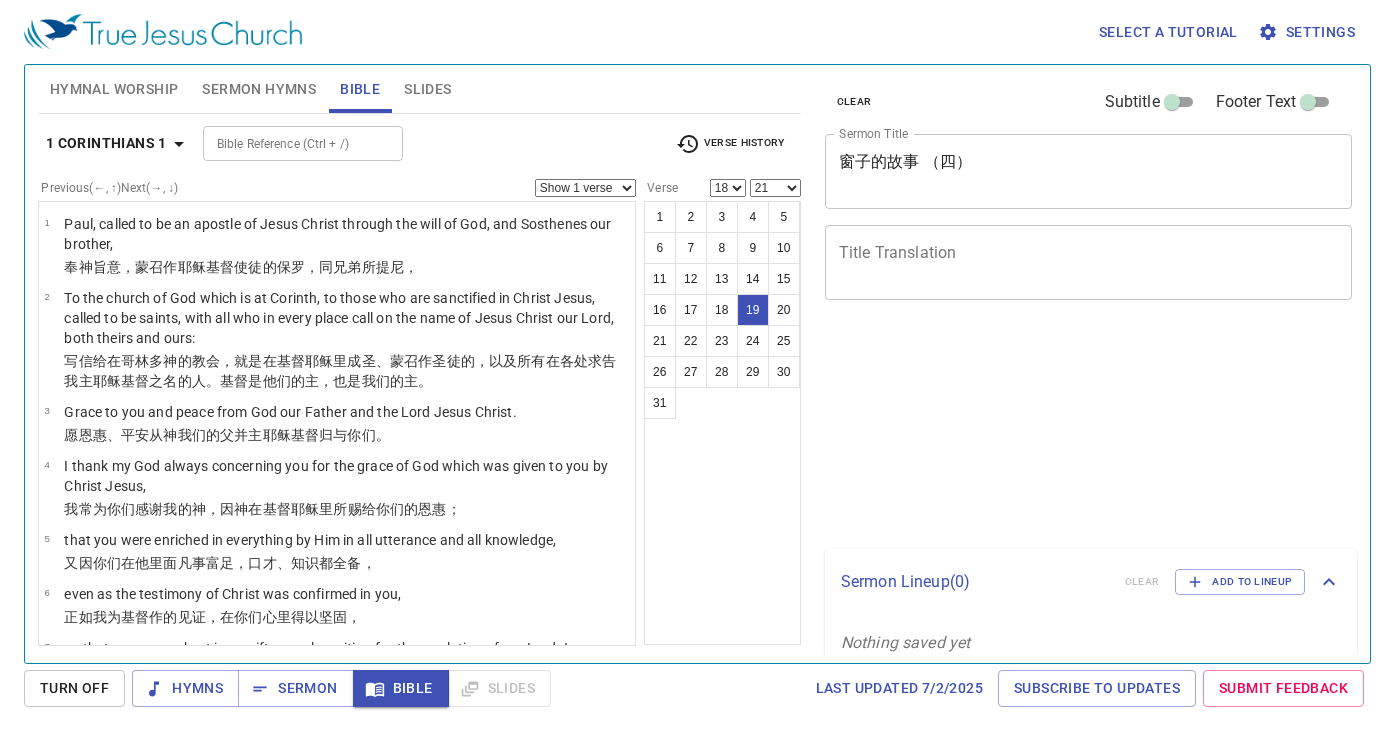 select on "18" 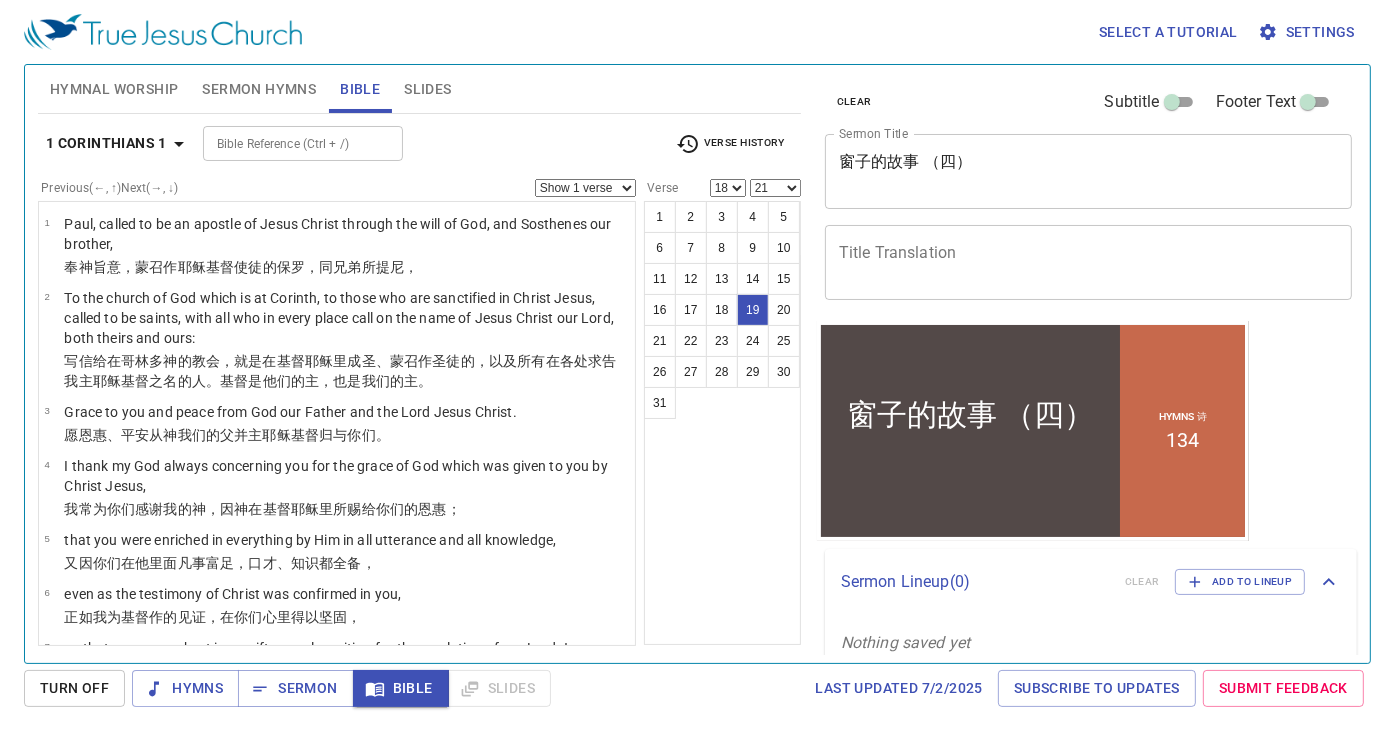 scroll, scrollTop: 0, scrollLeft: 0, axis: both 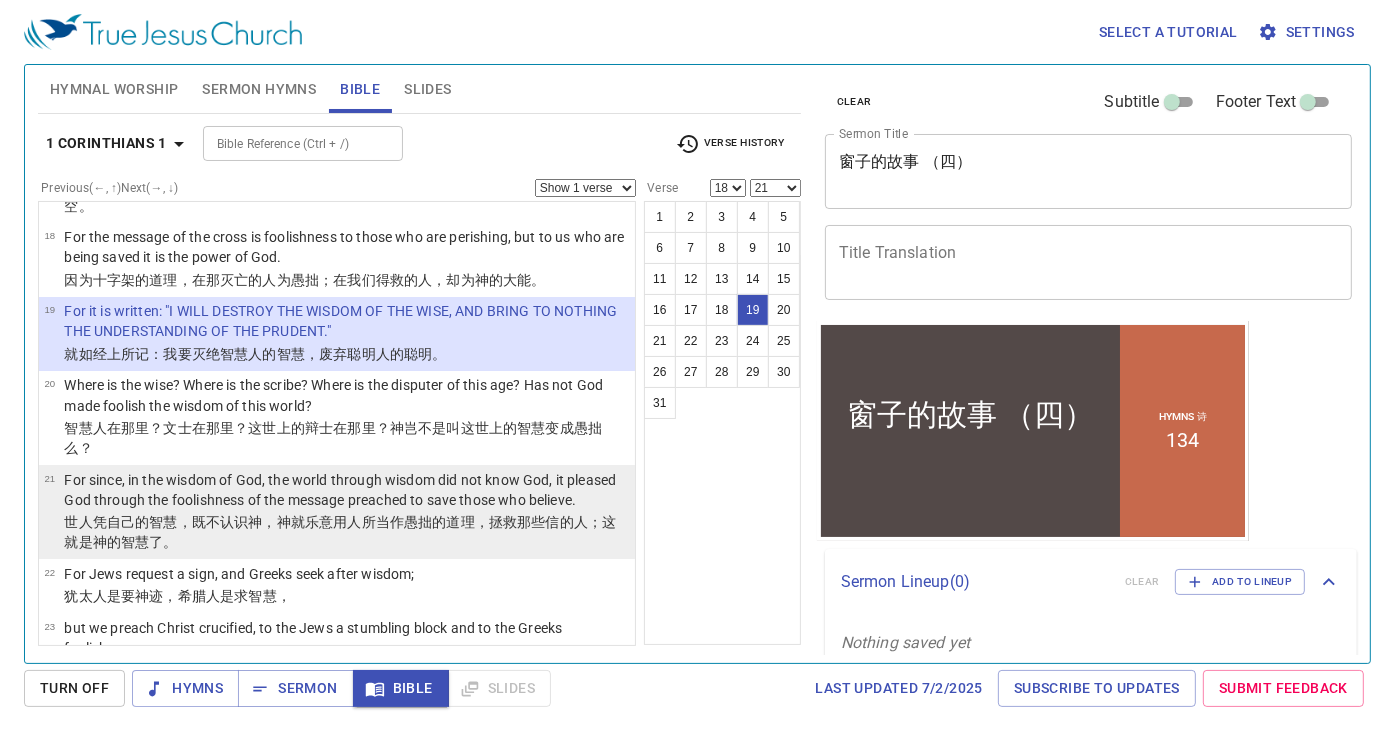 click on "For since, in the wisdom of God, the world through wisdom did not know God, it pleased God through the foolishness of the message preached to save those who believe." at bounding box center (346, 491) 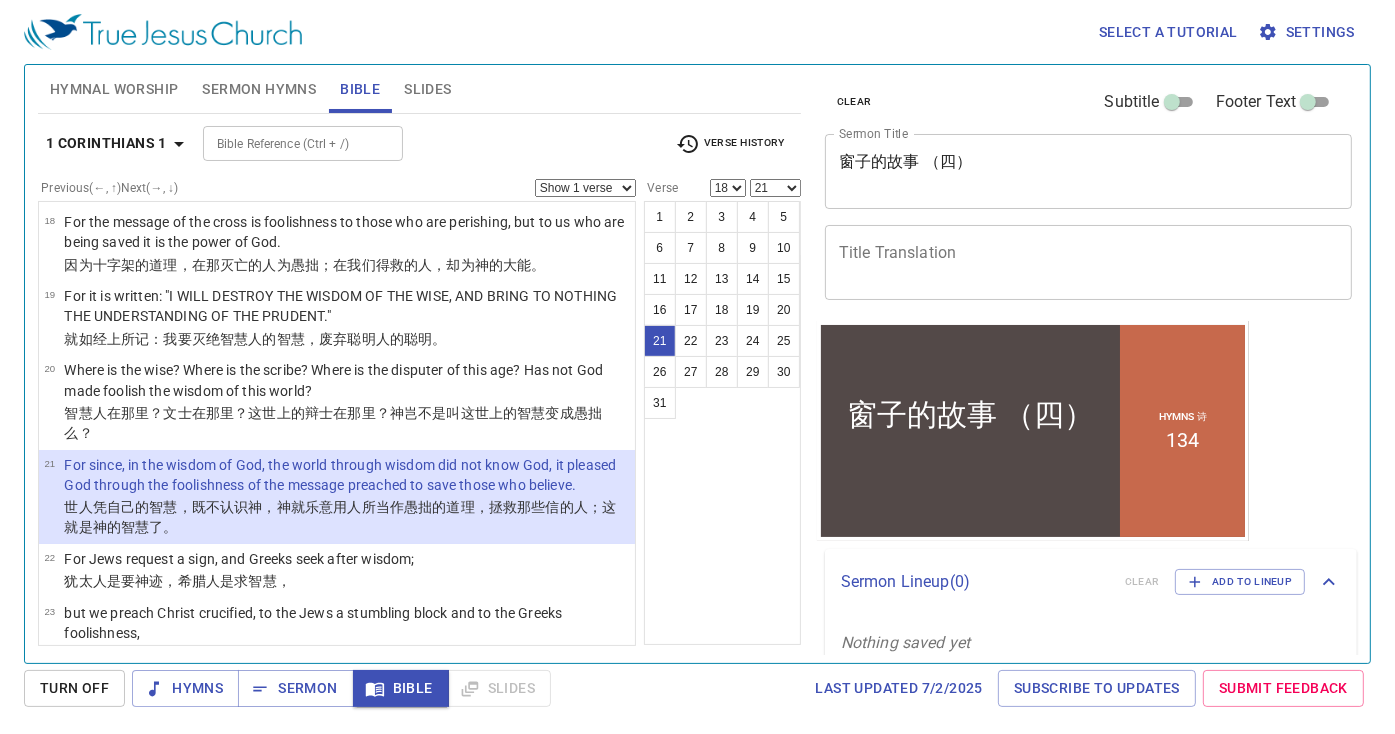 scroll, scrollTop: 1245, scrollLeft: 0, axis: vertical 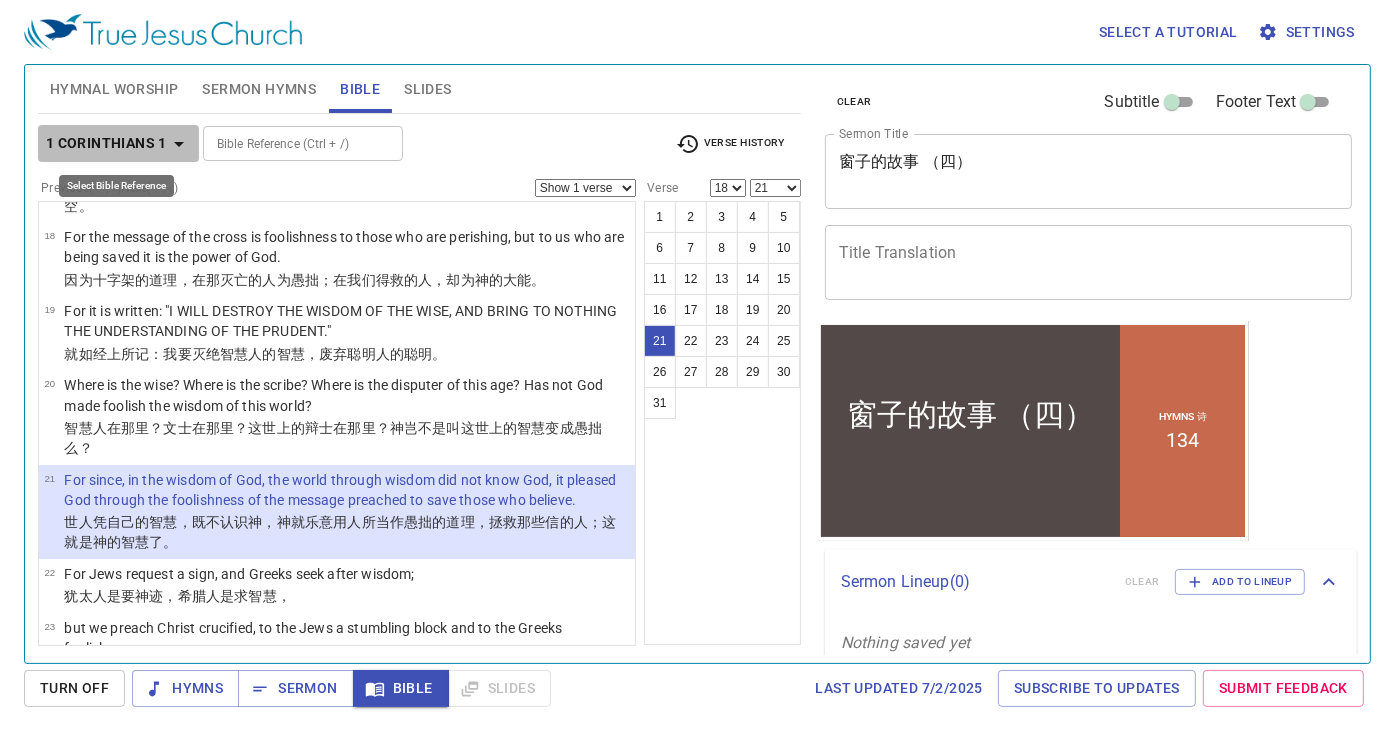 click on "1 Corinthians 1" at bounding box center (118, 143) 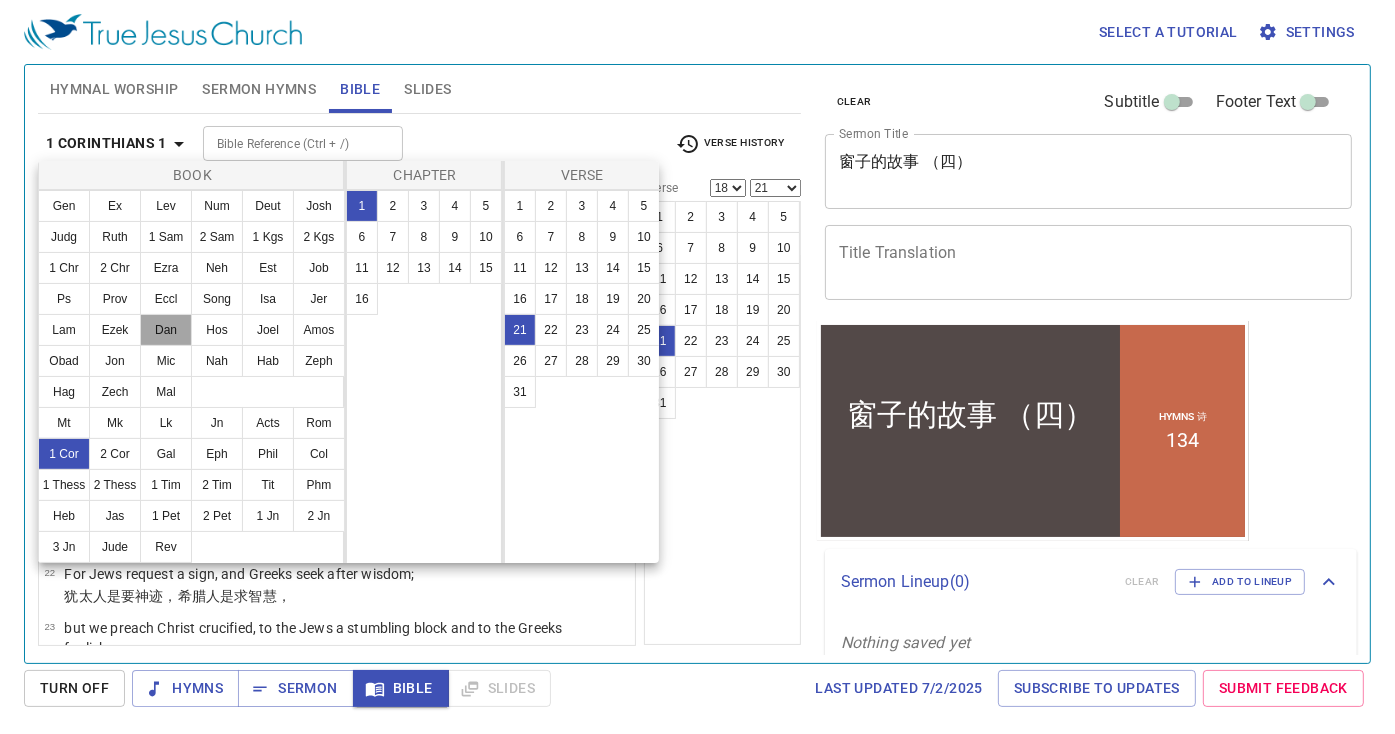 click on "Dan" at bounding box center (166, 330) 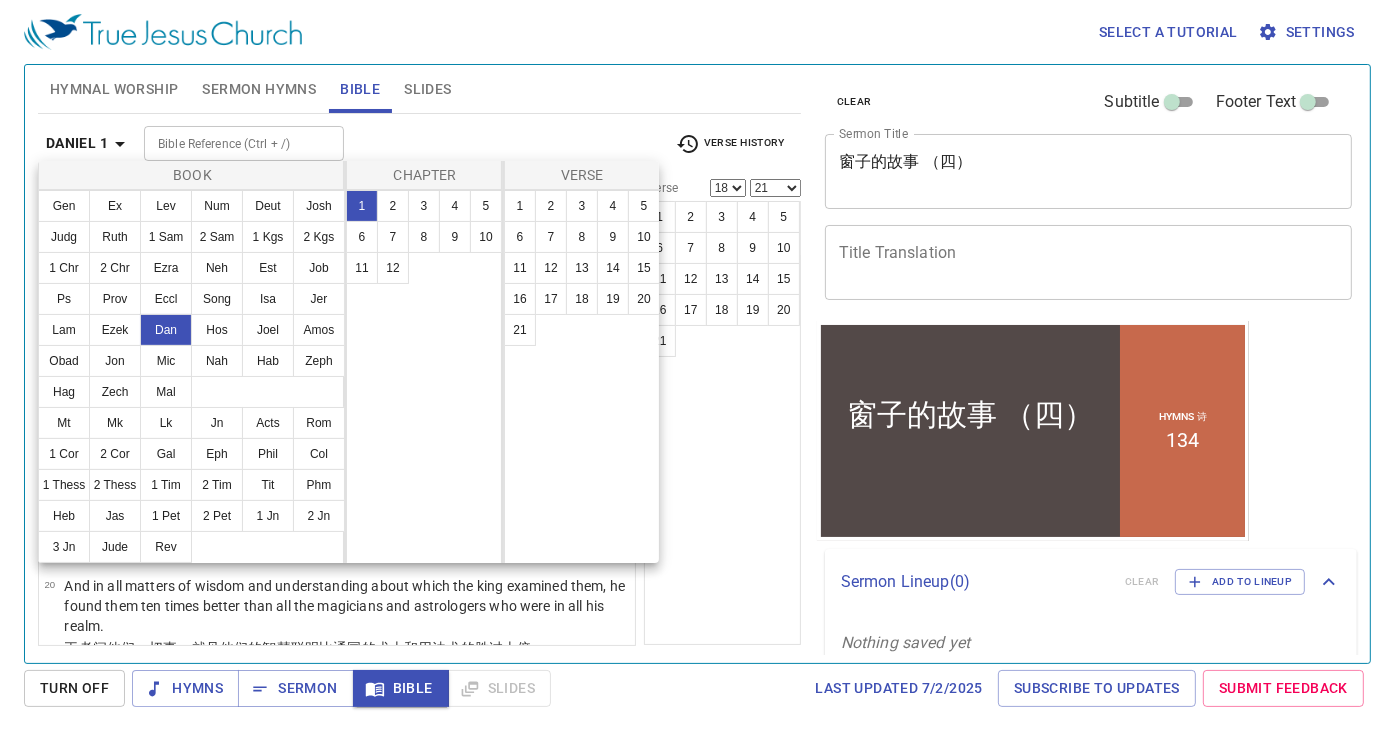 scroll, scrollTop: 0, scrollLeft: 0, axis: both 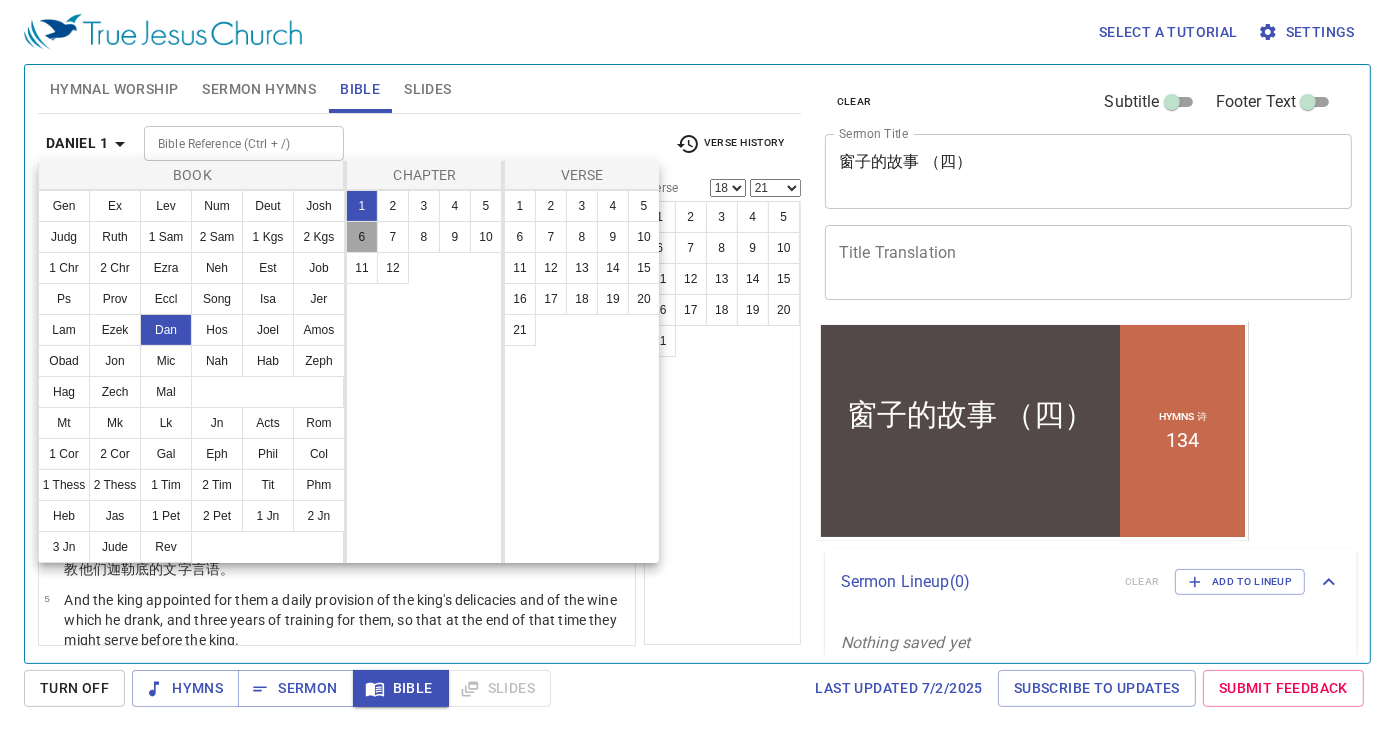 click on "6" at bounding box center [362, 237] 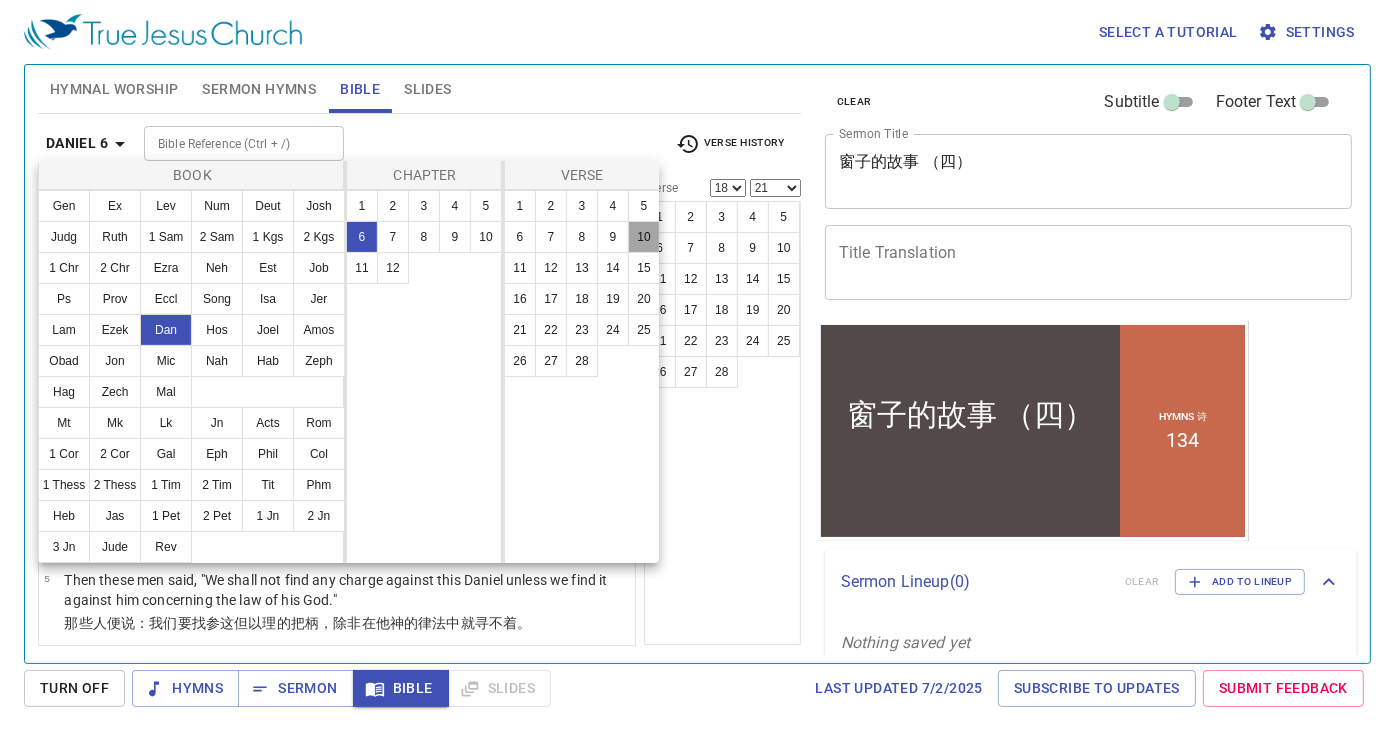 click on "10" at bounding box center [644, 237] 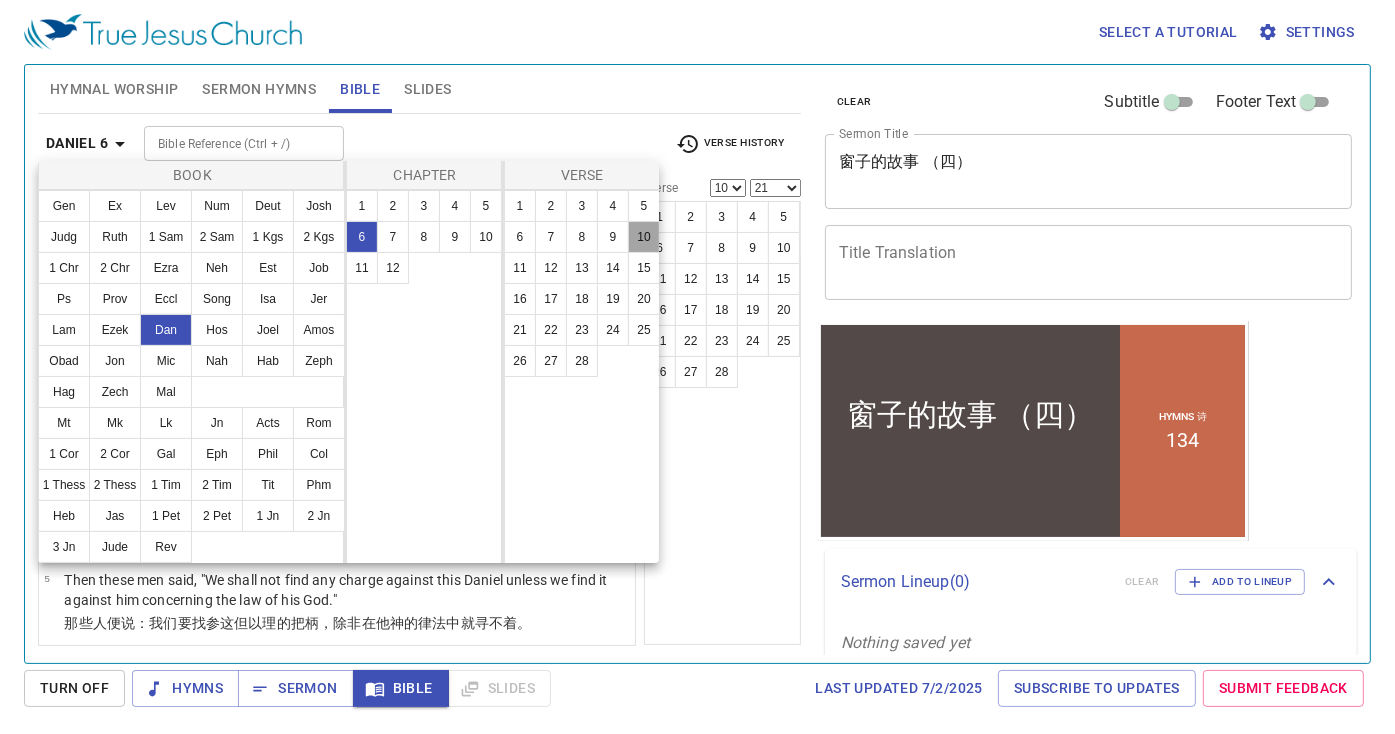 select 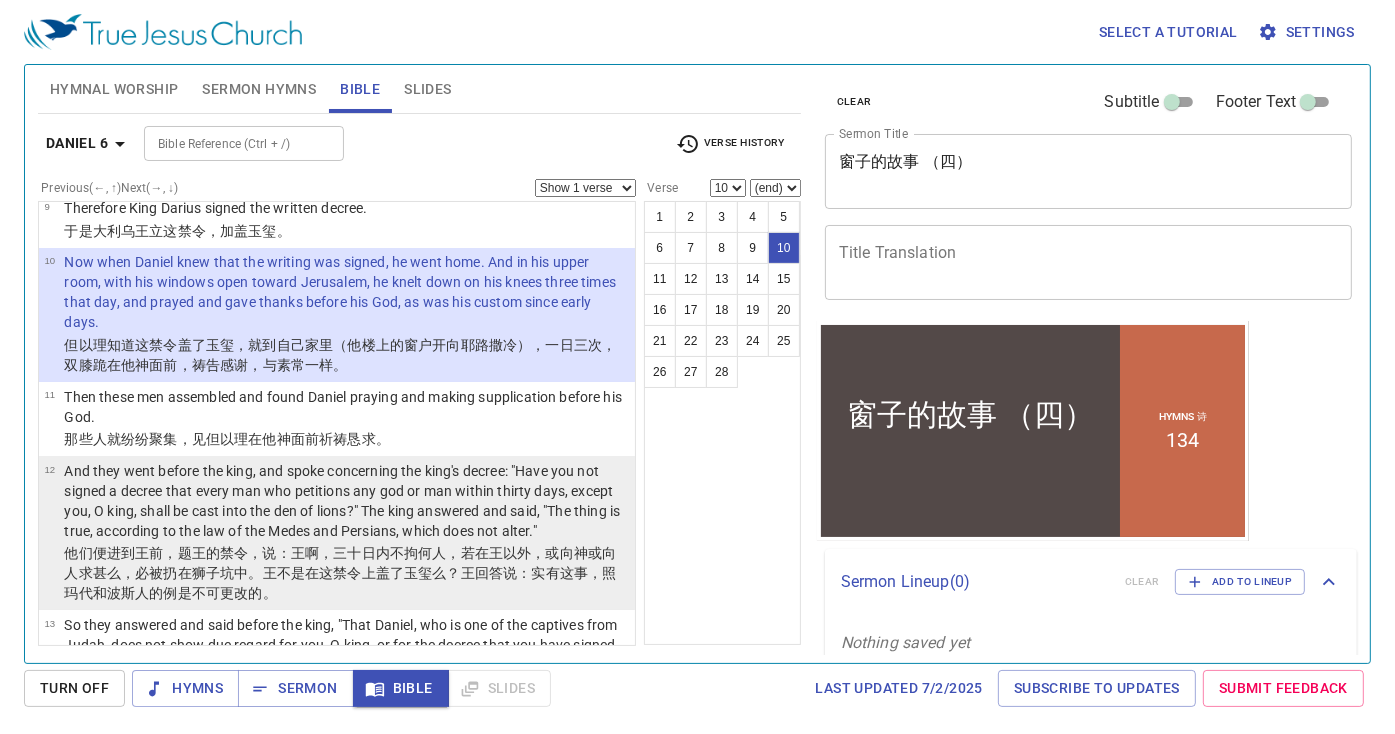 scroll, scrollTop: 770, scrollLeft: 0, axis: vertical 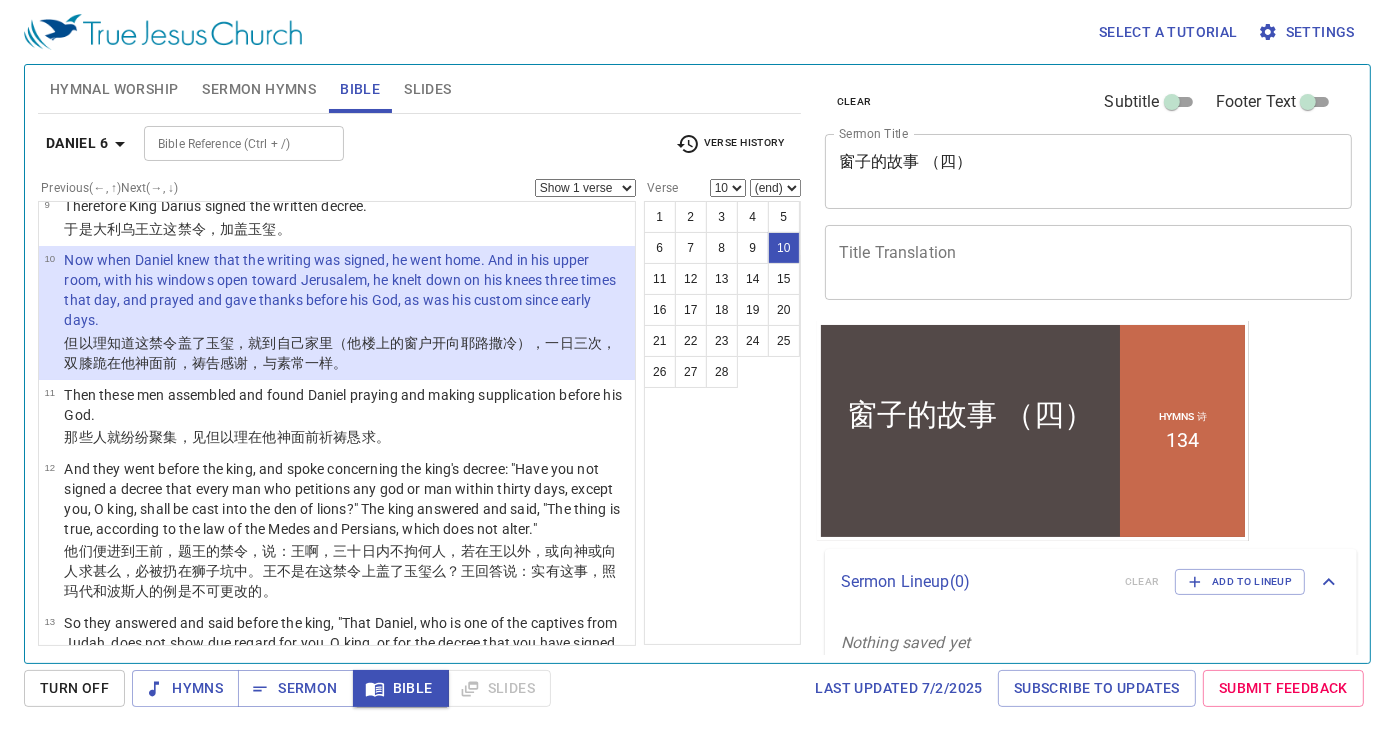click on "Daniel 6 Bible Reference (Ctrl + /) Bible Reference (Ctrl + /)   Verse History" at bounding box center (419, 151) 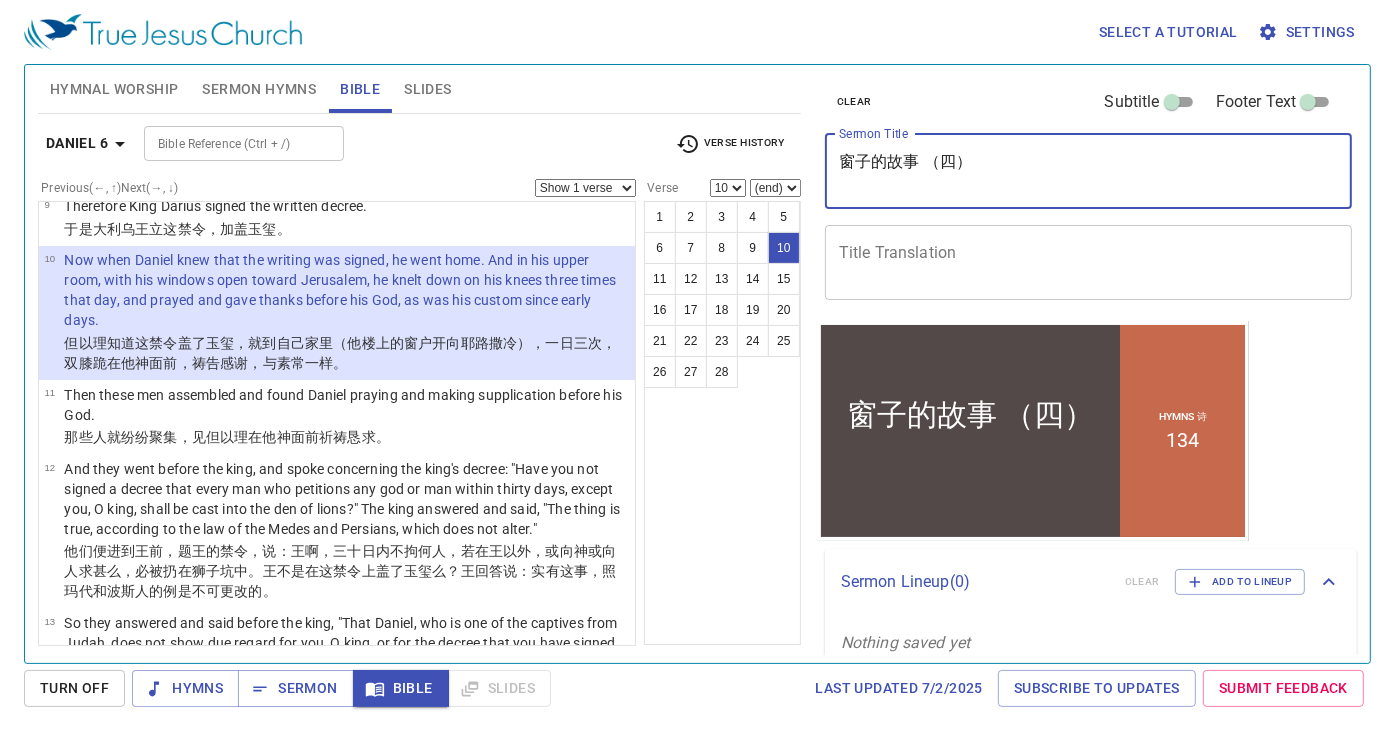 click on "窗子的故事 （四）" at bounding box center [1089, 171] 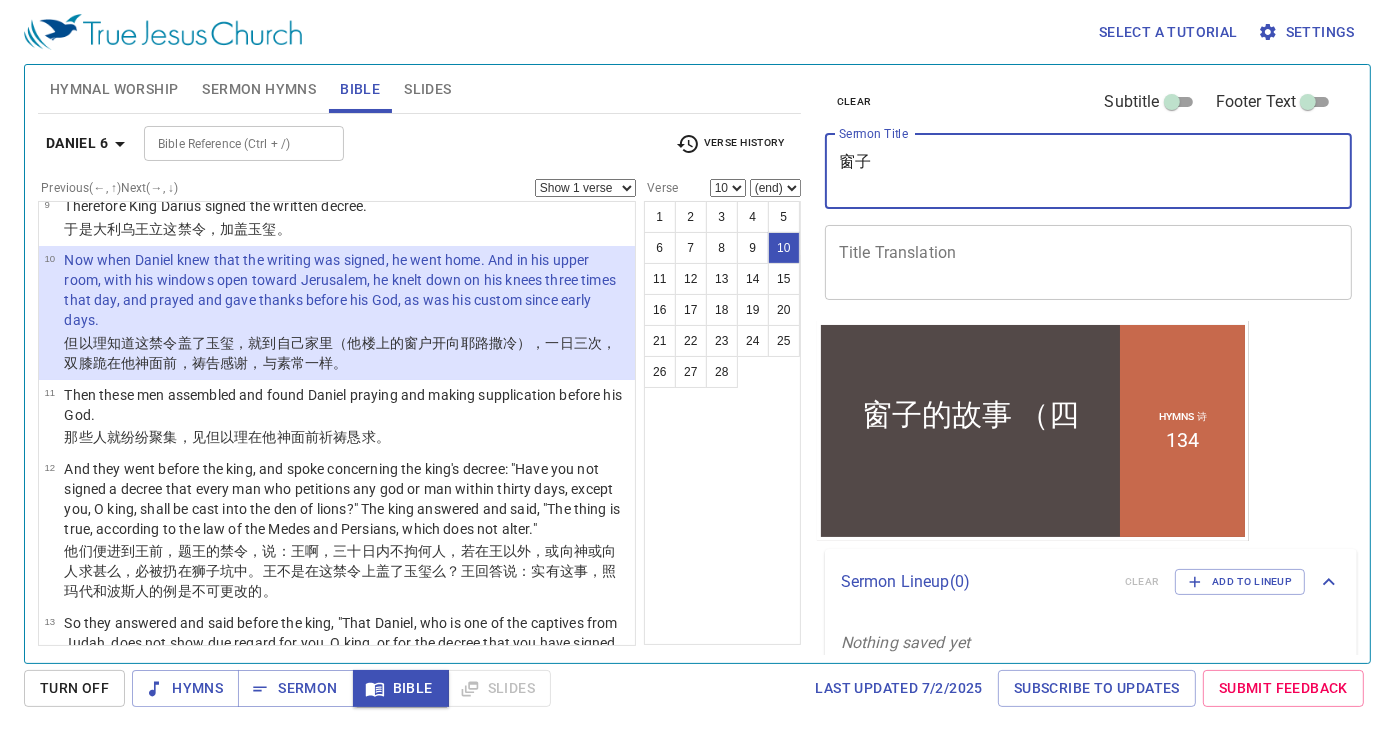 type on "窗" 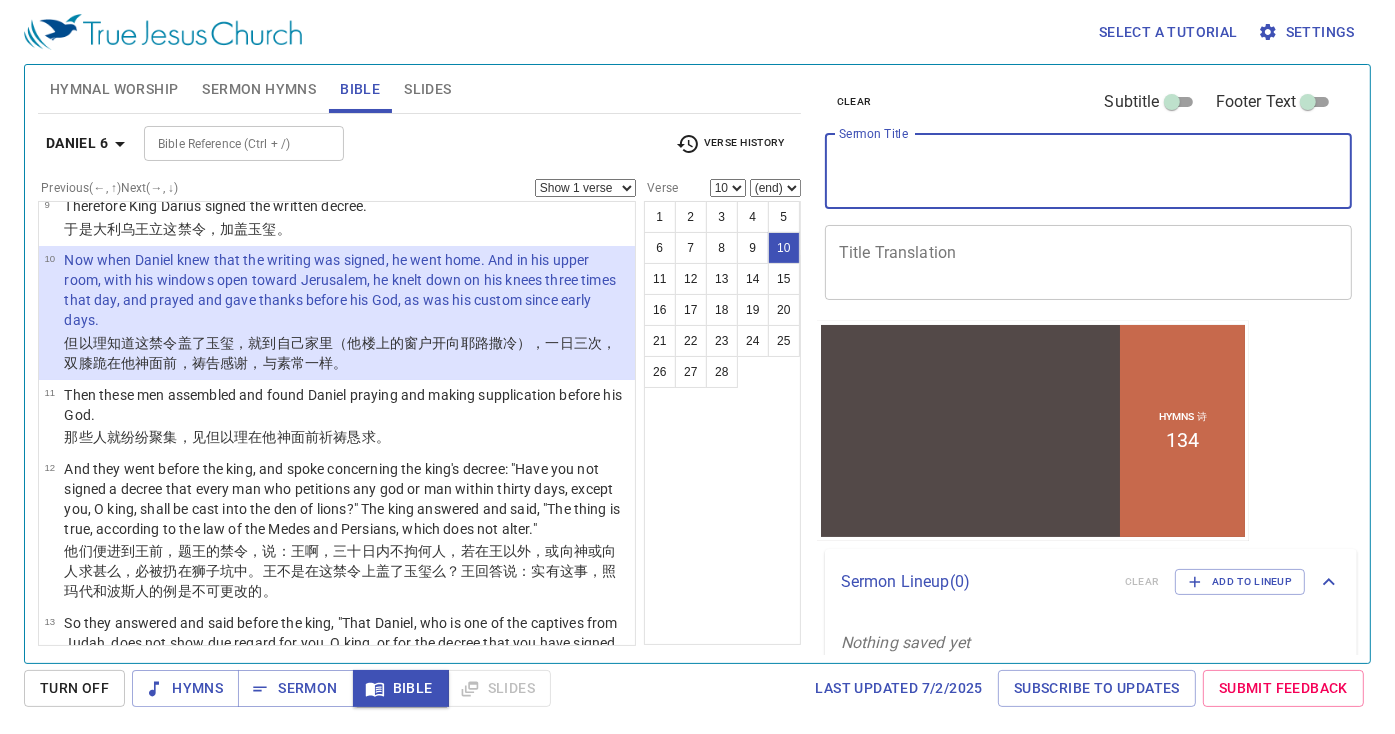 type 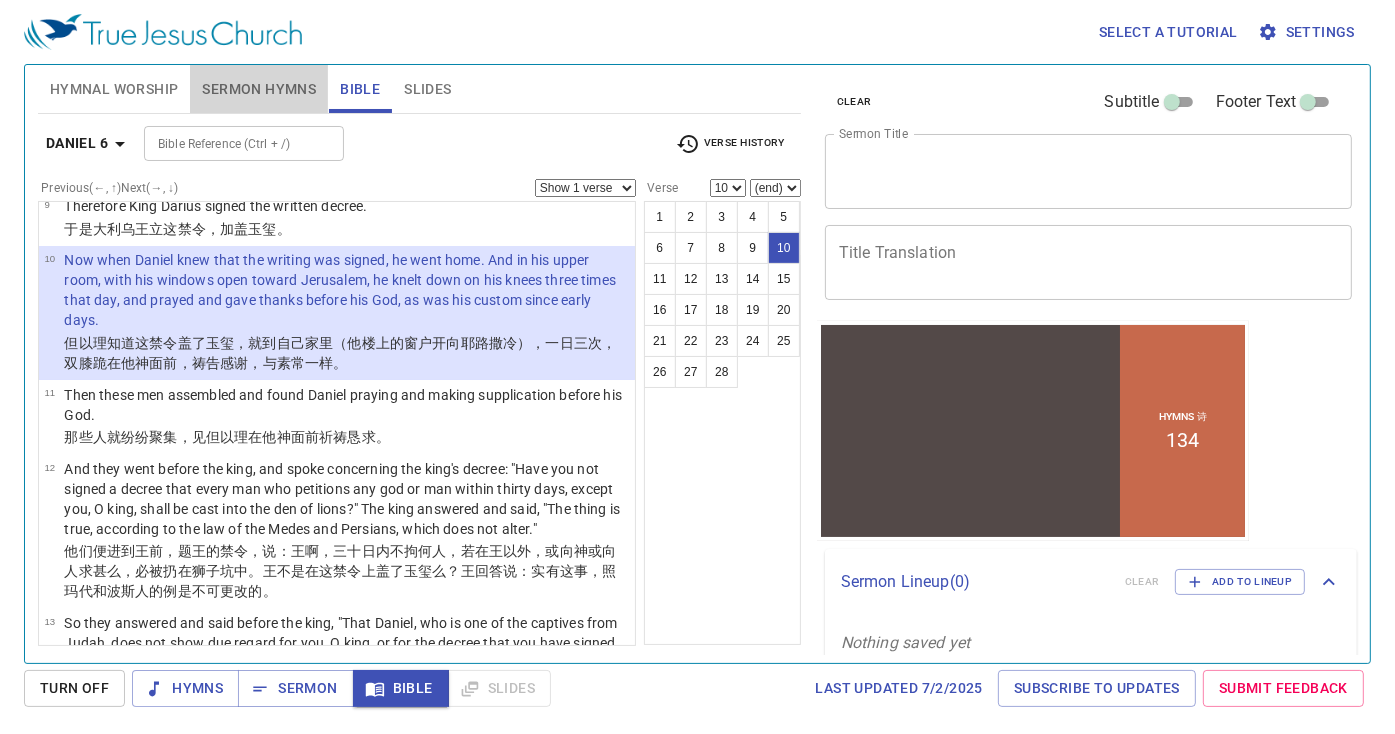 click on "Sermon Hymns" at bounding box center [259, 89] 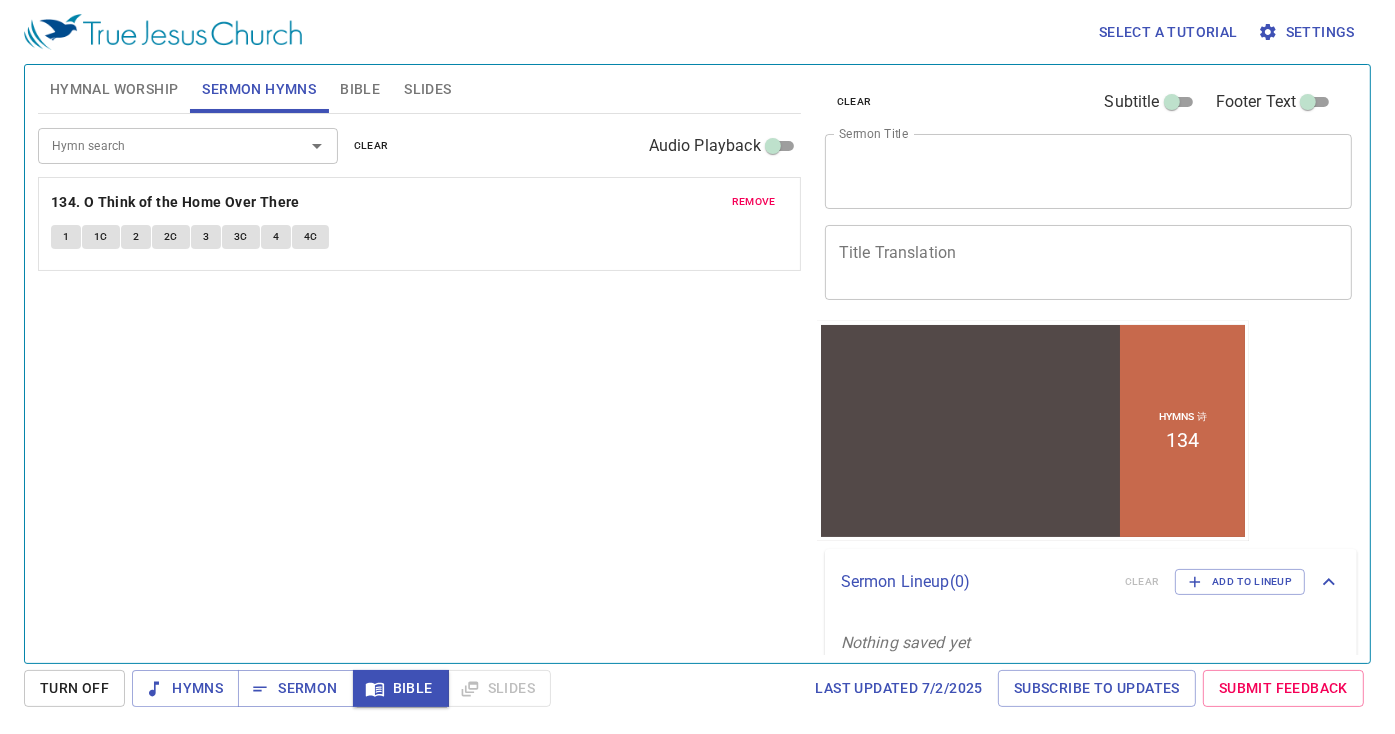 click on "remove" at bounding box center [754, 202] 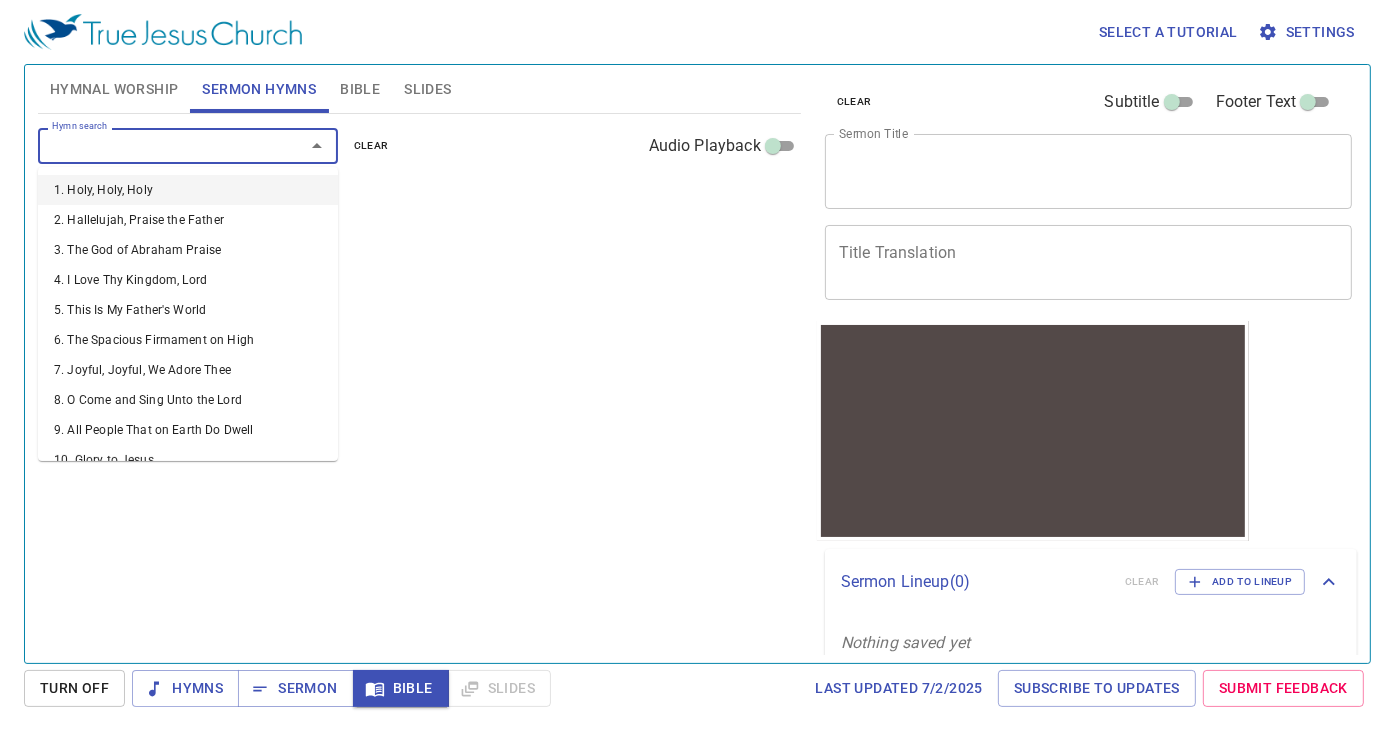 click on "Hymn search" at bounding box center [158, 145] 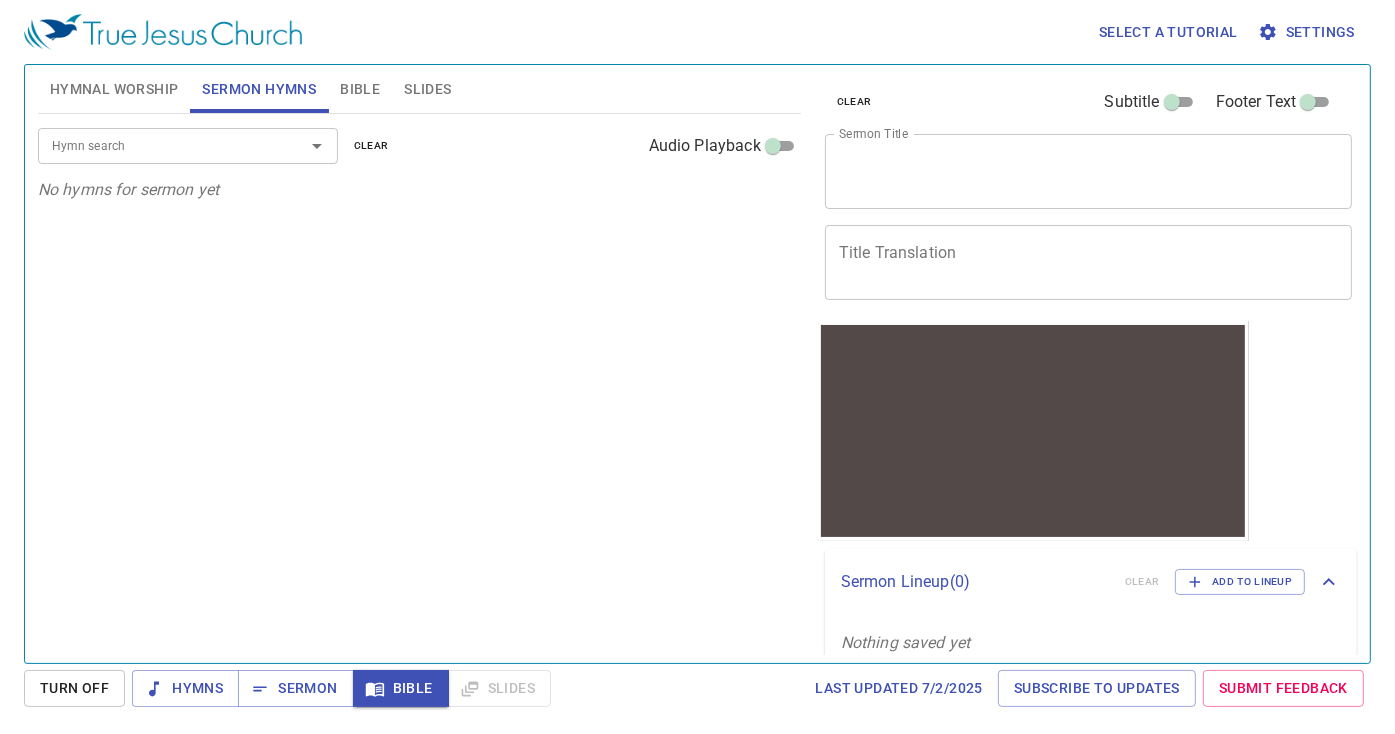click on "Hymn search Hymn search   clear Audio Playback No hymns for sermon yet" at bounding box center [419, 380] 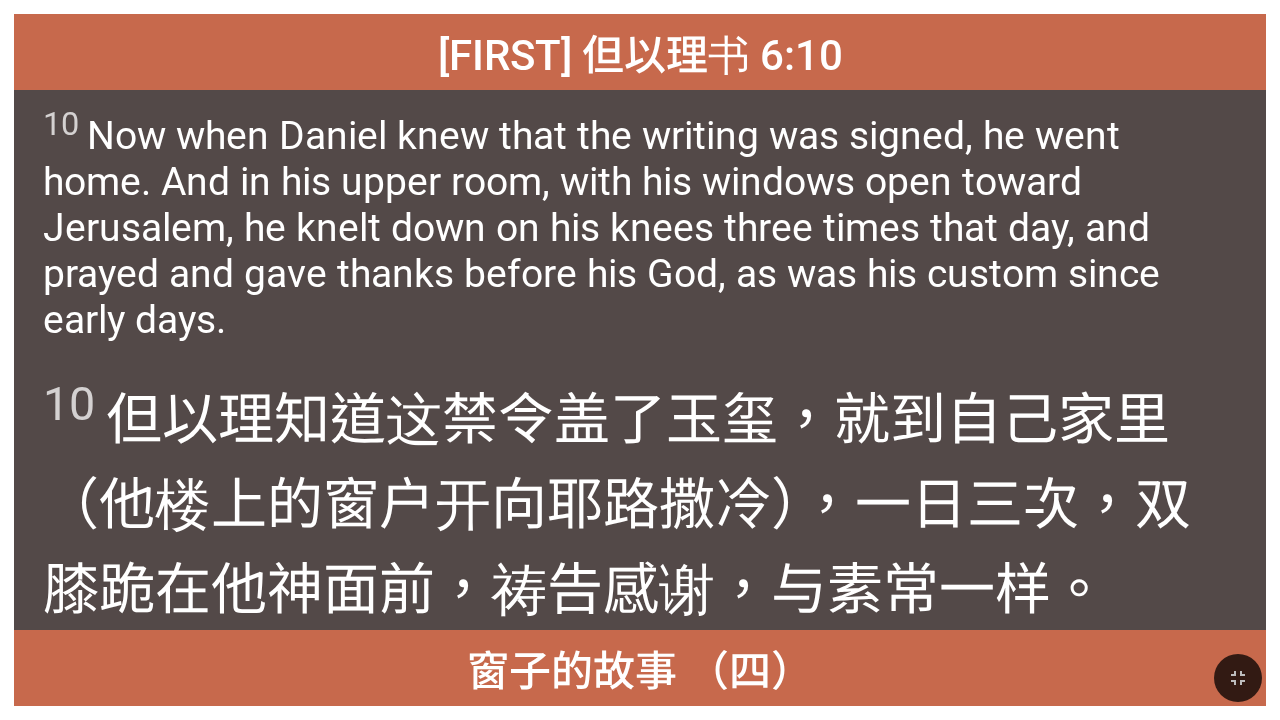 scroll, scrollTop: 0, scrollLeft: 0, axis: both 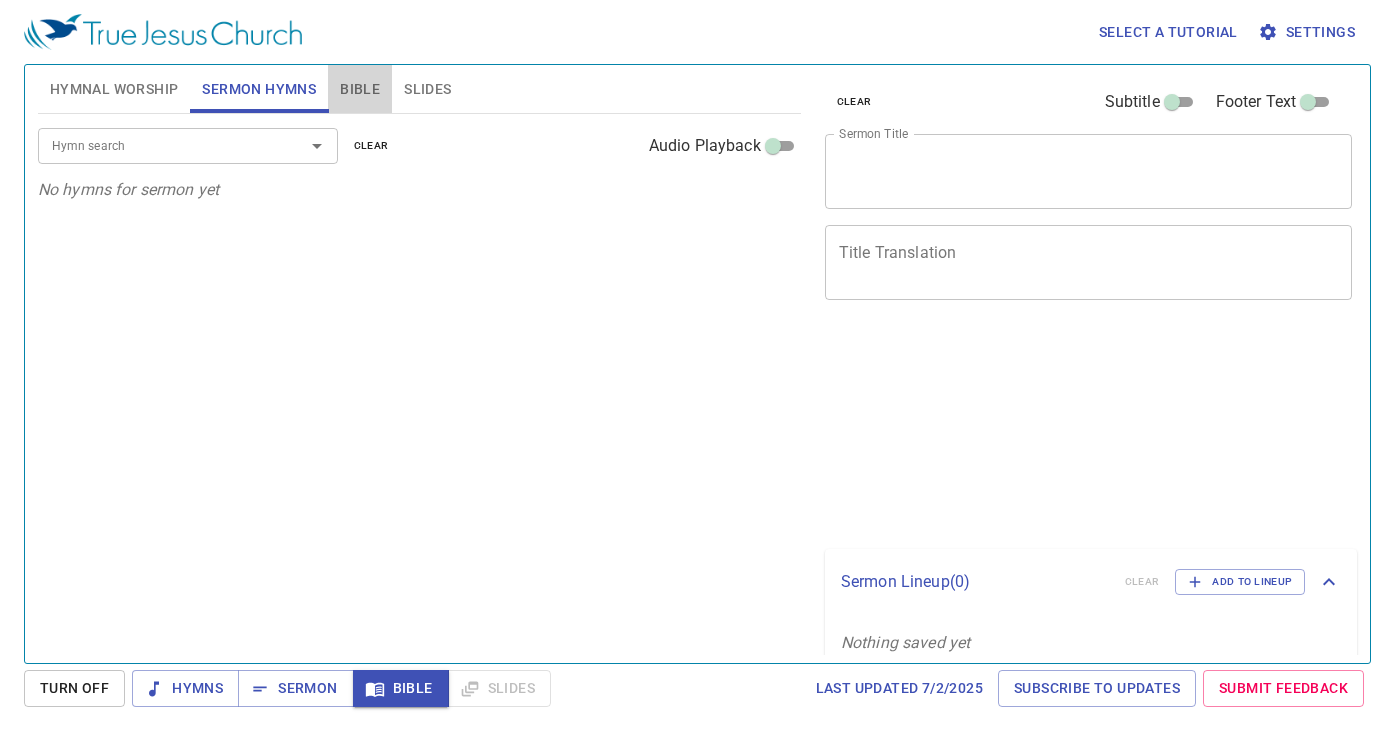 select on "10" 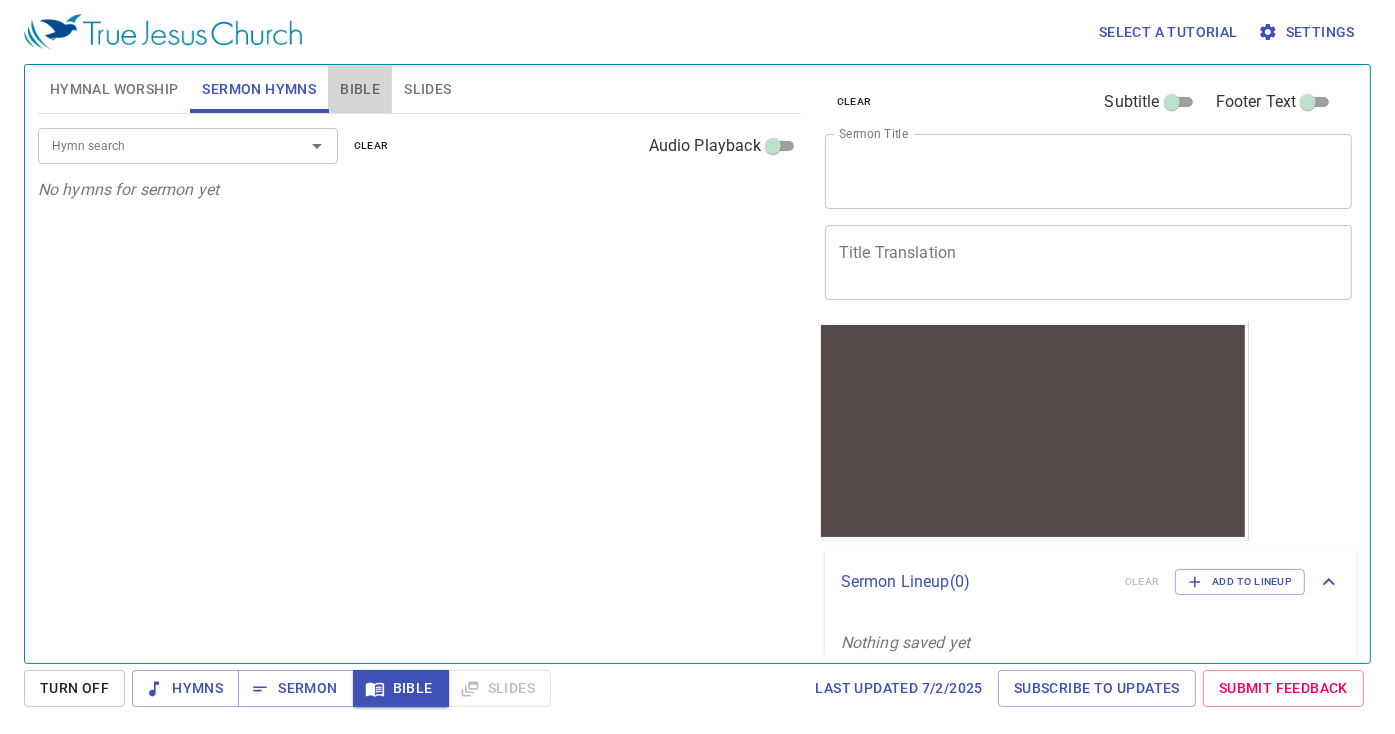 click on "Bible" at bounding box center (360, 89) 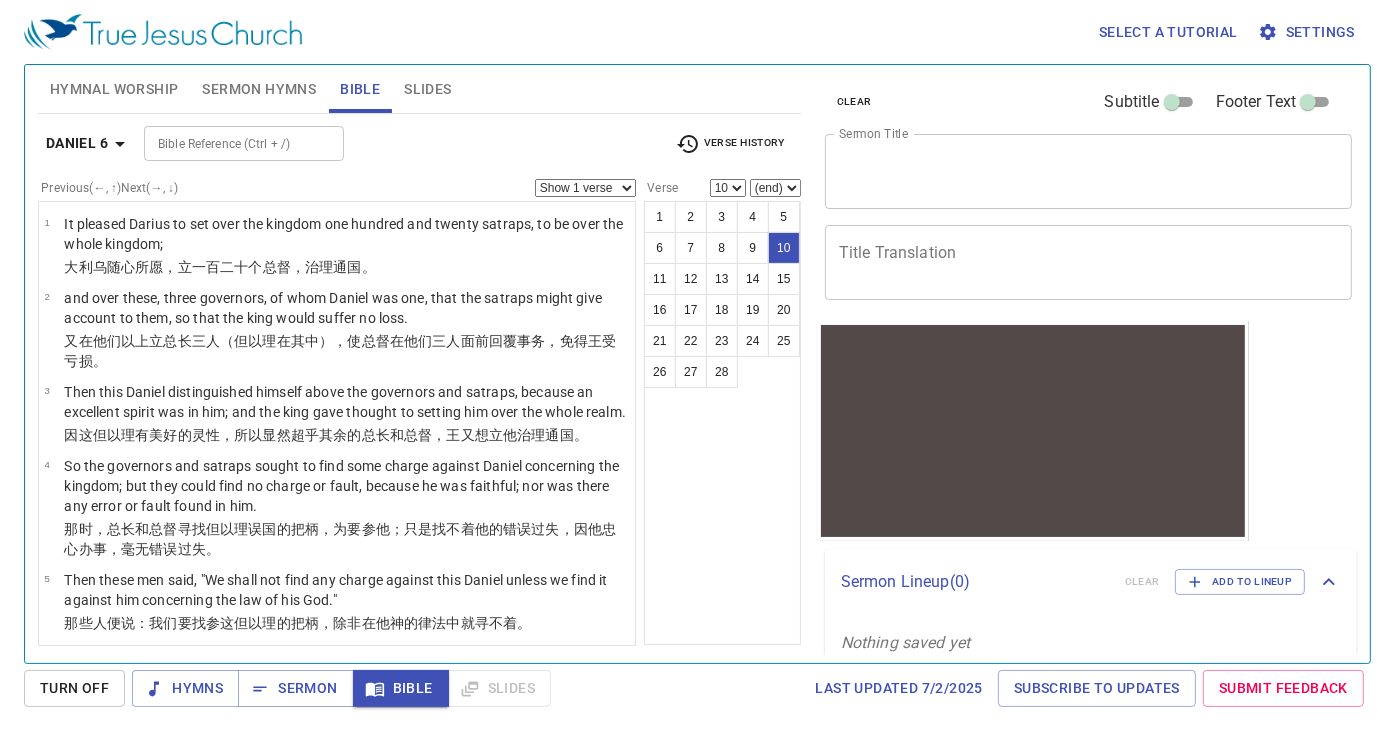 scroll, scrollTop: 0, scrollLeft: 0, axis: both 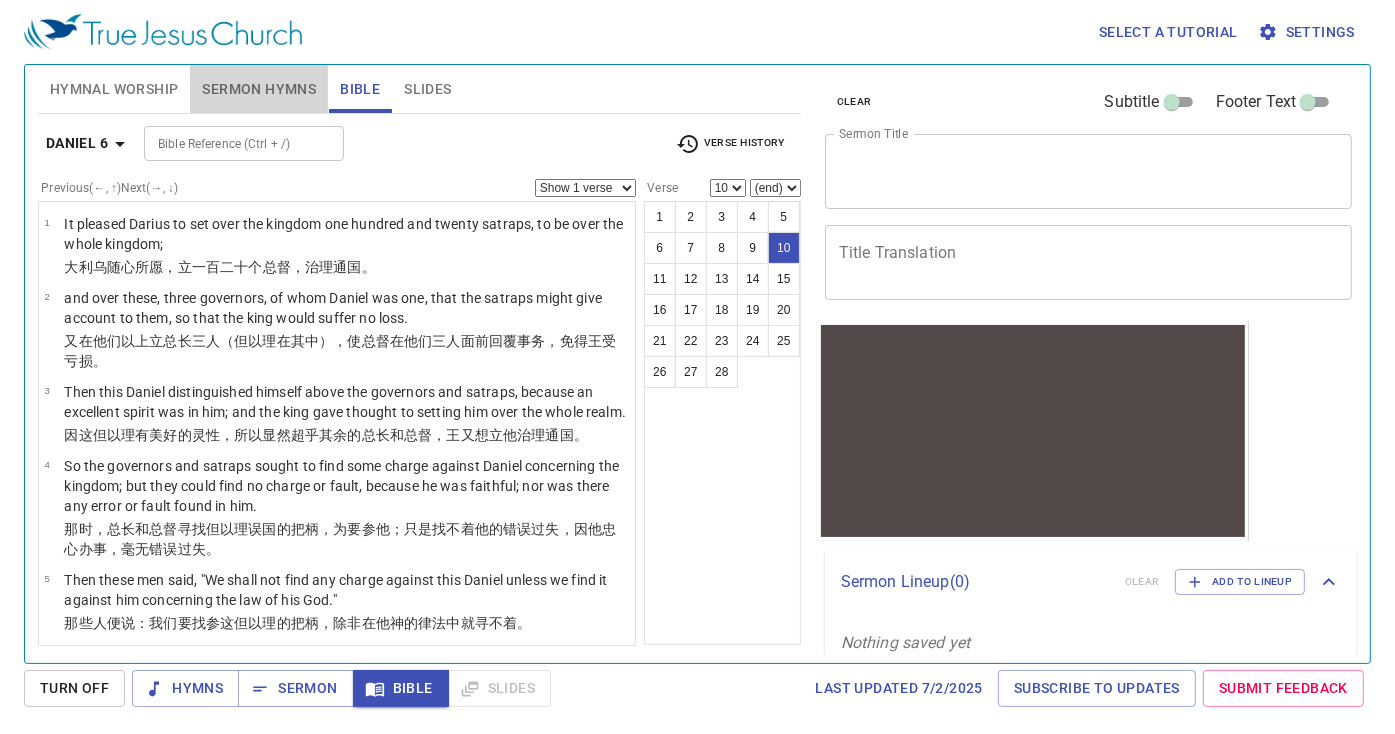 click on "Sermon Hymns" at bounding box center [259, 89] 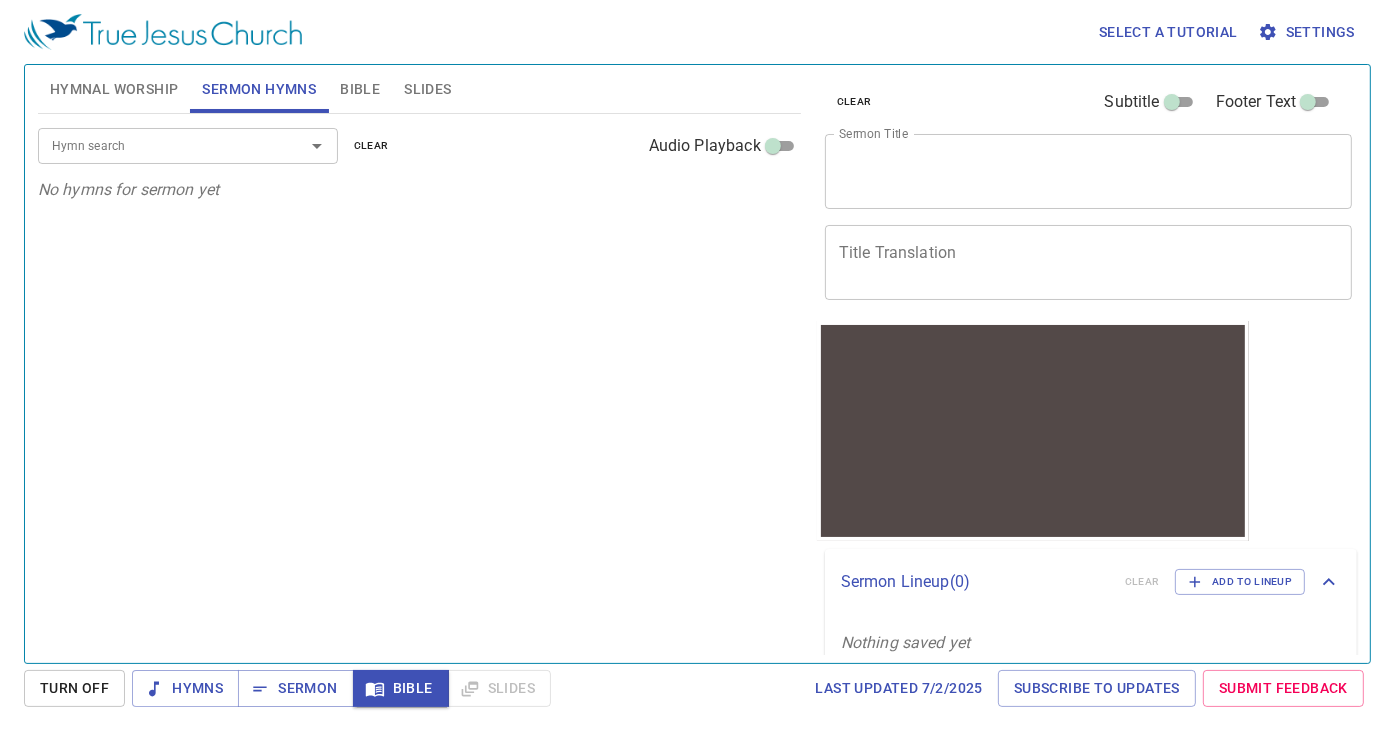 click on "Hymn search Hymn search   clear Audio Playback No hymns for sermon yet" at bounding box center [419, 380] 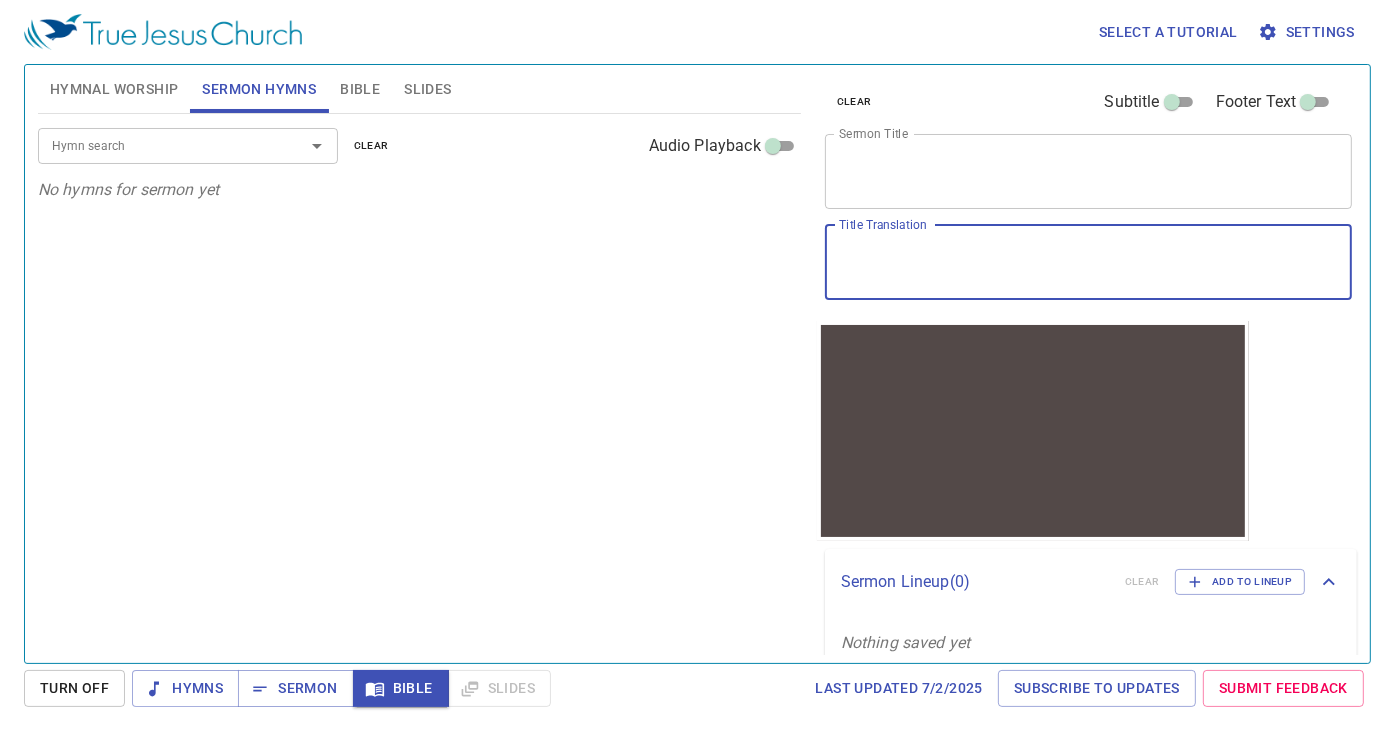 click on "Title Translation" at bounding box center [1089, 262] 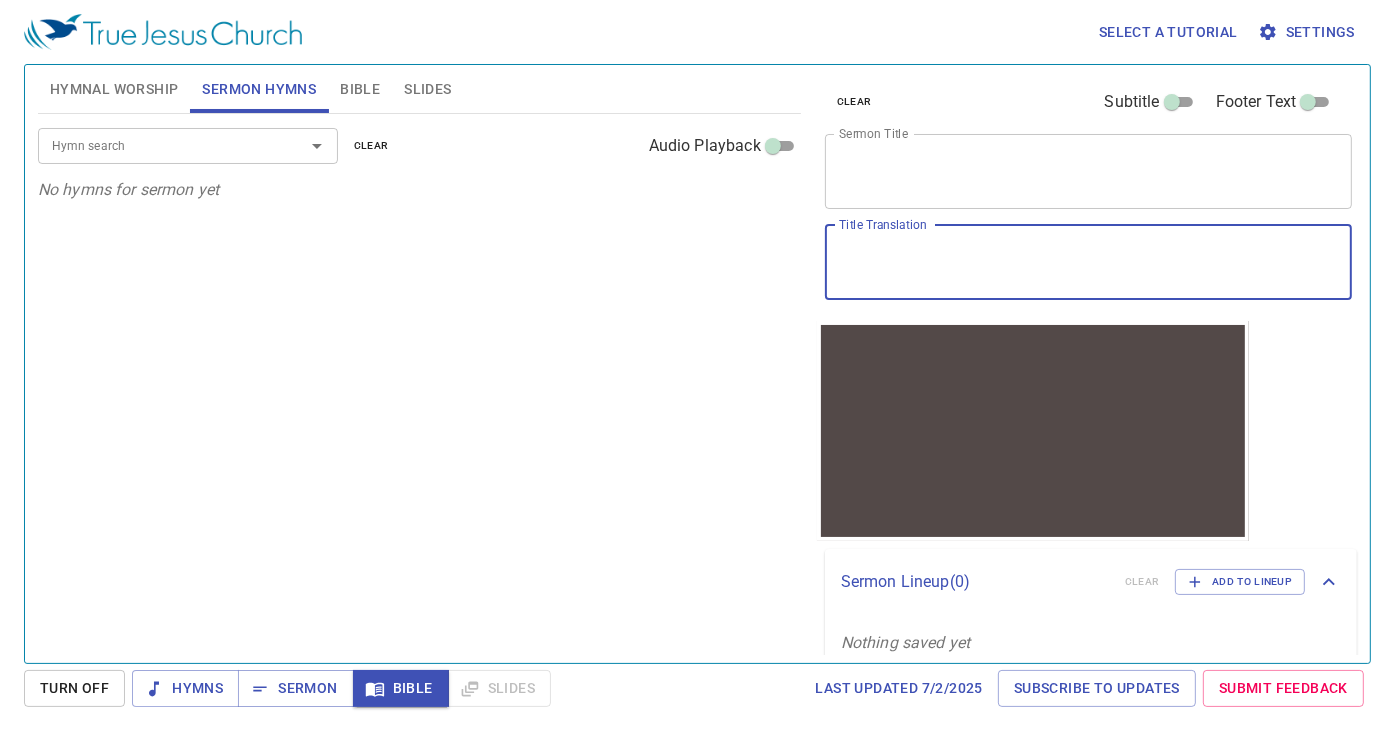 type on "a" 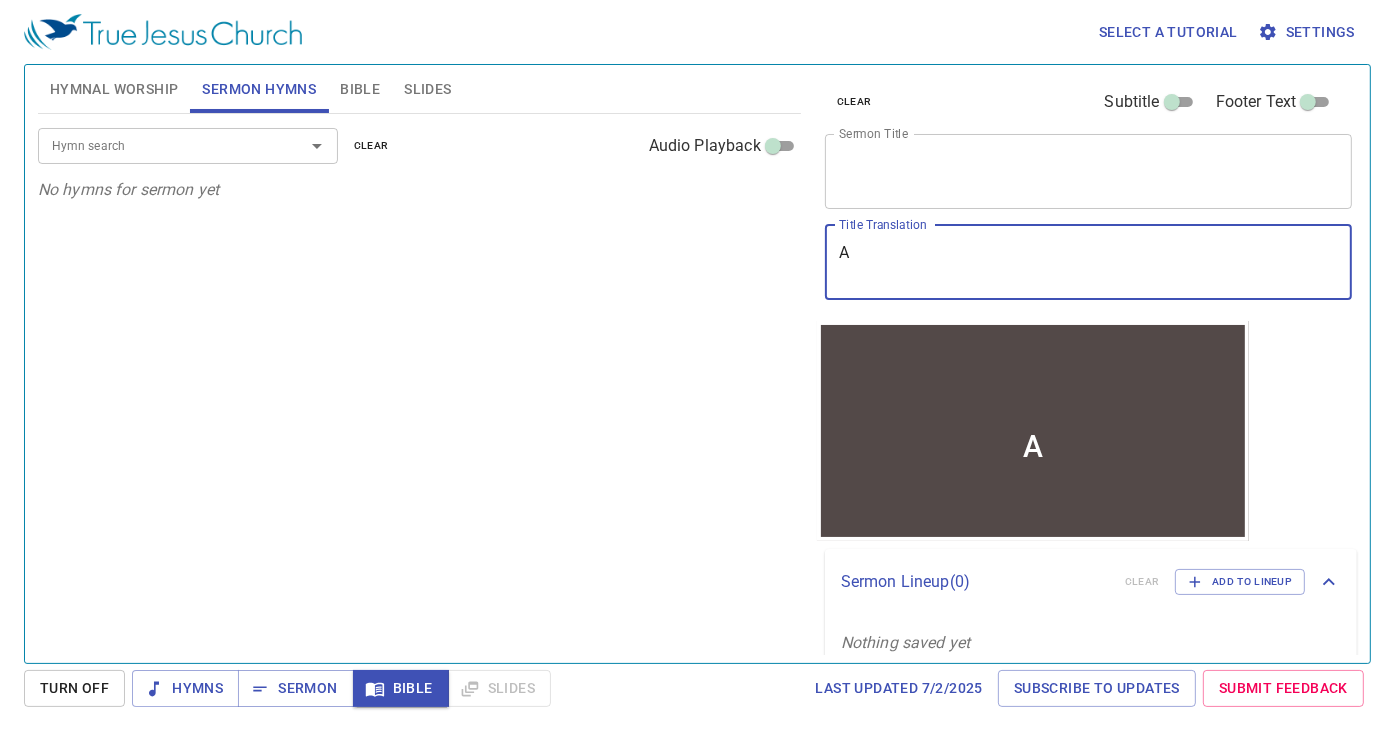 type on "A a" 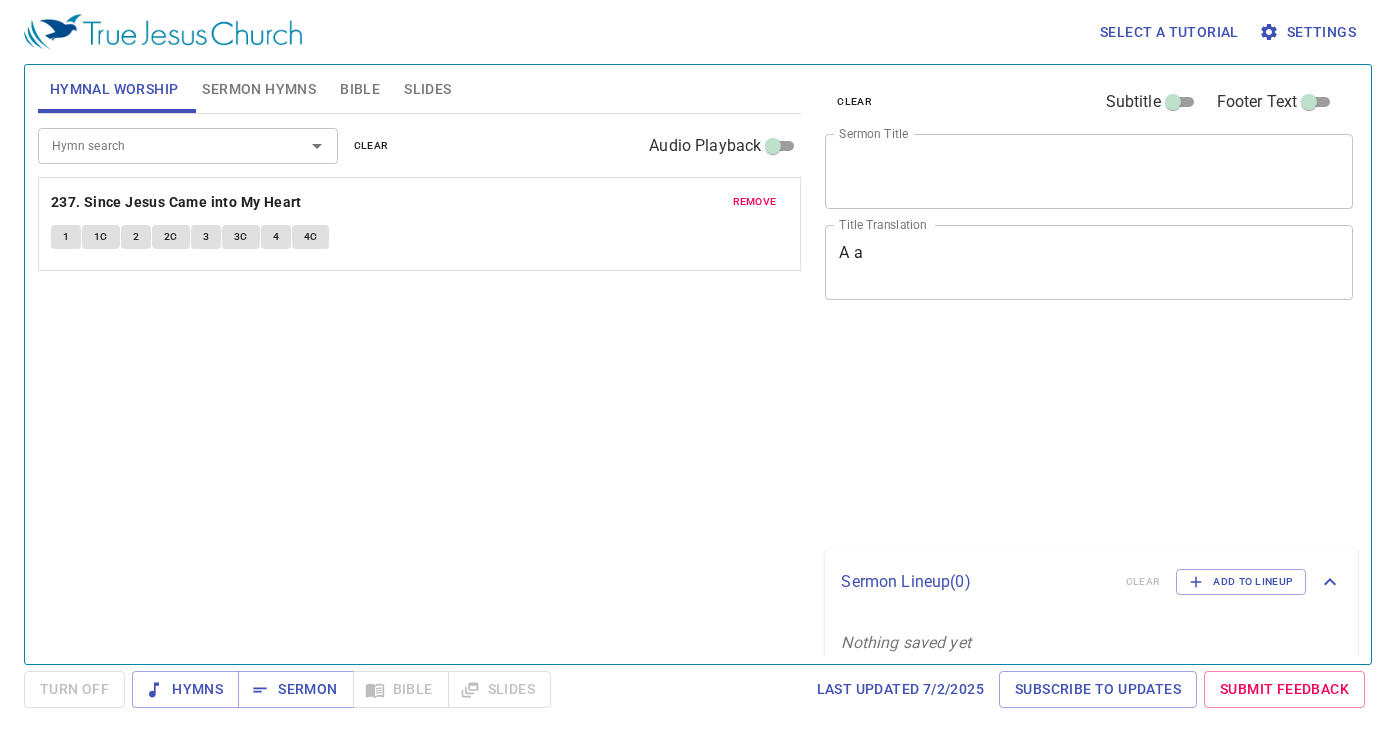 scroll, scrollTop: 0, scrollLeft: 0, axis: both 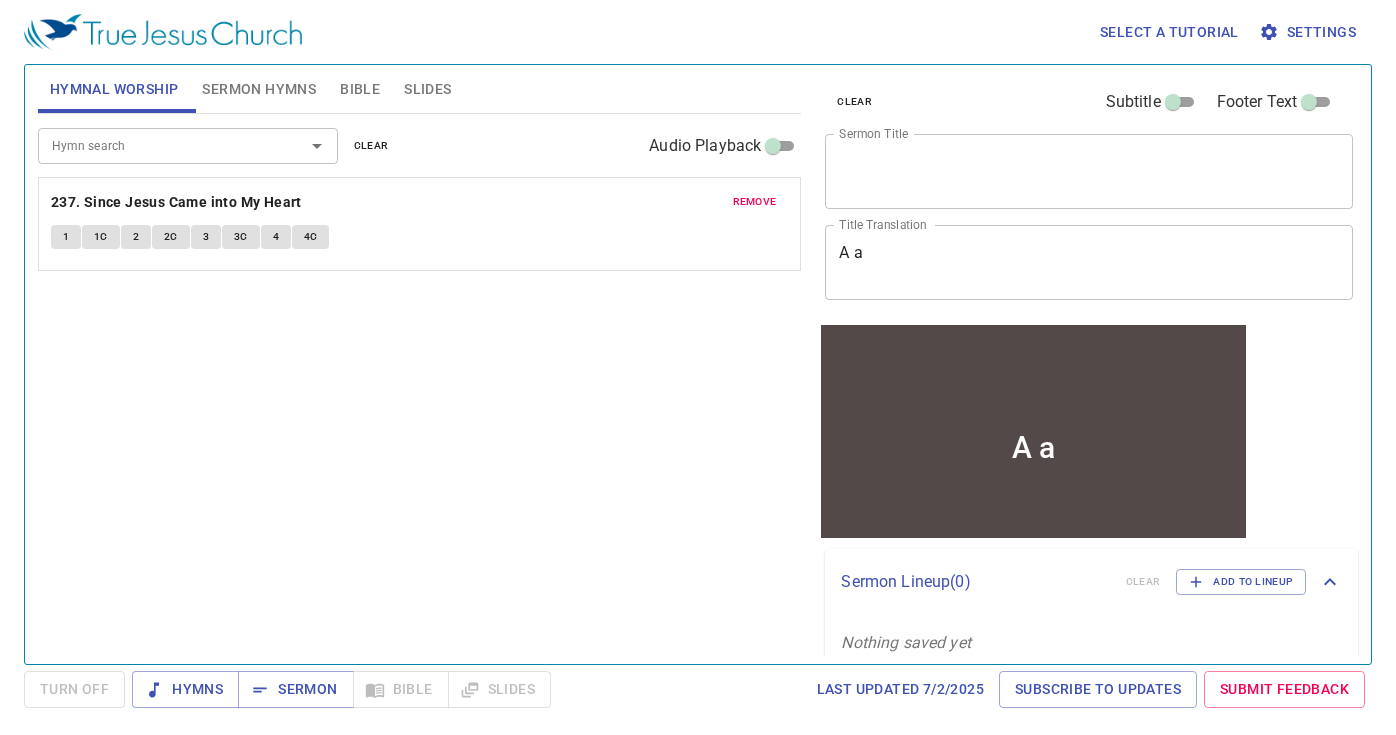 click on "A a x Title Translation" at bounding box center [1089, 262] 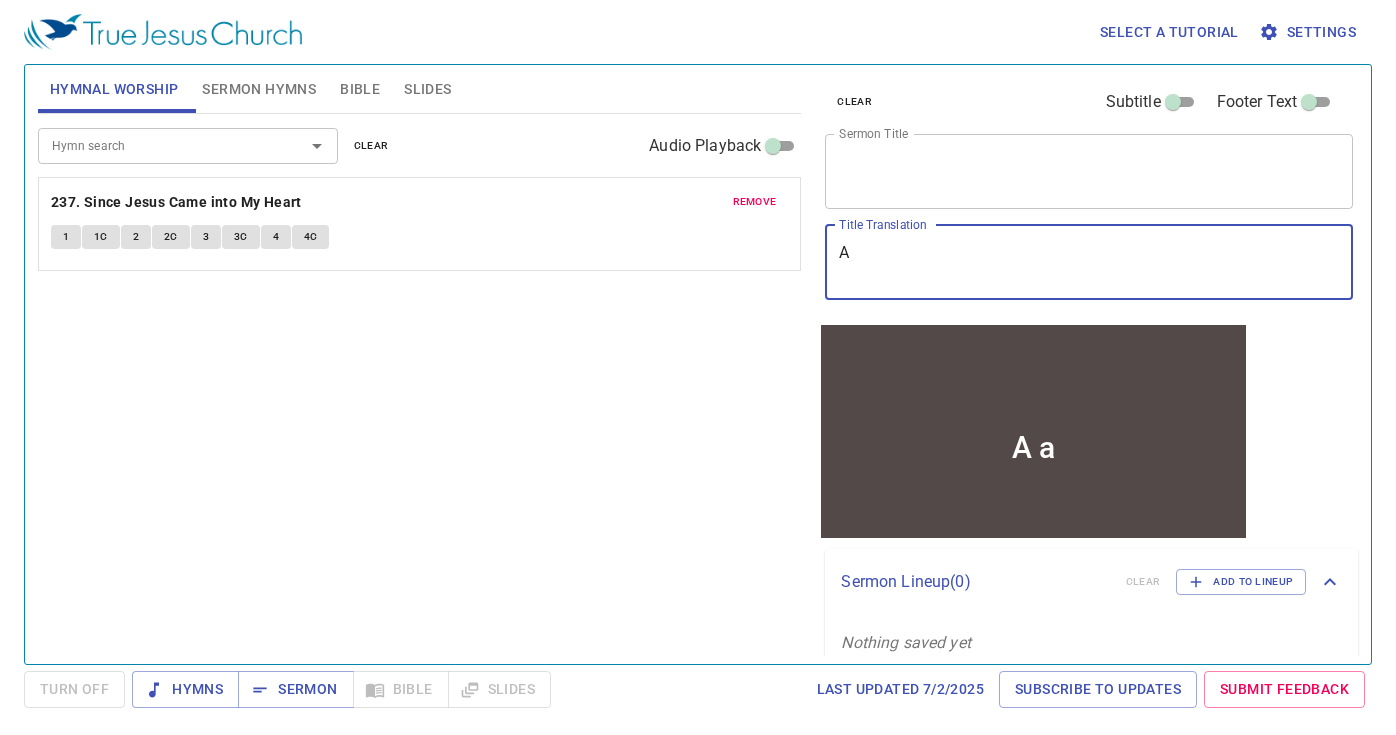 type on "A" 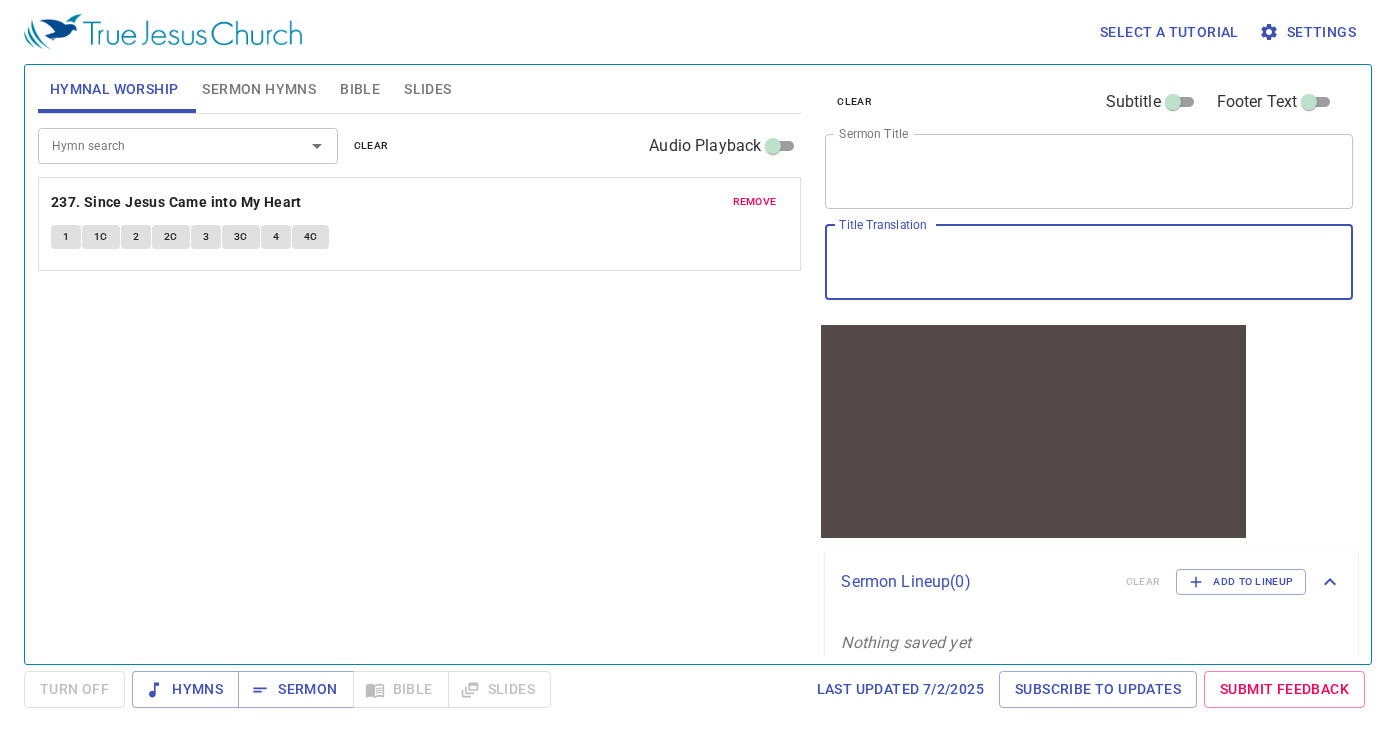 type 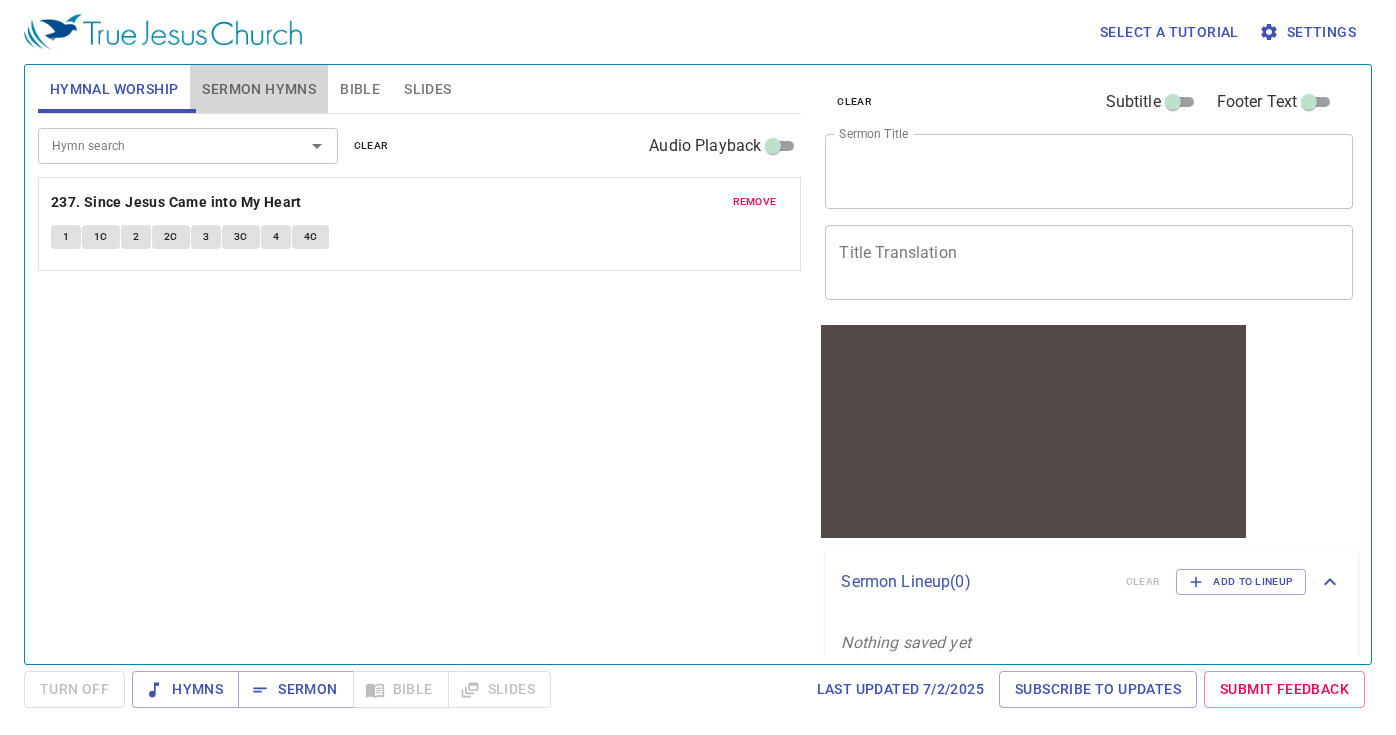 click on "Sermon Hymns" at bounding box center [259, 89] 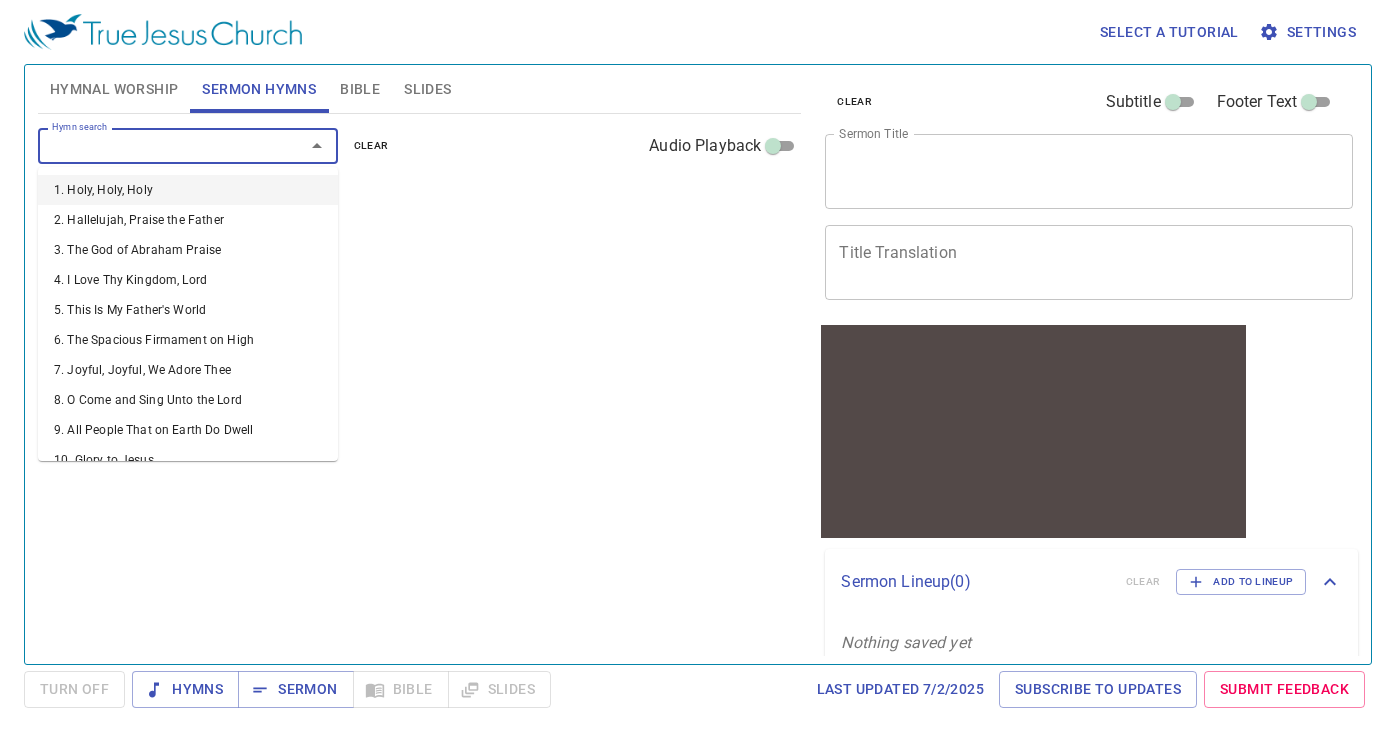 click on "Hymn search" at bounding box center [158, 145] 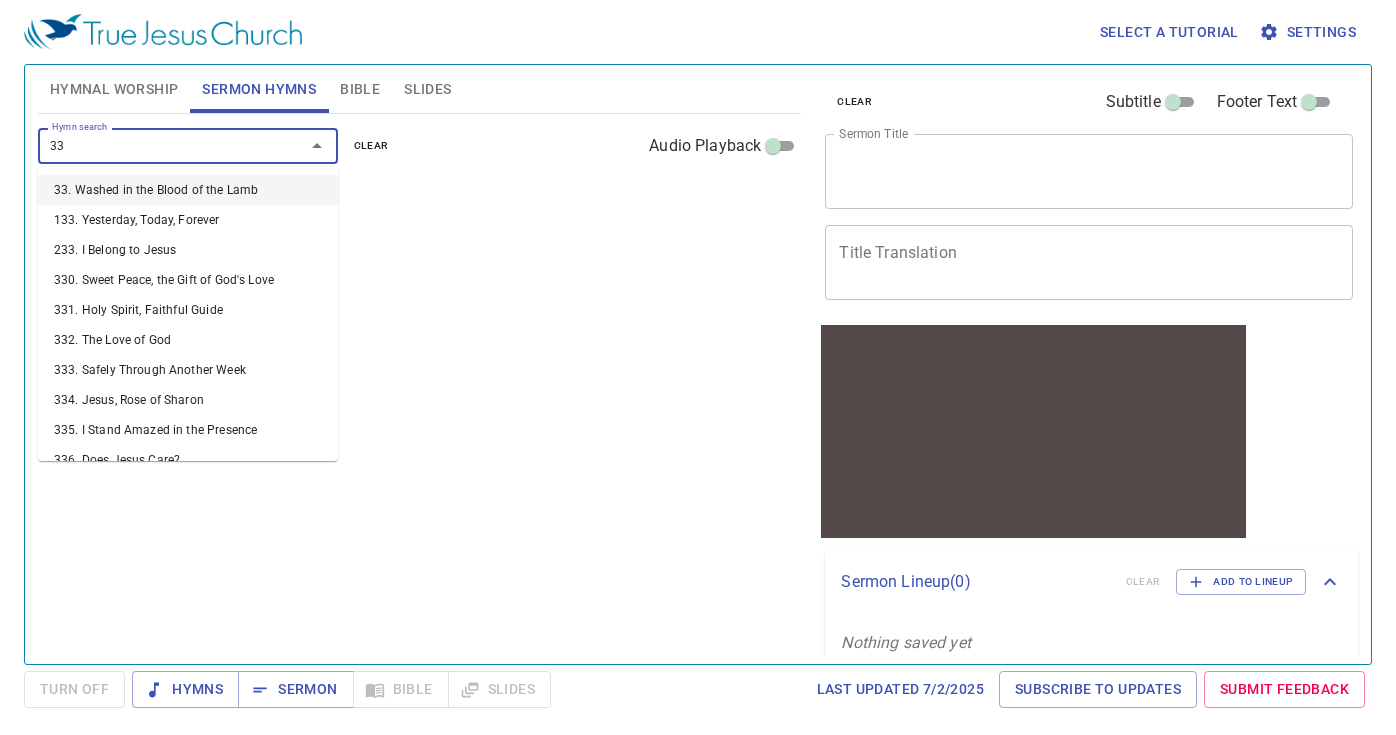 type on "330" 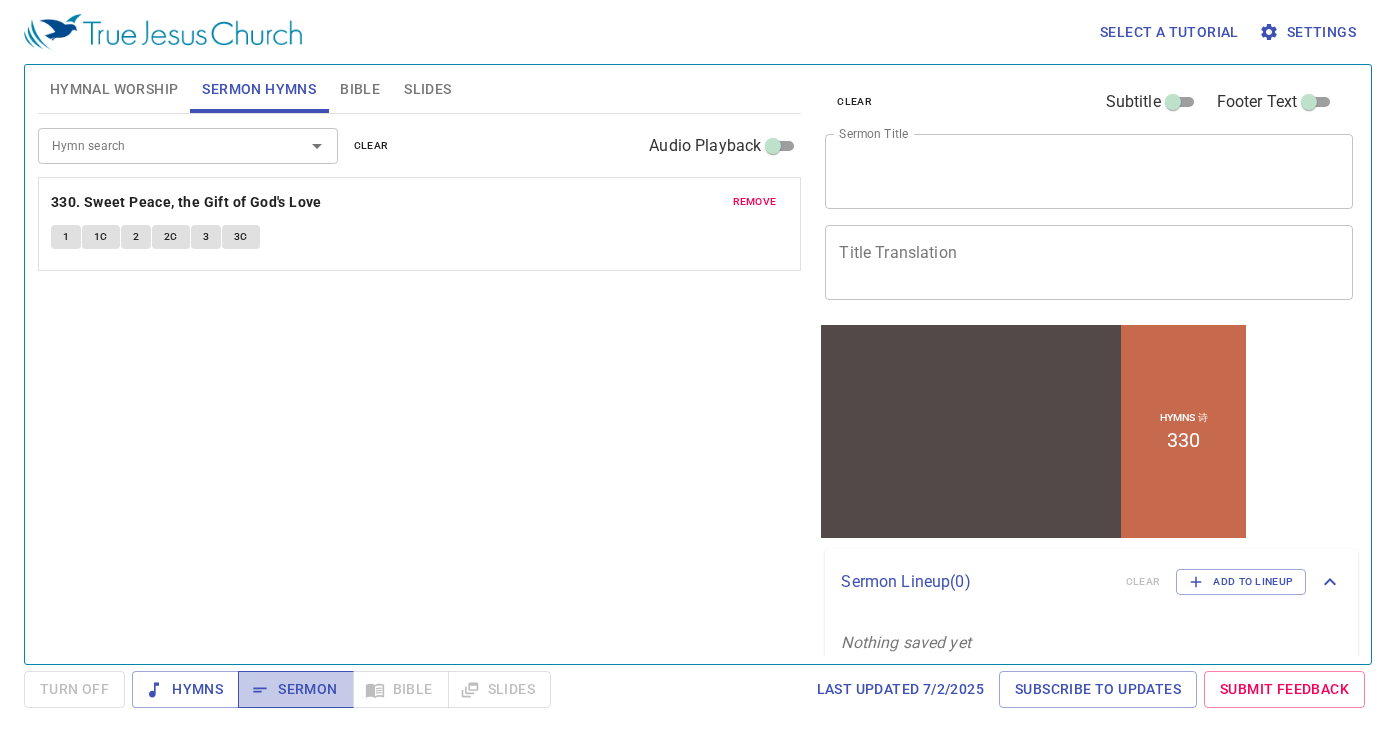 click on "Sermon" at bounding box center (295, 689) 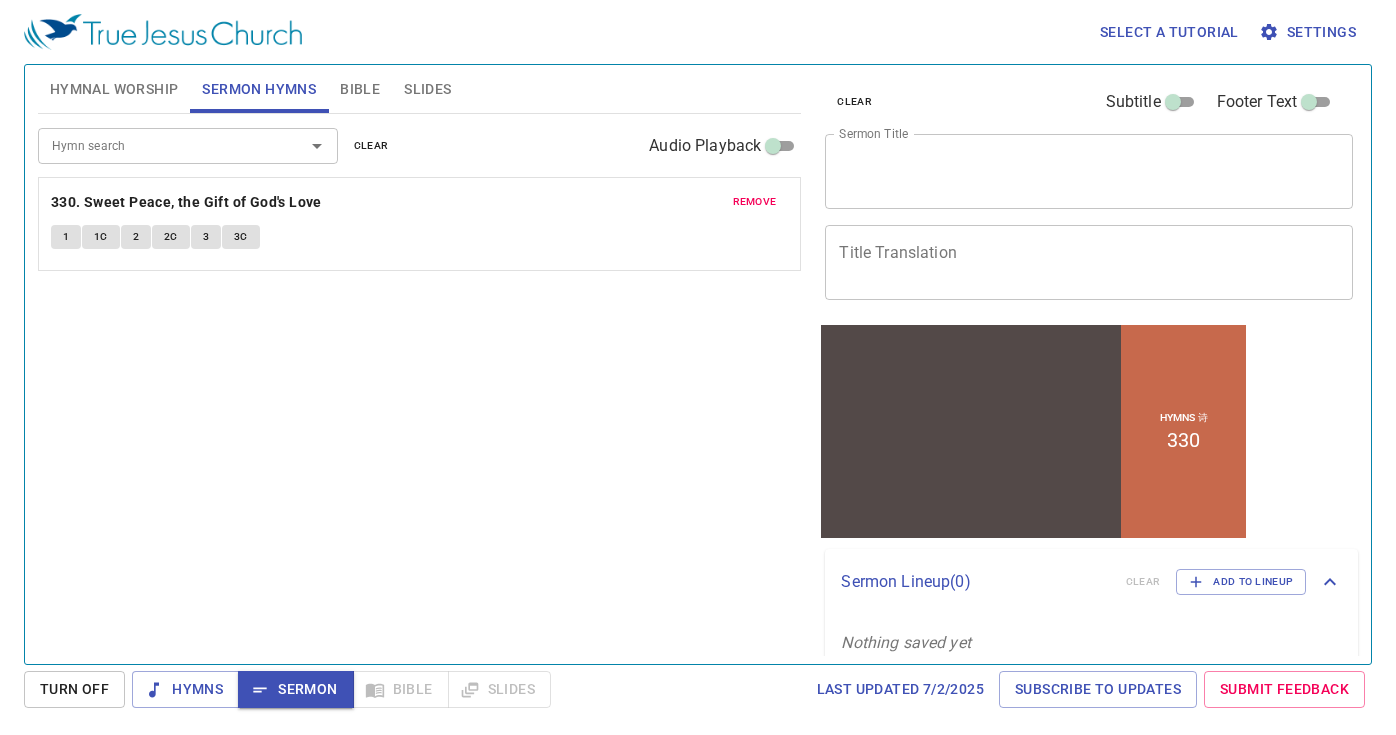 click on "1" at bounding box center [66, 237] 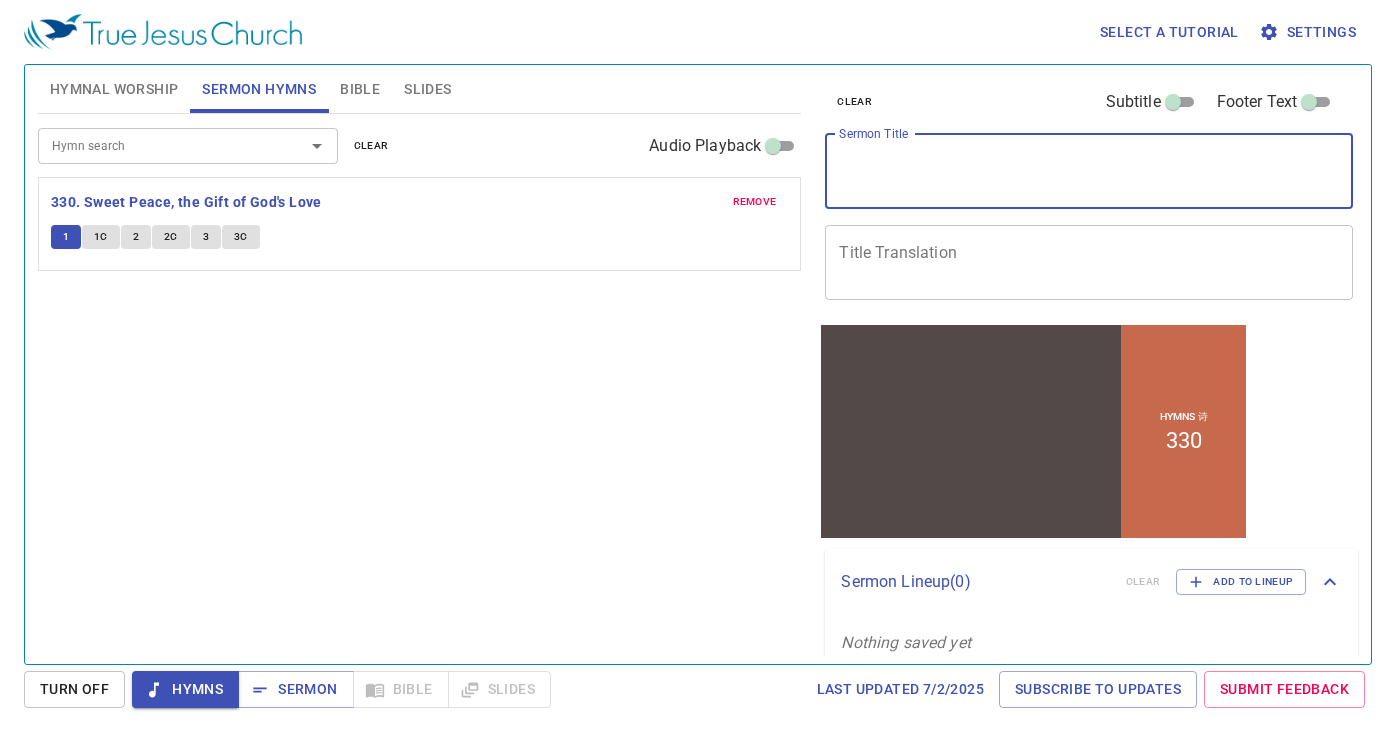 click on "Sermon Title" at bounding box center [1089, 171] 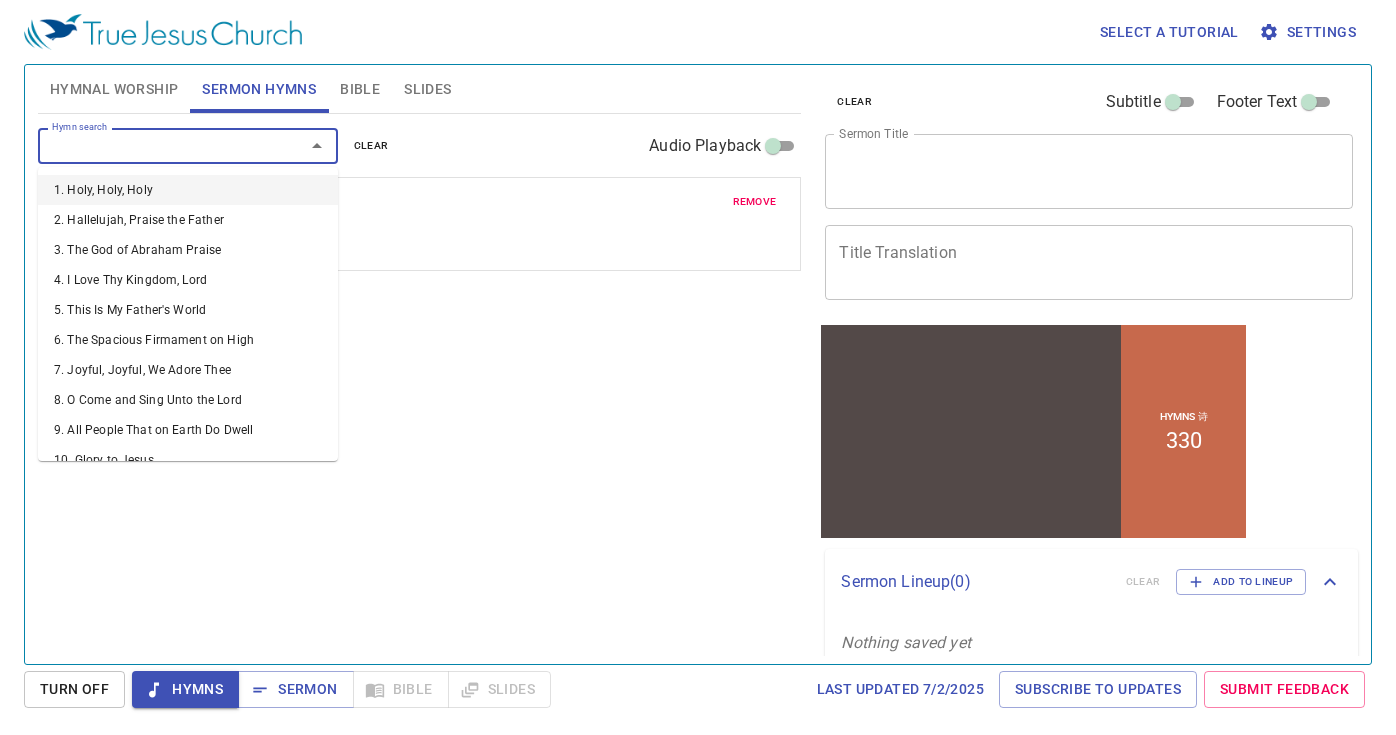 click on "Hymn search" at bounding box center (158, 145) 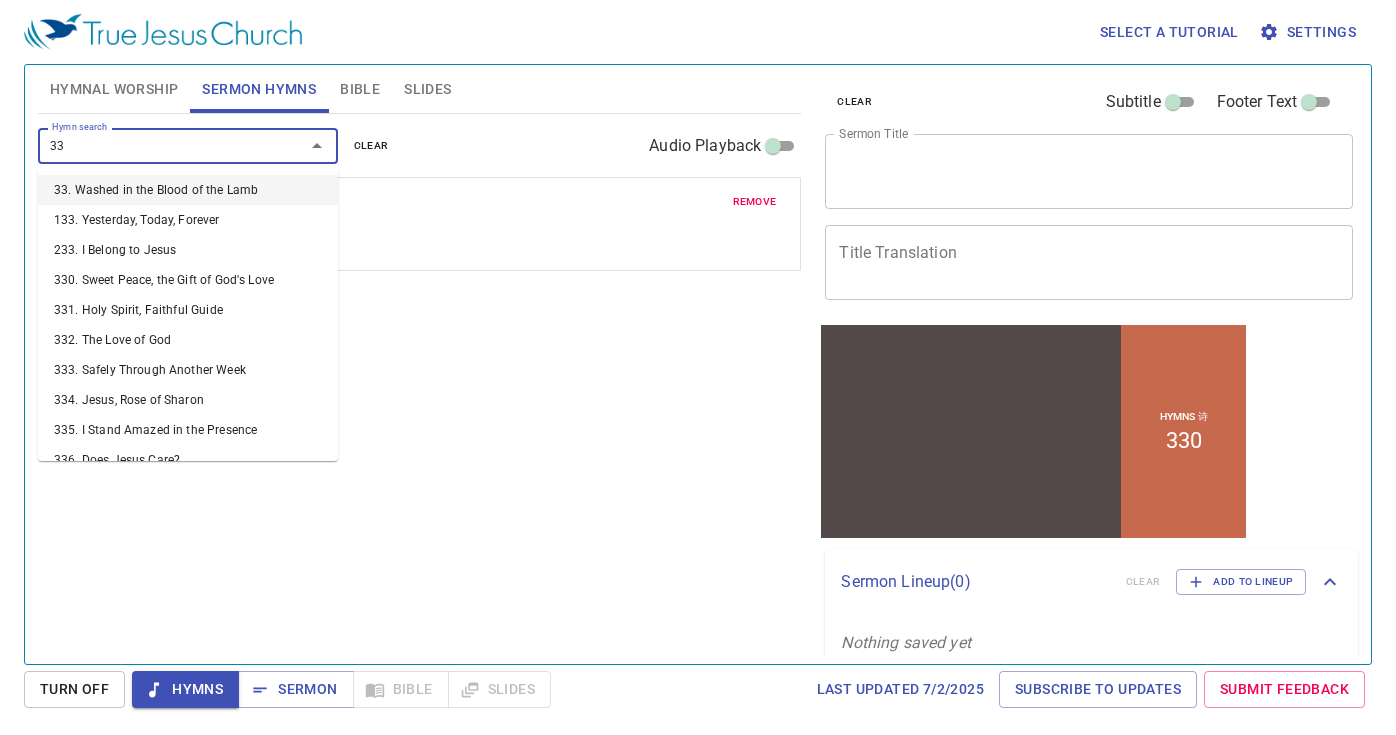 type on "333" 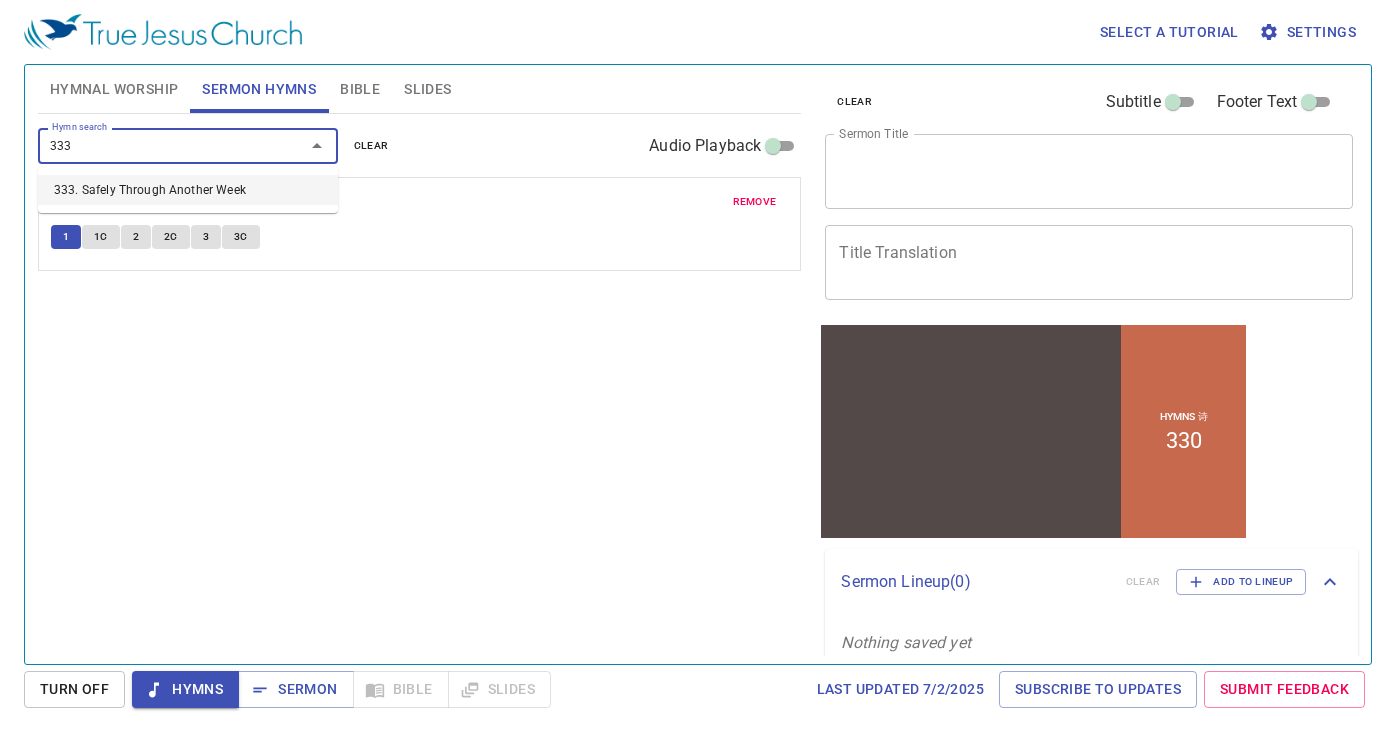 type 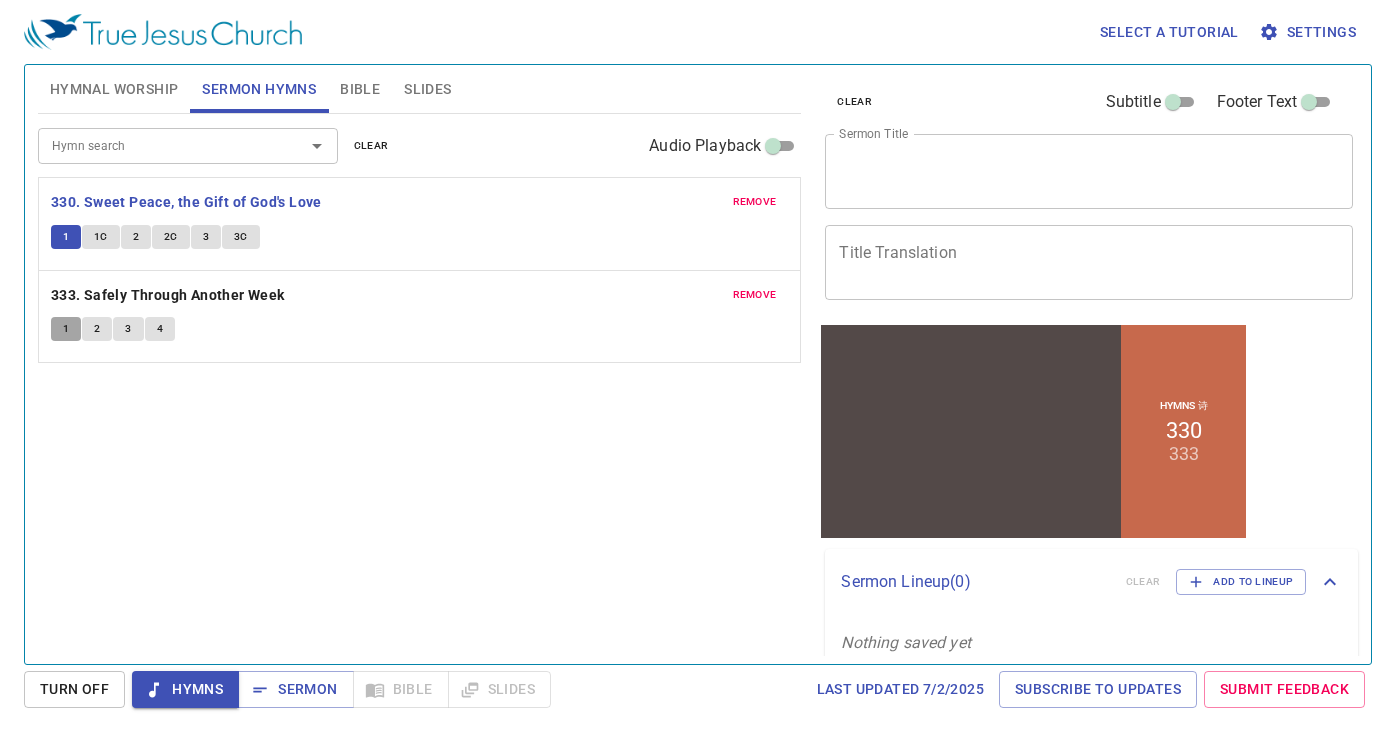 click on "1" at bounding box center (66, 329) 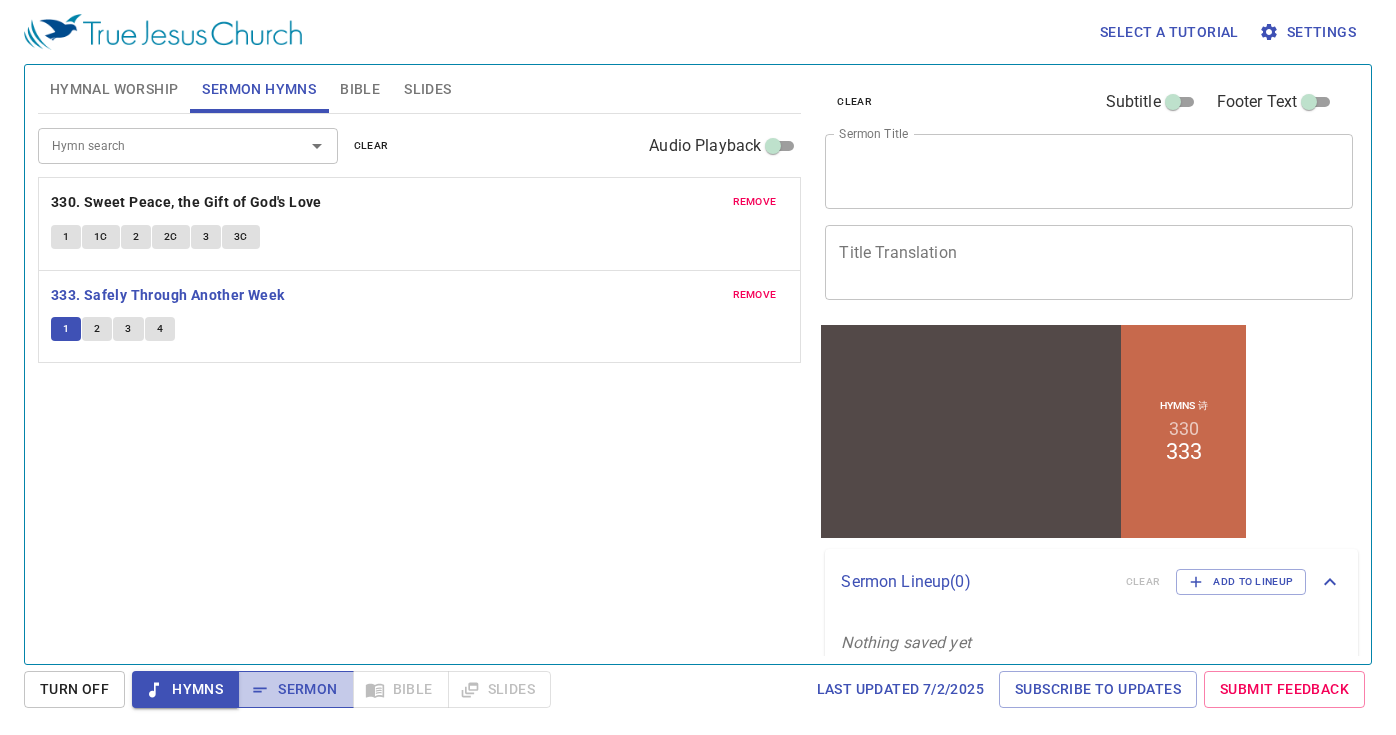 click on "Sermon" at bounding box center (295, 689) 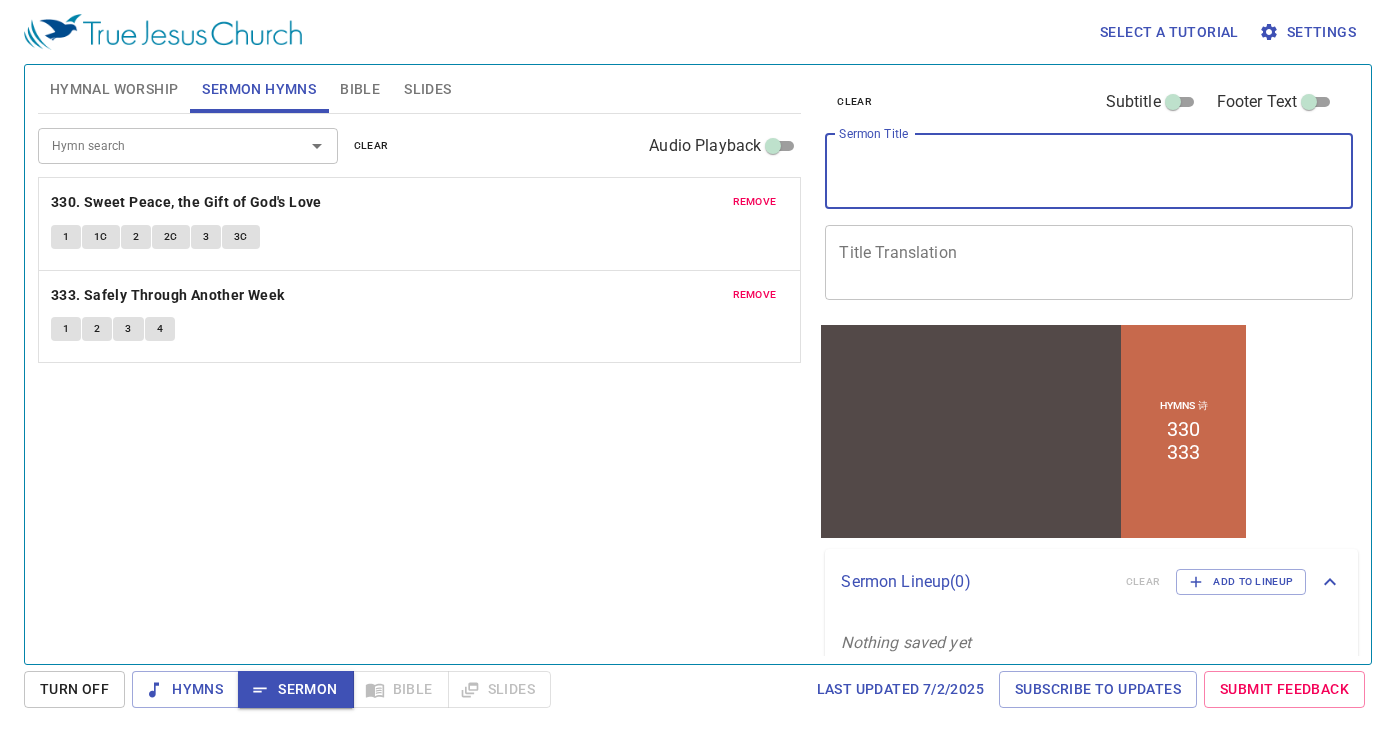 click on "Sermon Title" at bounding box center [1089, 171] 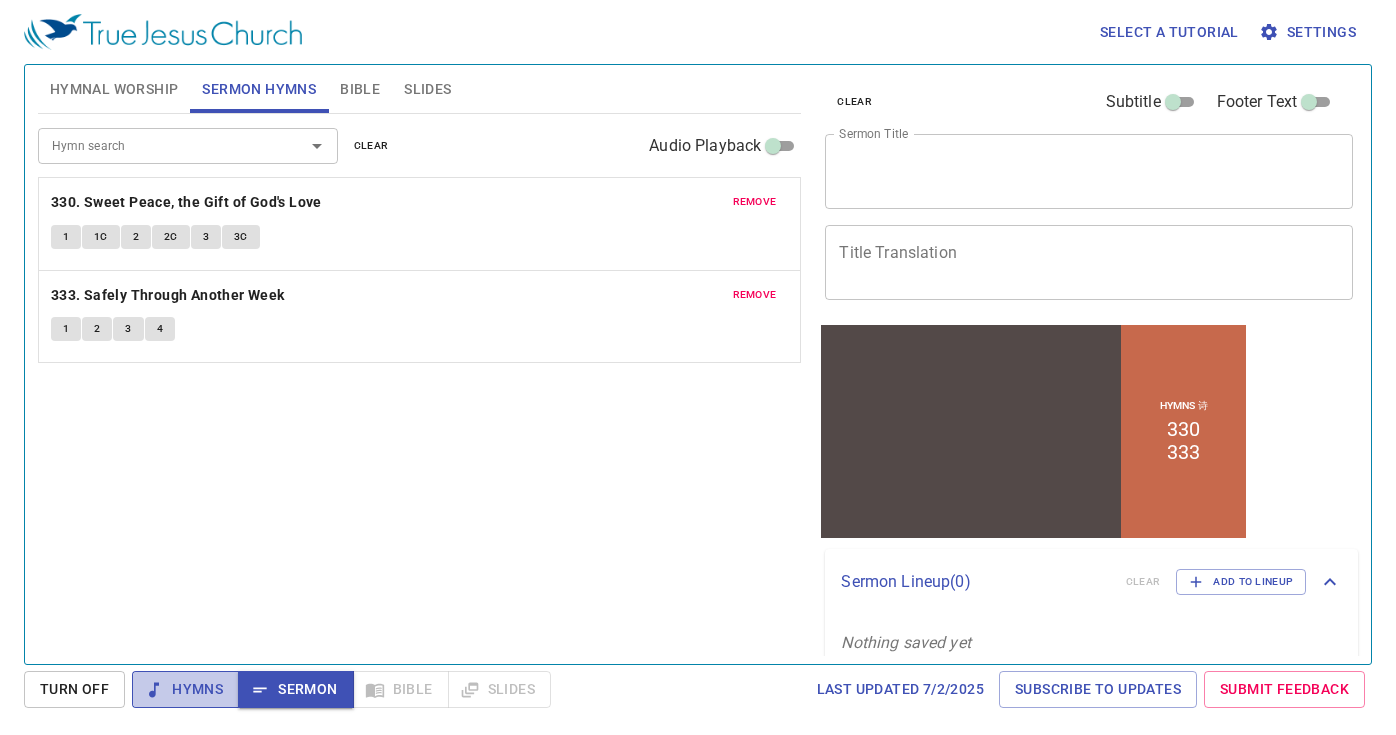click on "Hymns" at bounding box center [185, 689] 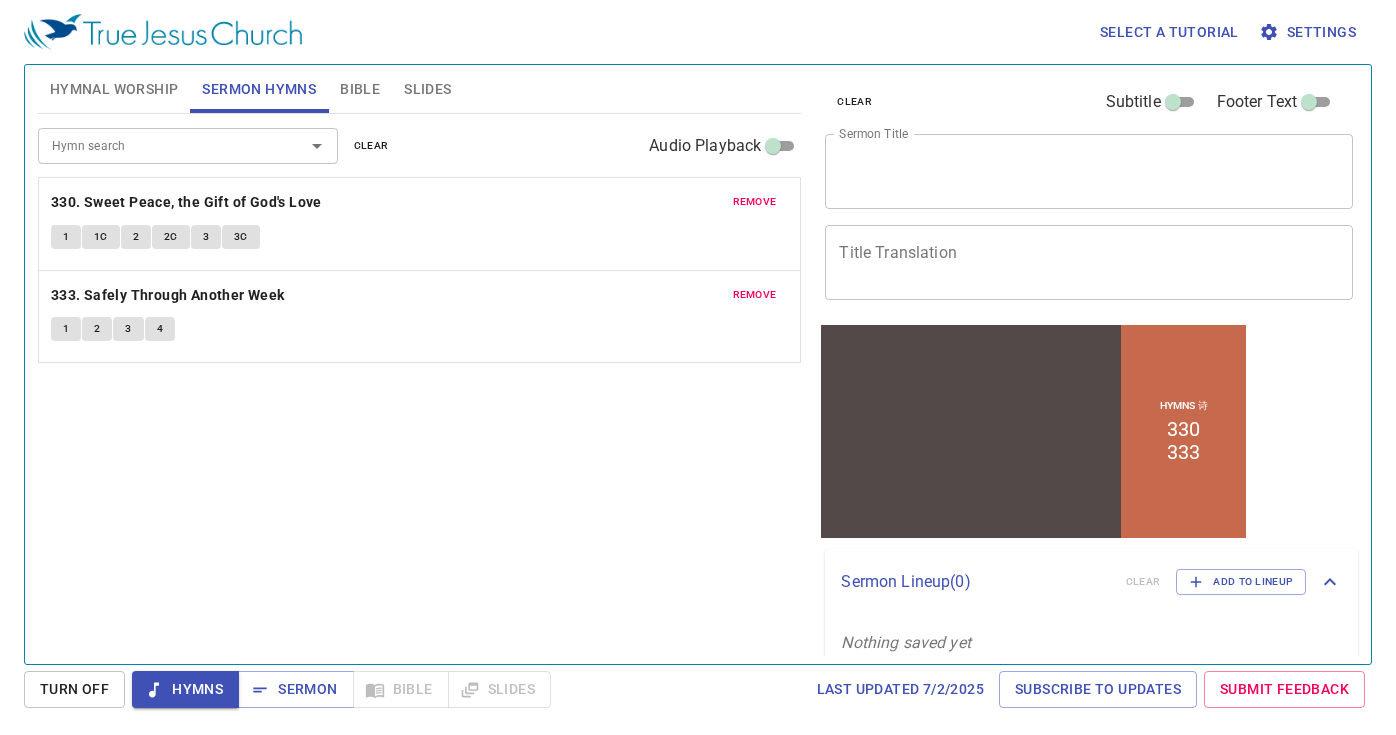 click on "Sermon Title" at bounding box center (1089, 171) 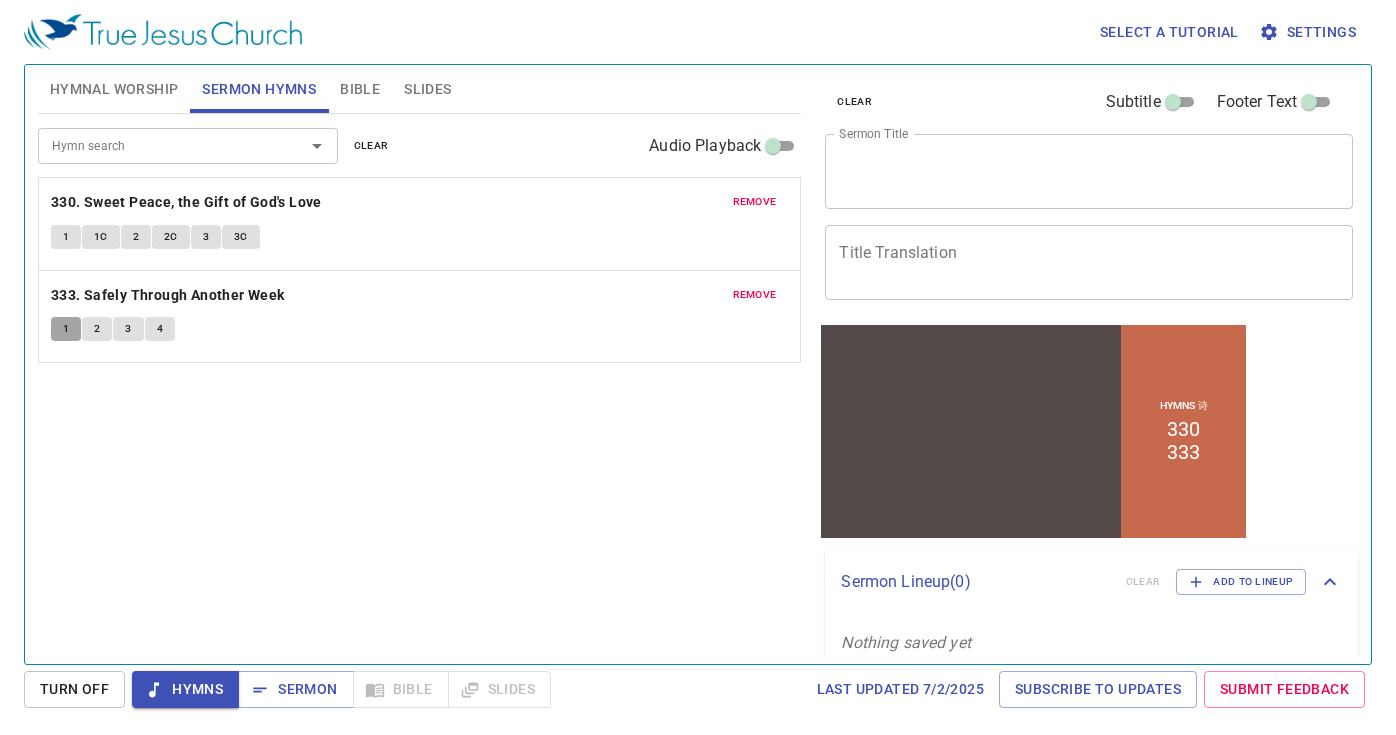 click on "1" at bounding box center [66, 329] 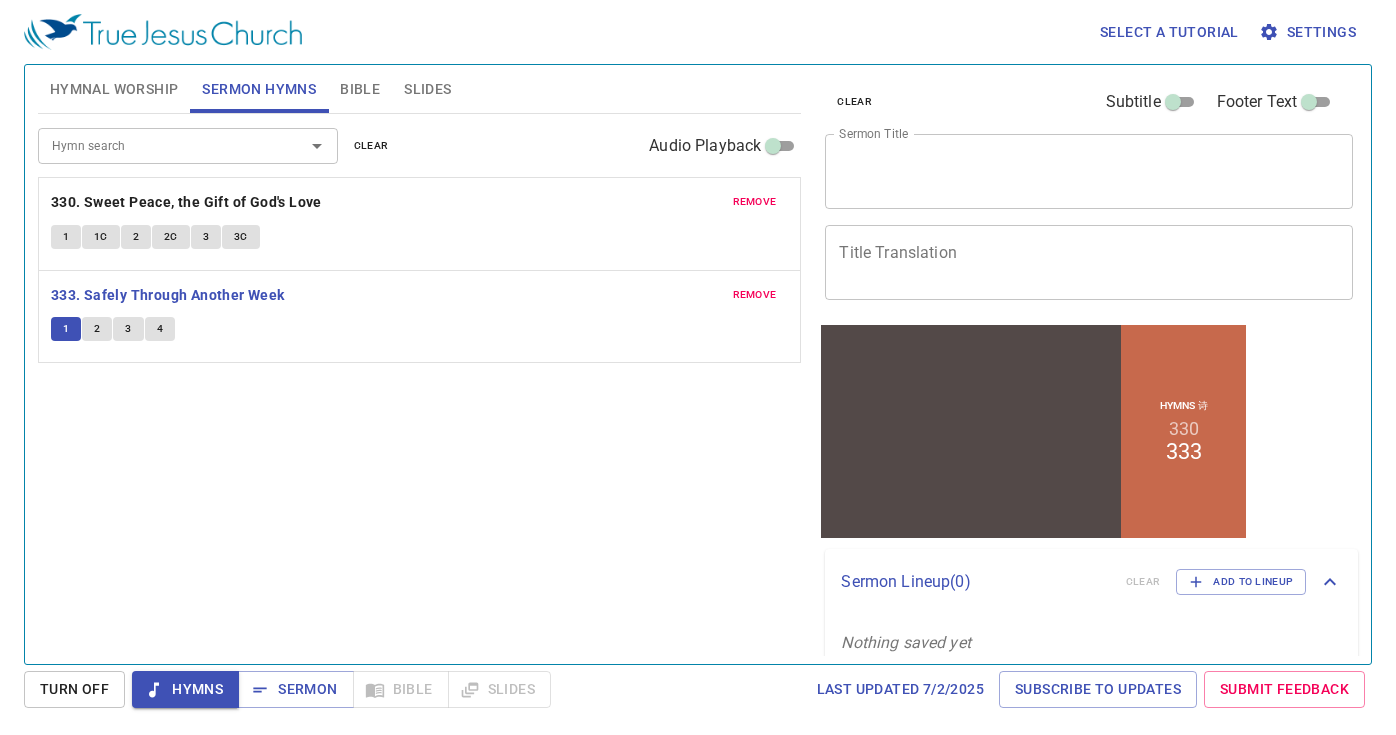 click on "Sermon Title" at bounding box center [1089, 171] 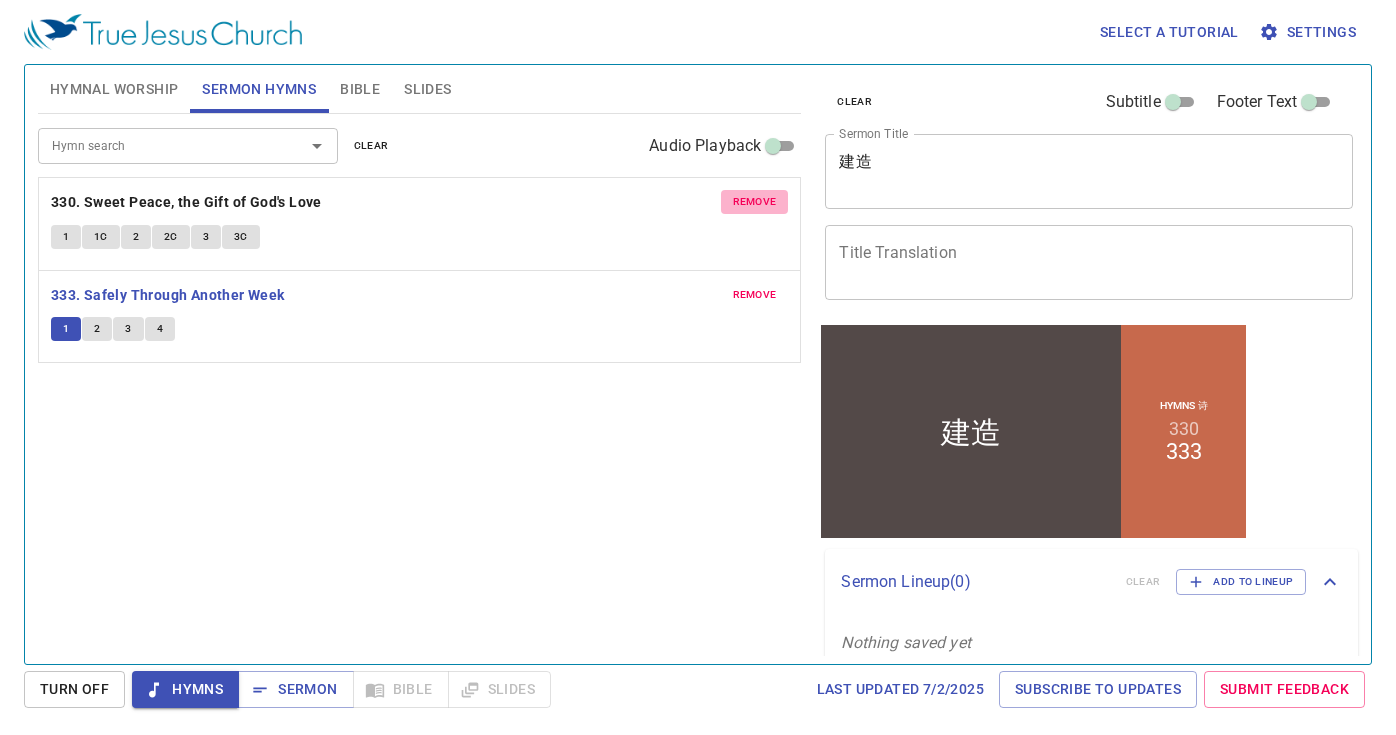 click on "remove" at bounding box center [755, 202] 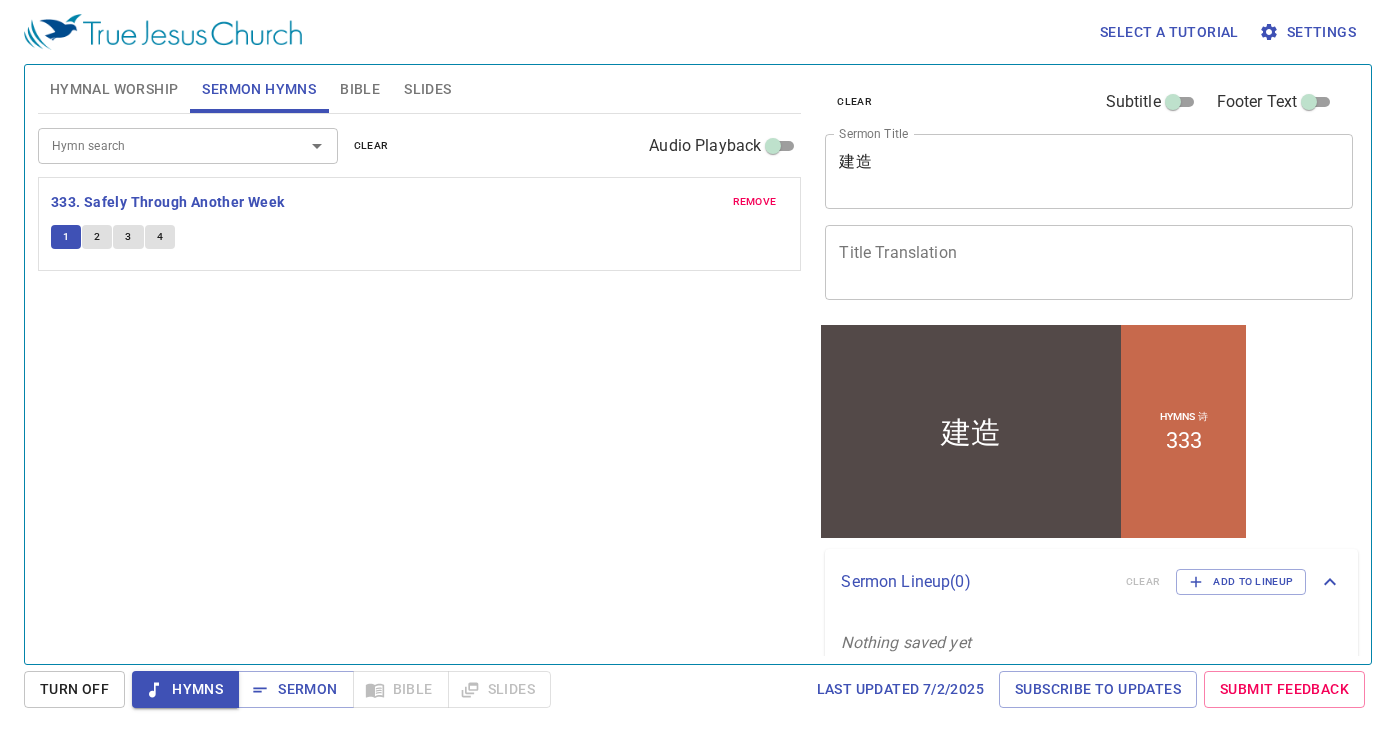 click on "Hymn search Hymn search   clear Audio Playback remove 333. Safely Through Another Week   1 2 3 4" at bounding box center [420, 380] 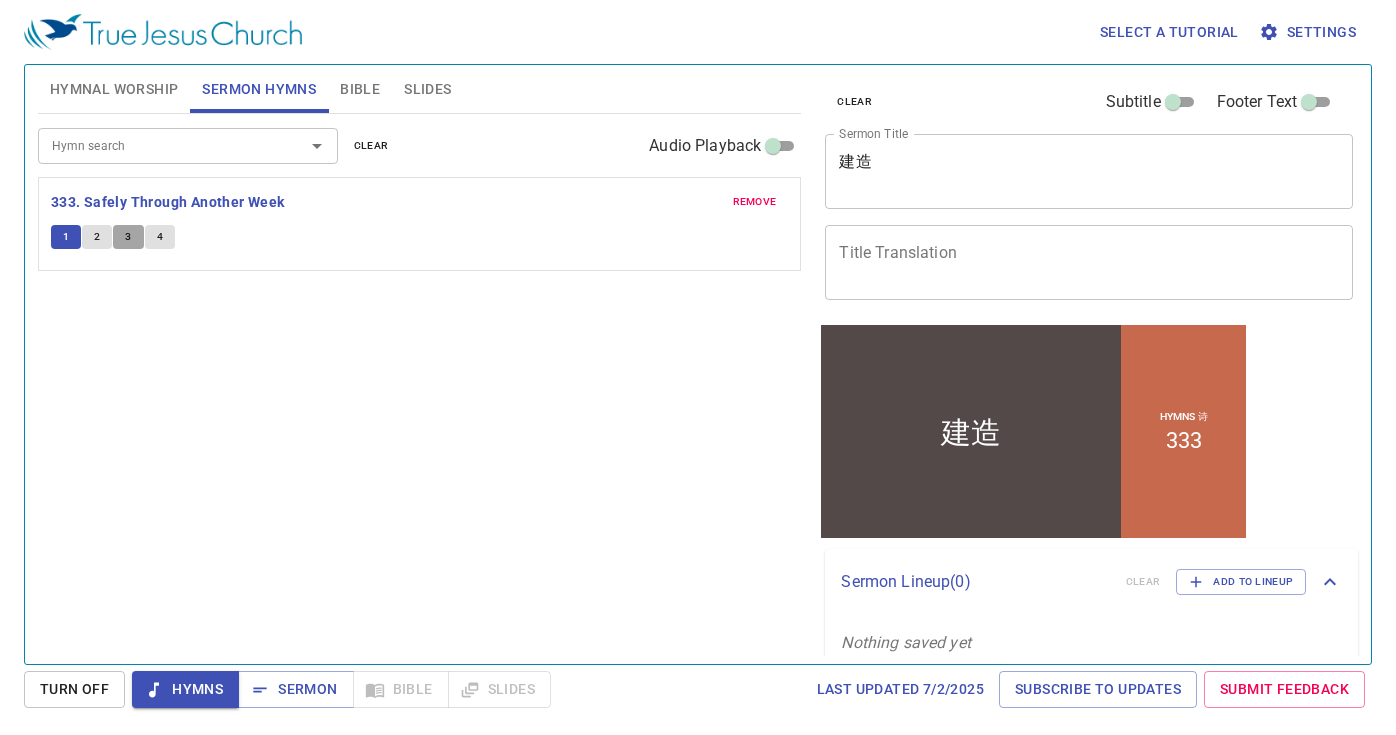 click on "3" at bounding box center (128, 237) 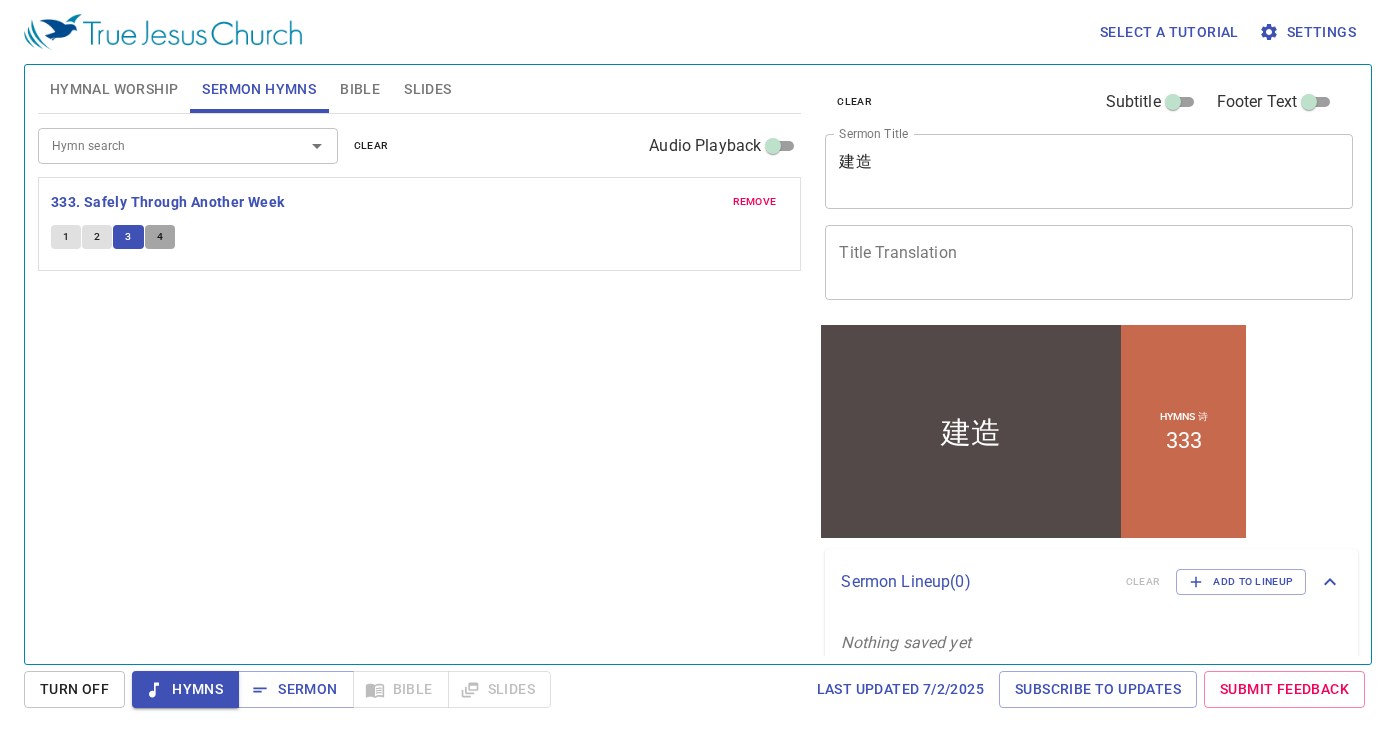 click on "4" at bounding box center (160, 237) 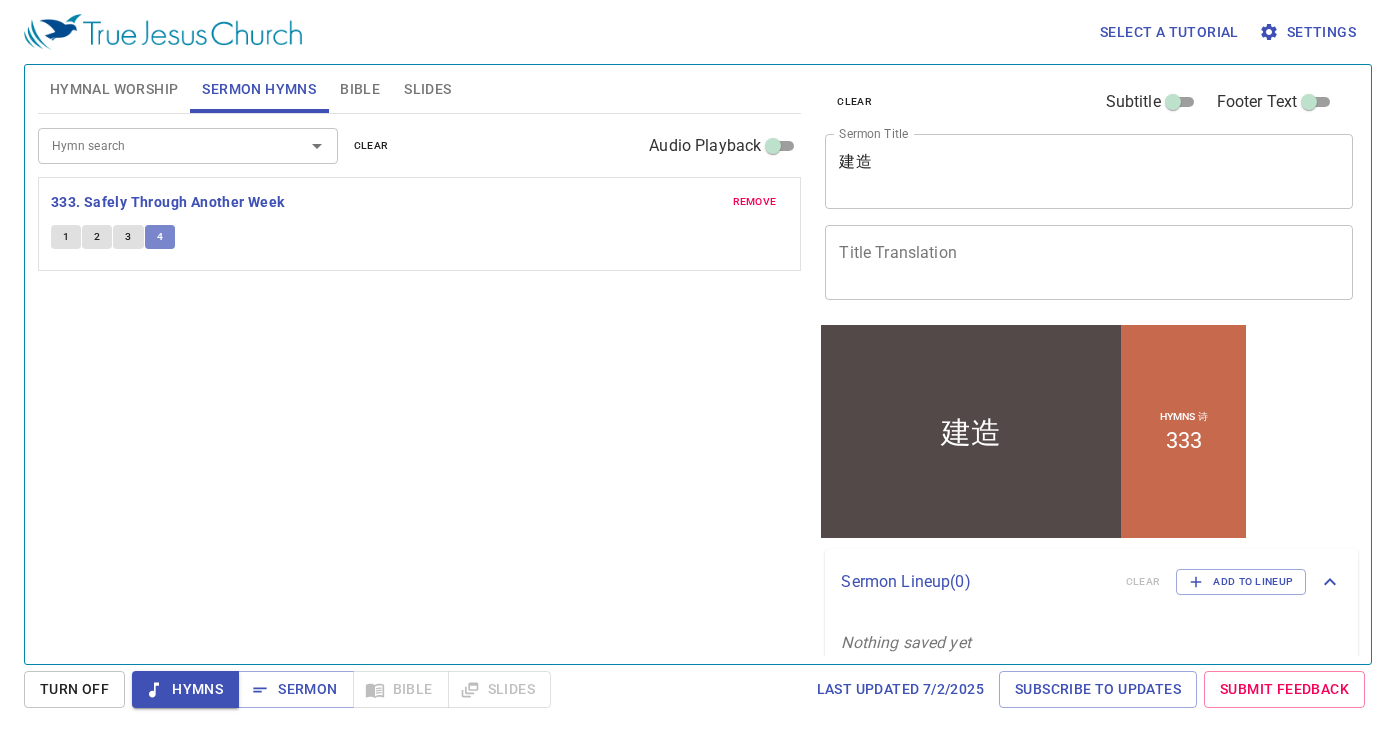 click on "4" at bounding box center [160, 237] 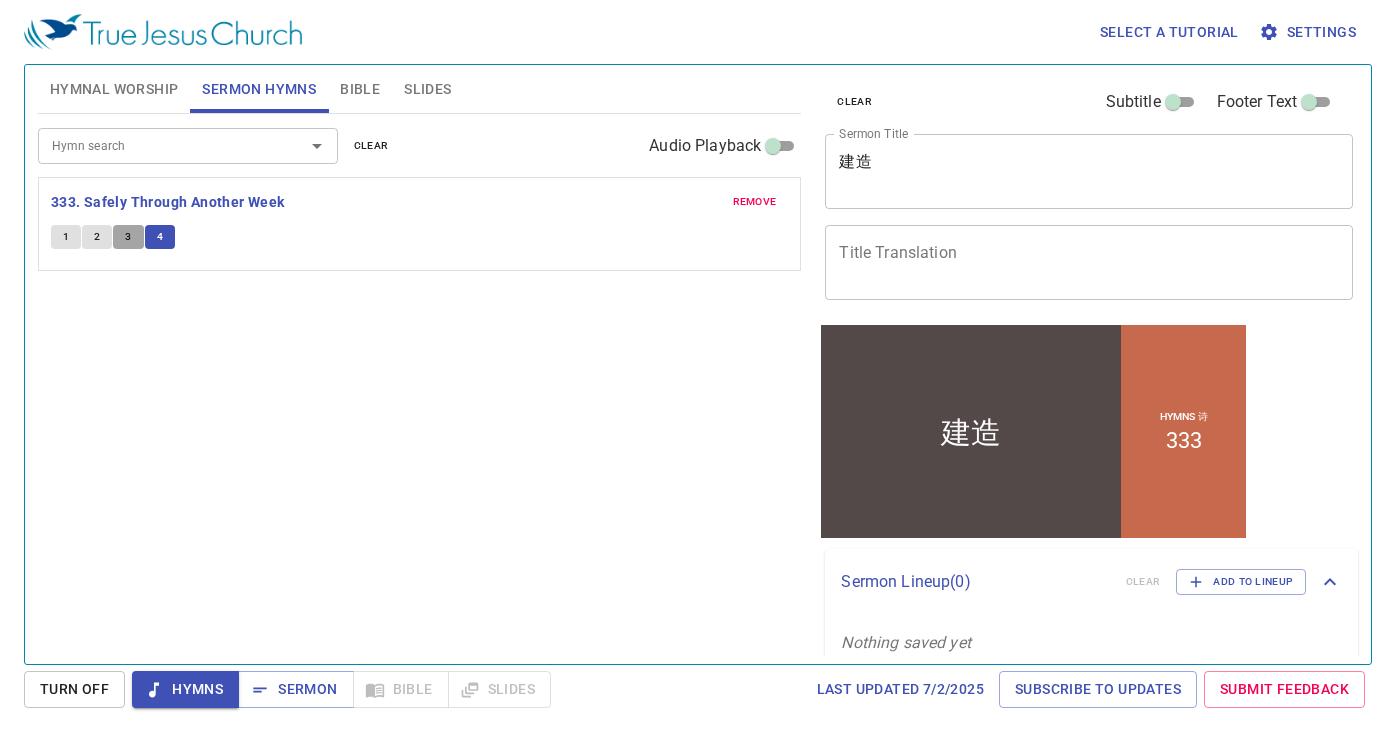 click on "3" at bounding box center (128, 237) 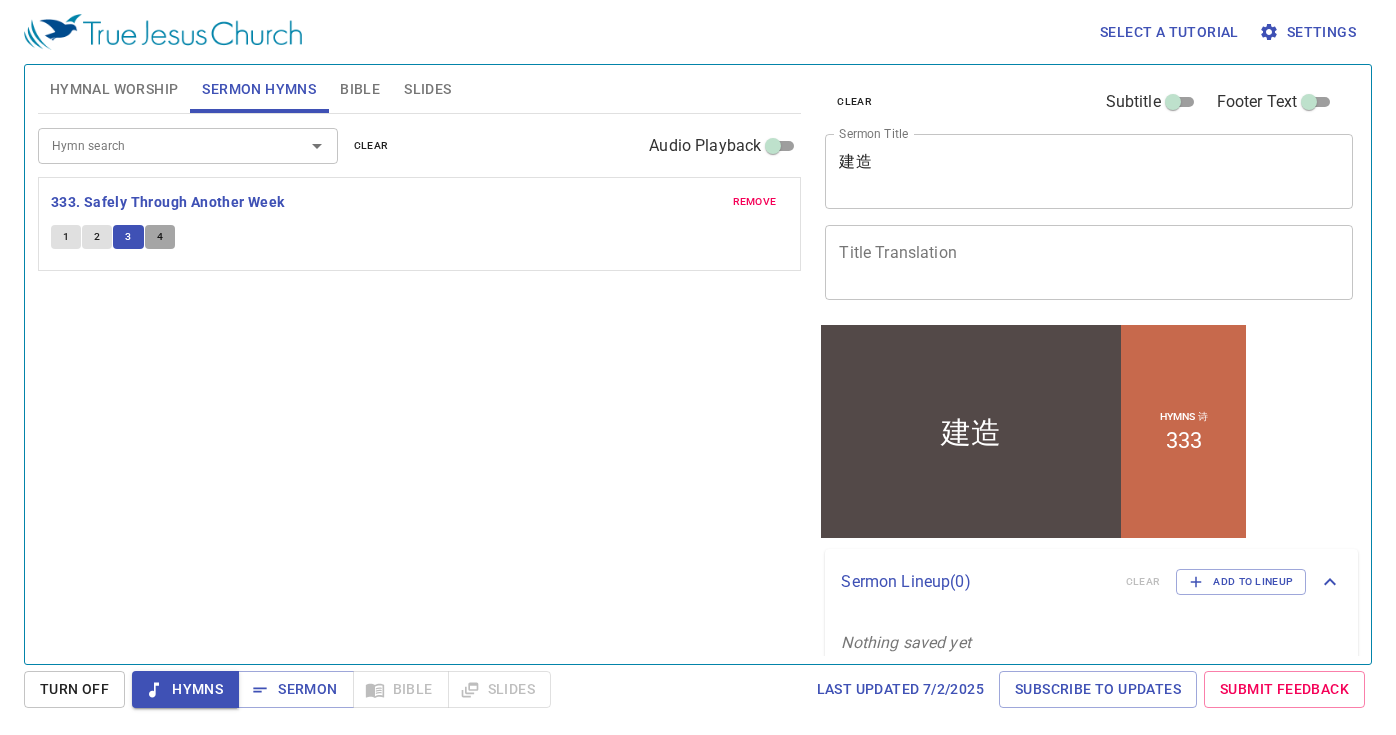click on "4" at bounding box center [160, 237] 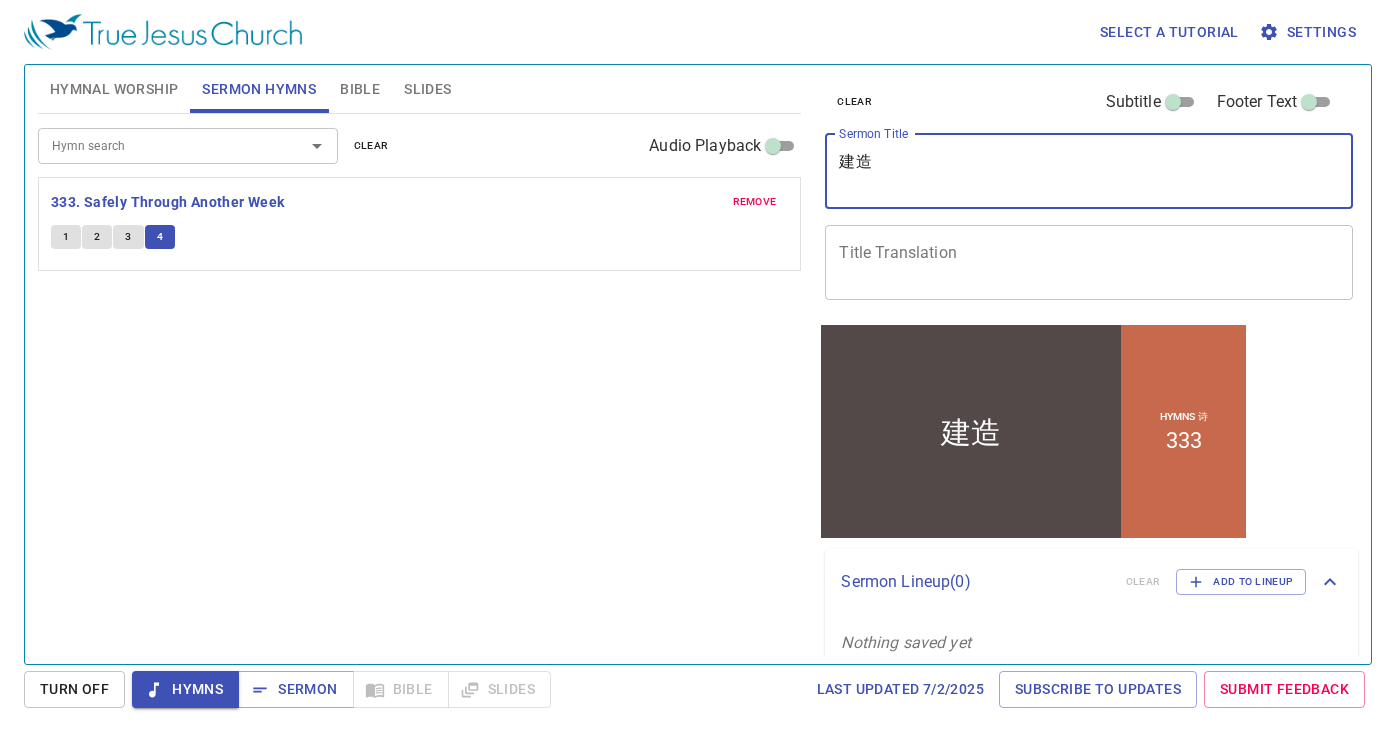 click on "建造" at bounding box center (1089, 171) 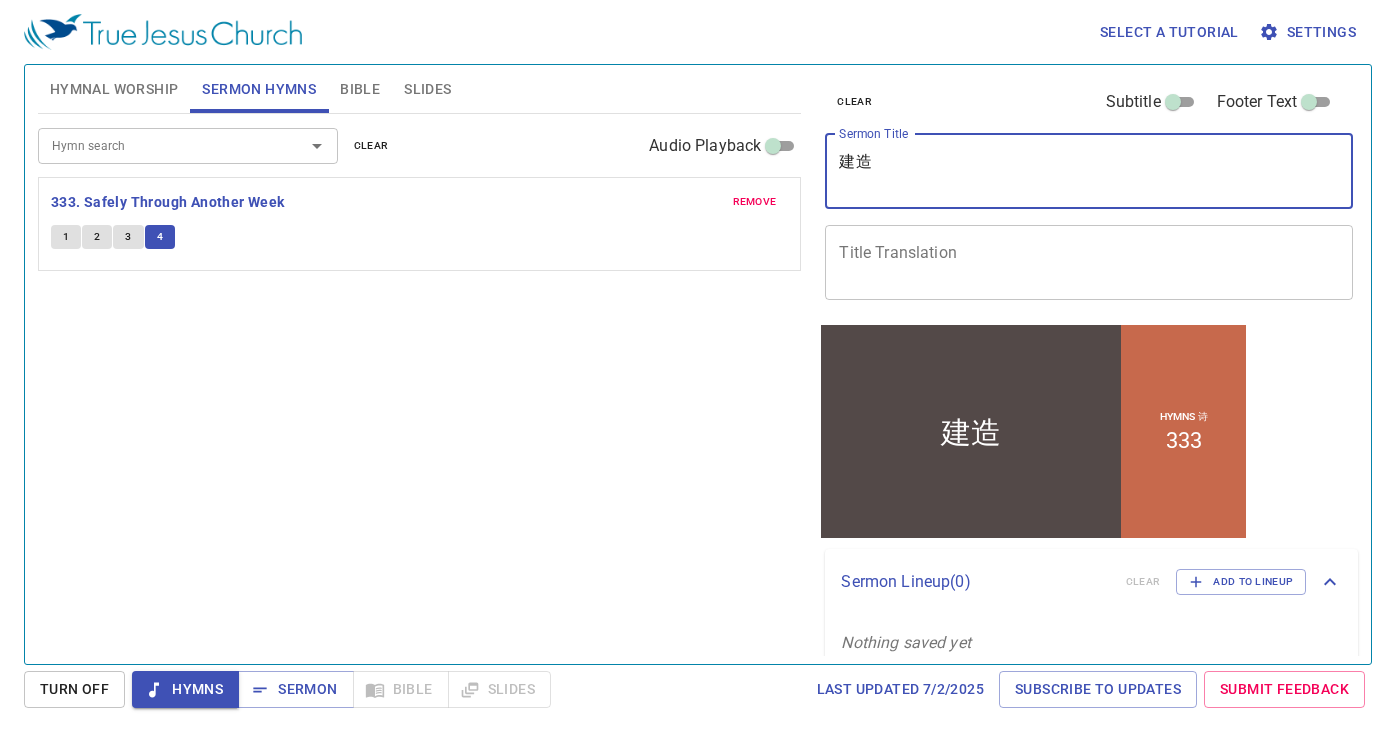click on "建造" at bounding box center (1089, 171) 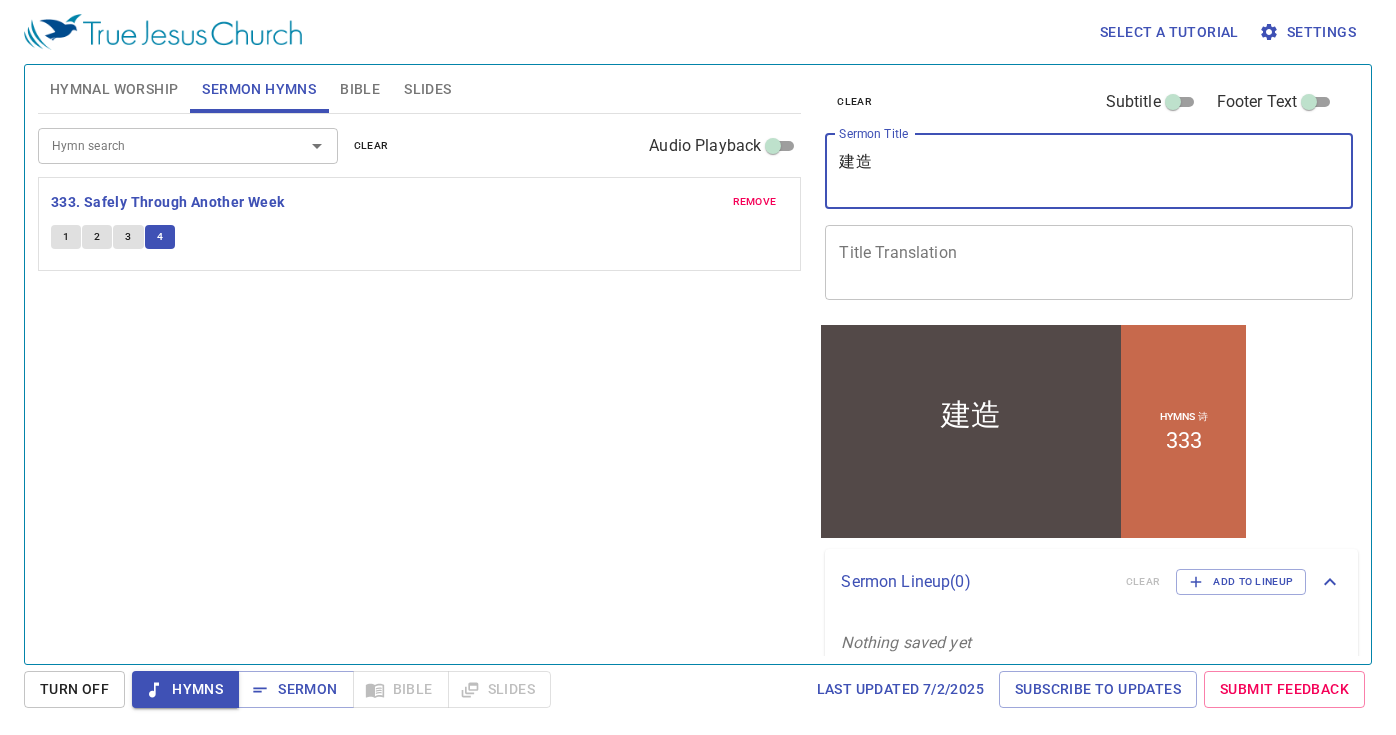 click on "建造" at bounding box center (1089, 171) 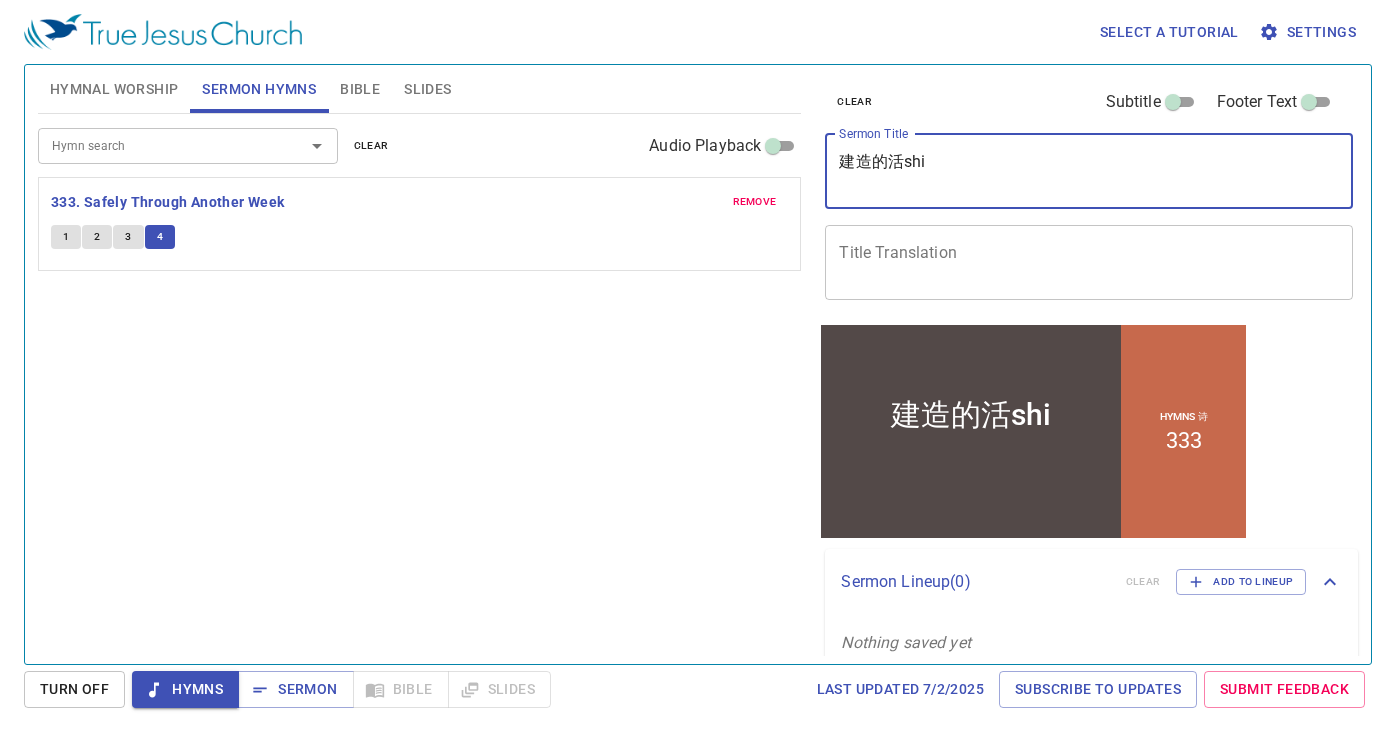 type on "建造的活石" 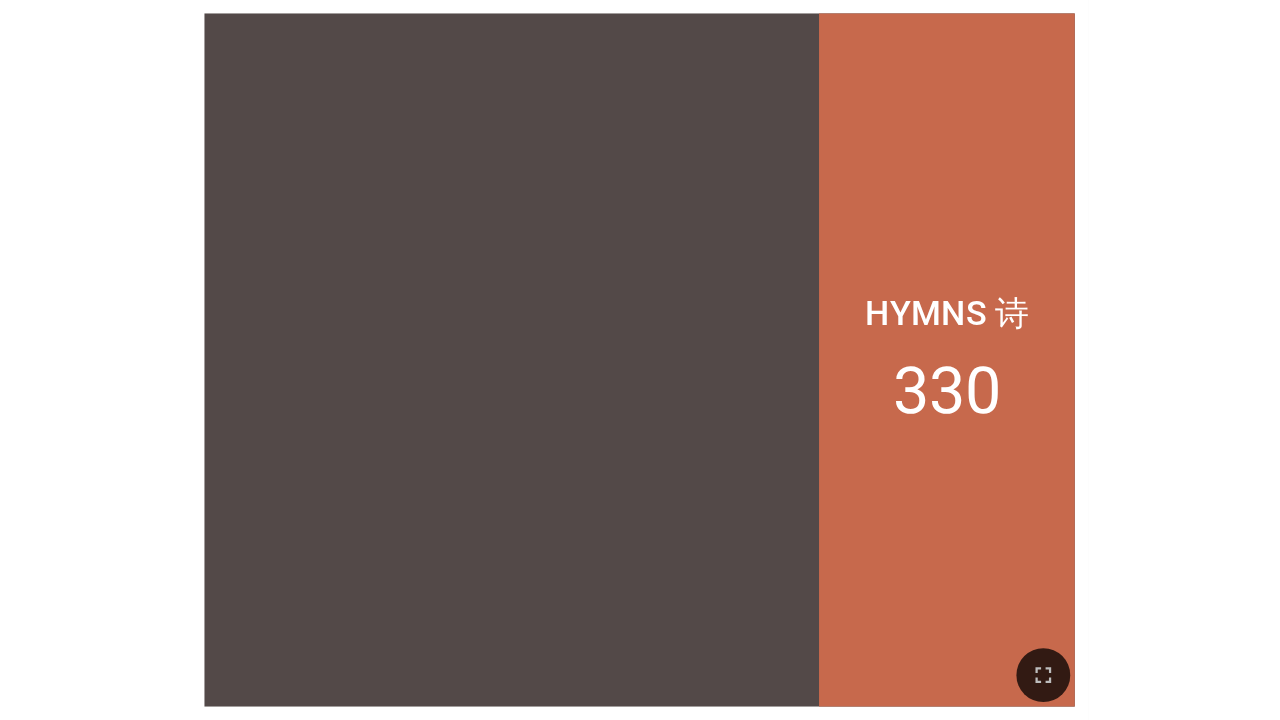 scroll, scrollTop: 0, scrollLeft: 0, axis: both 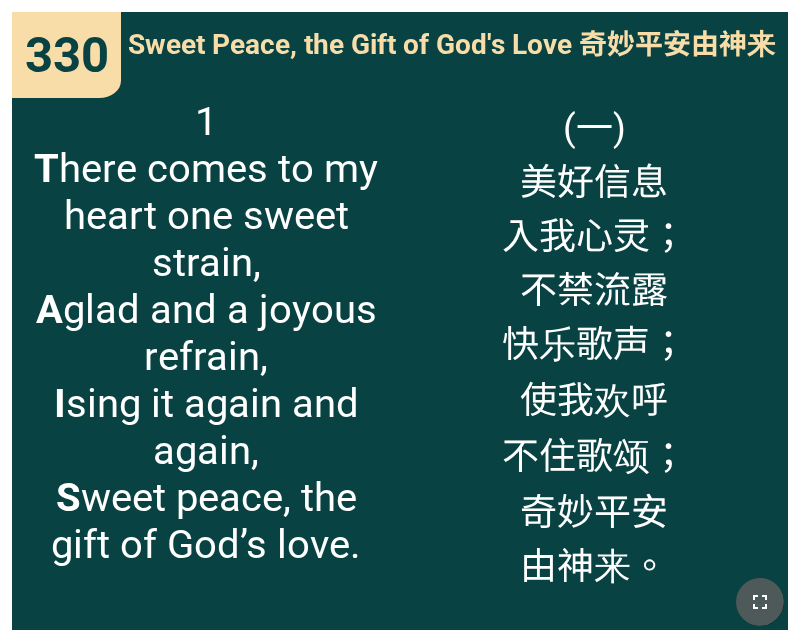 click at bounding box center [760, 602] 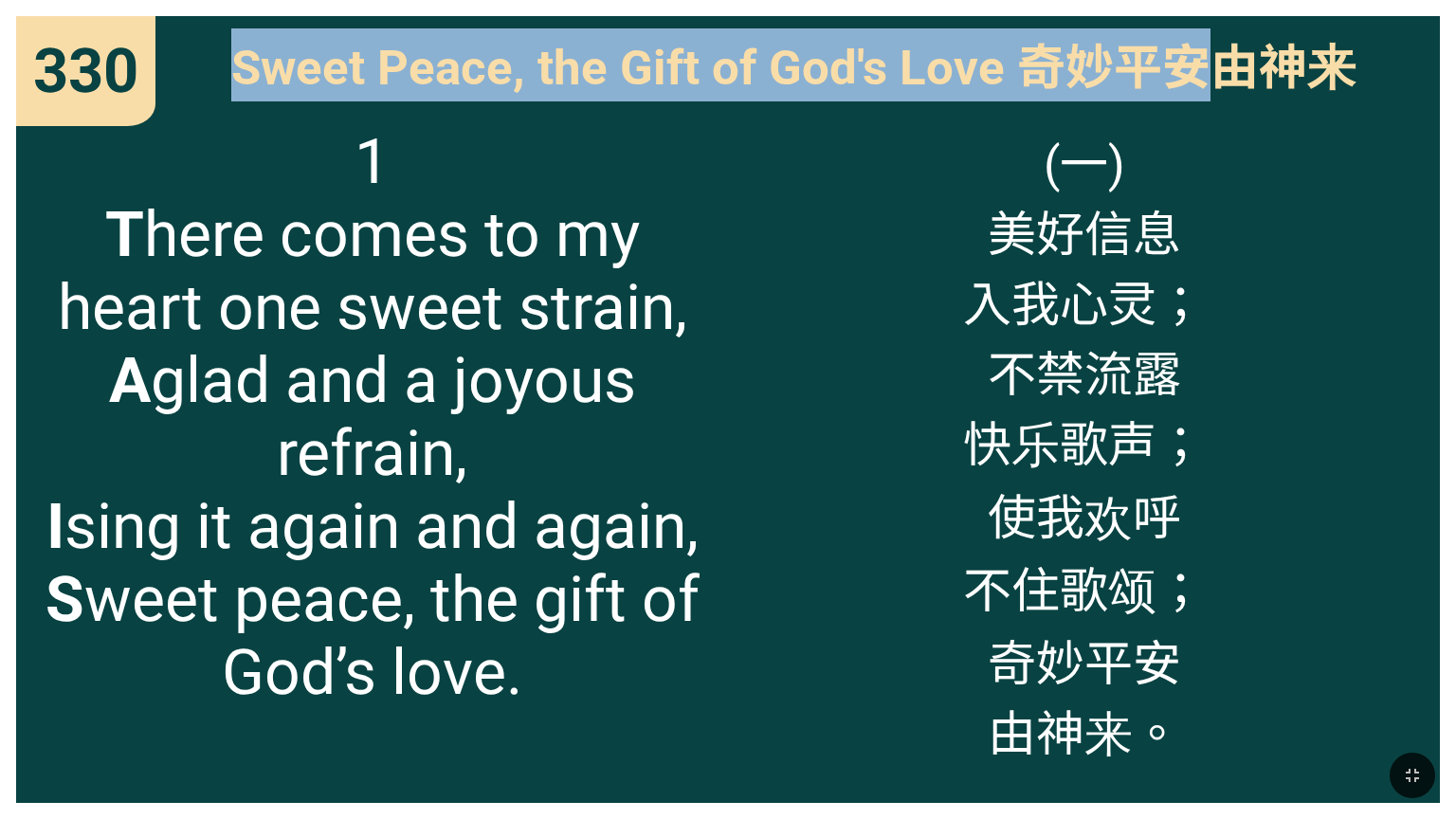drag, startPoint x: 703, startPoint y: 12, endPoint x: 1194, endPoint y: 49, distance: 492.39212 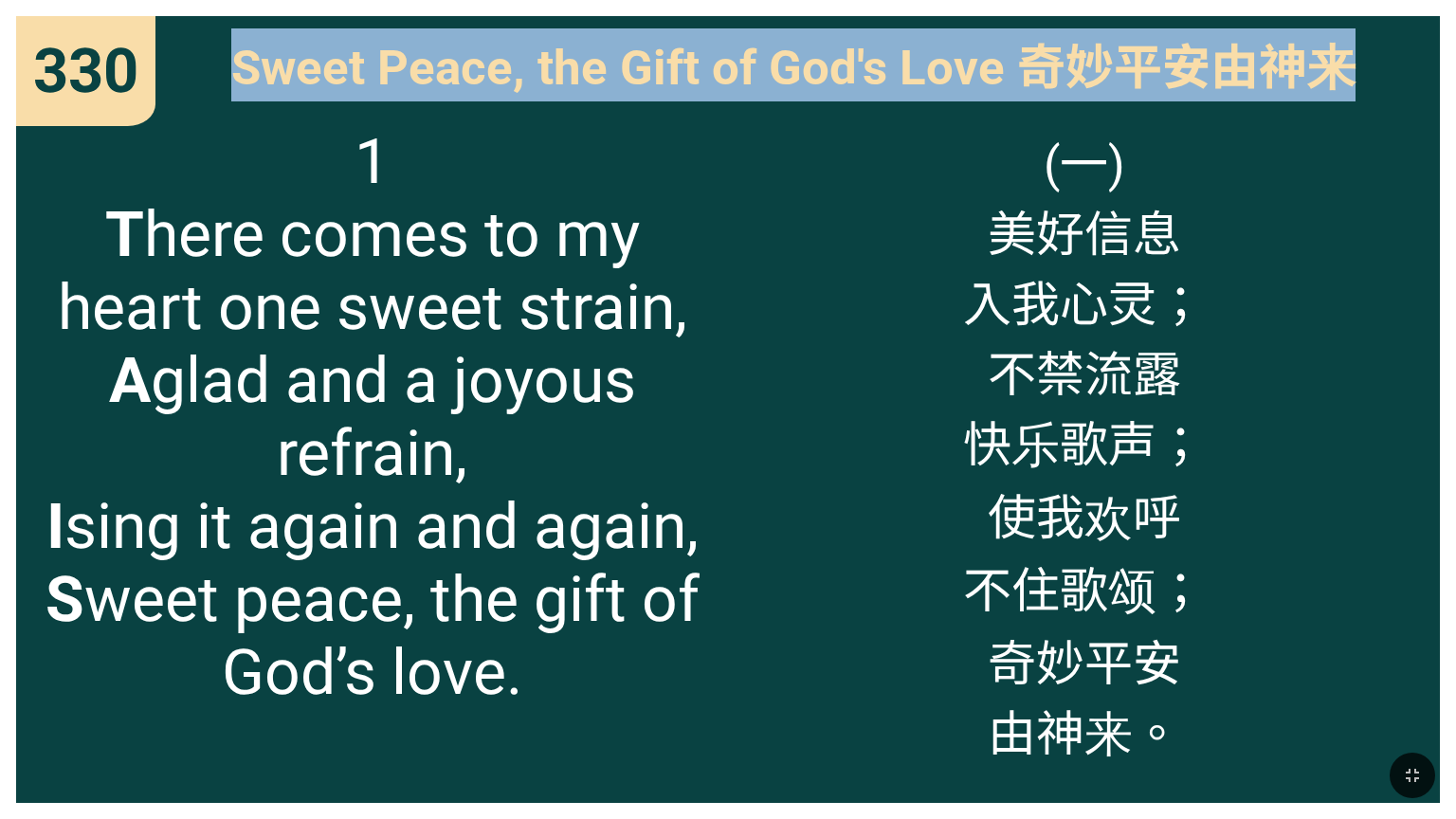 drag, startPoint x: 1194, startPoint y: 49, endPoint x: 1252, endPoint y: 0, distance: 75.9276 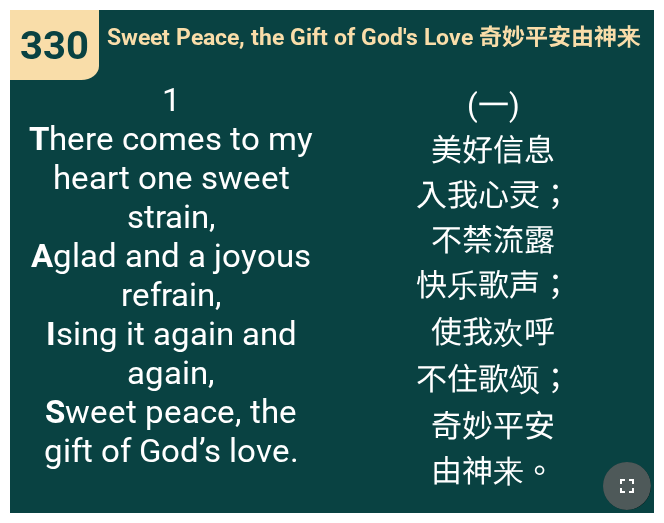 click 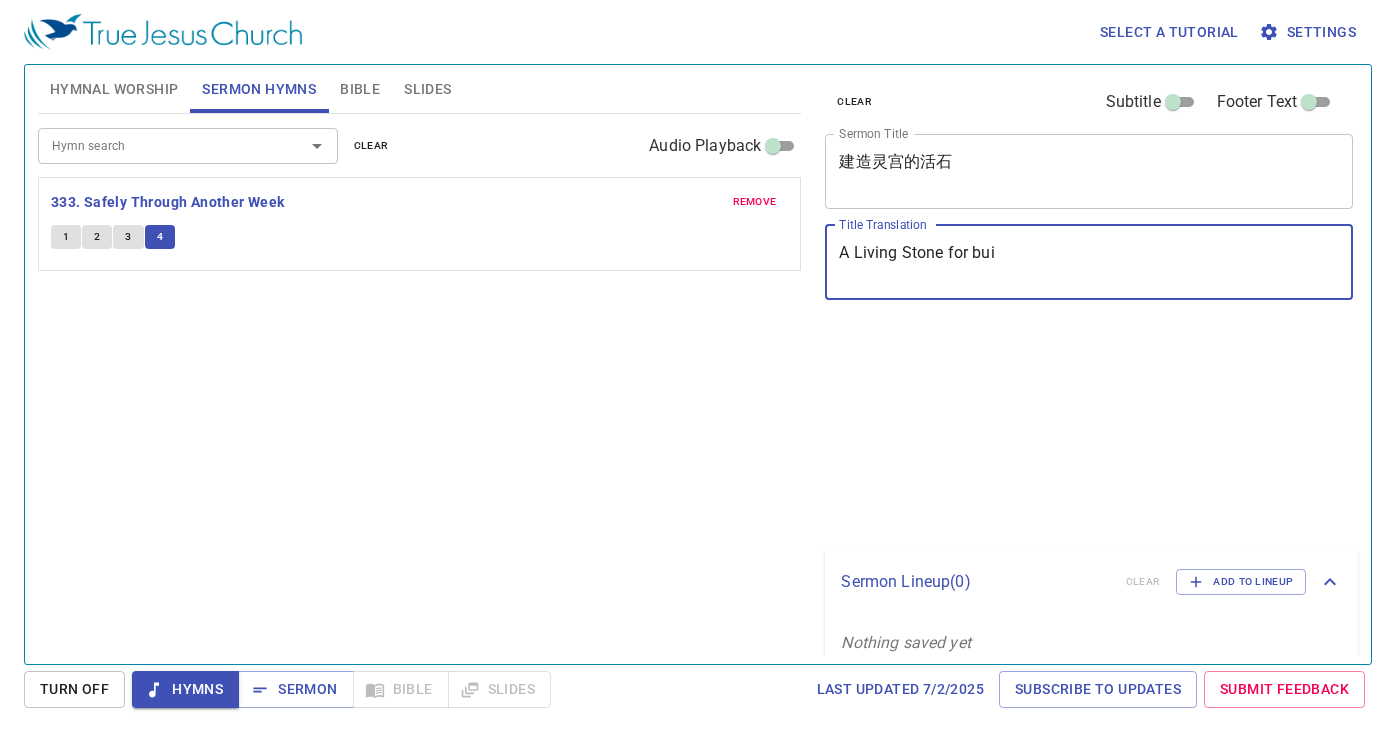 scroll, scrollTop: 0, scrollLeft: 0, axis: both 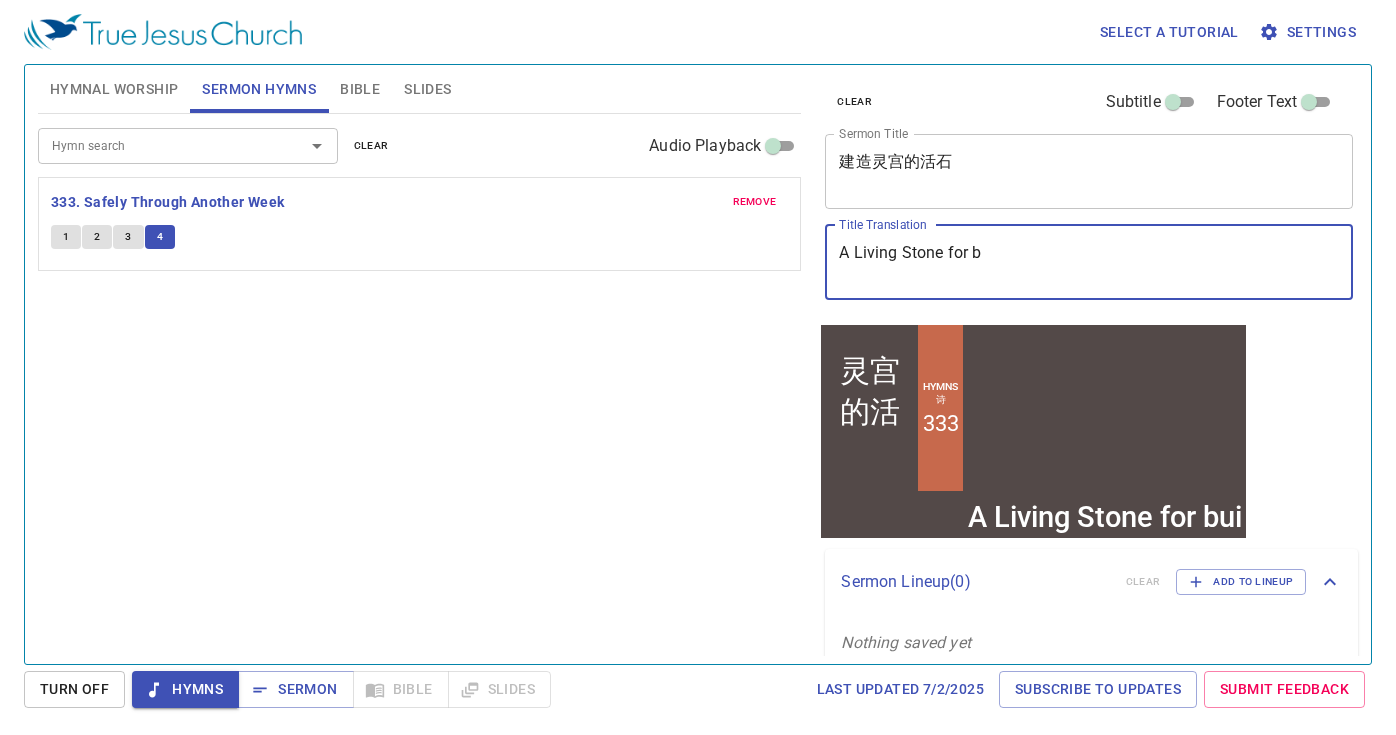 type on "A Living Stone for" 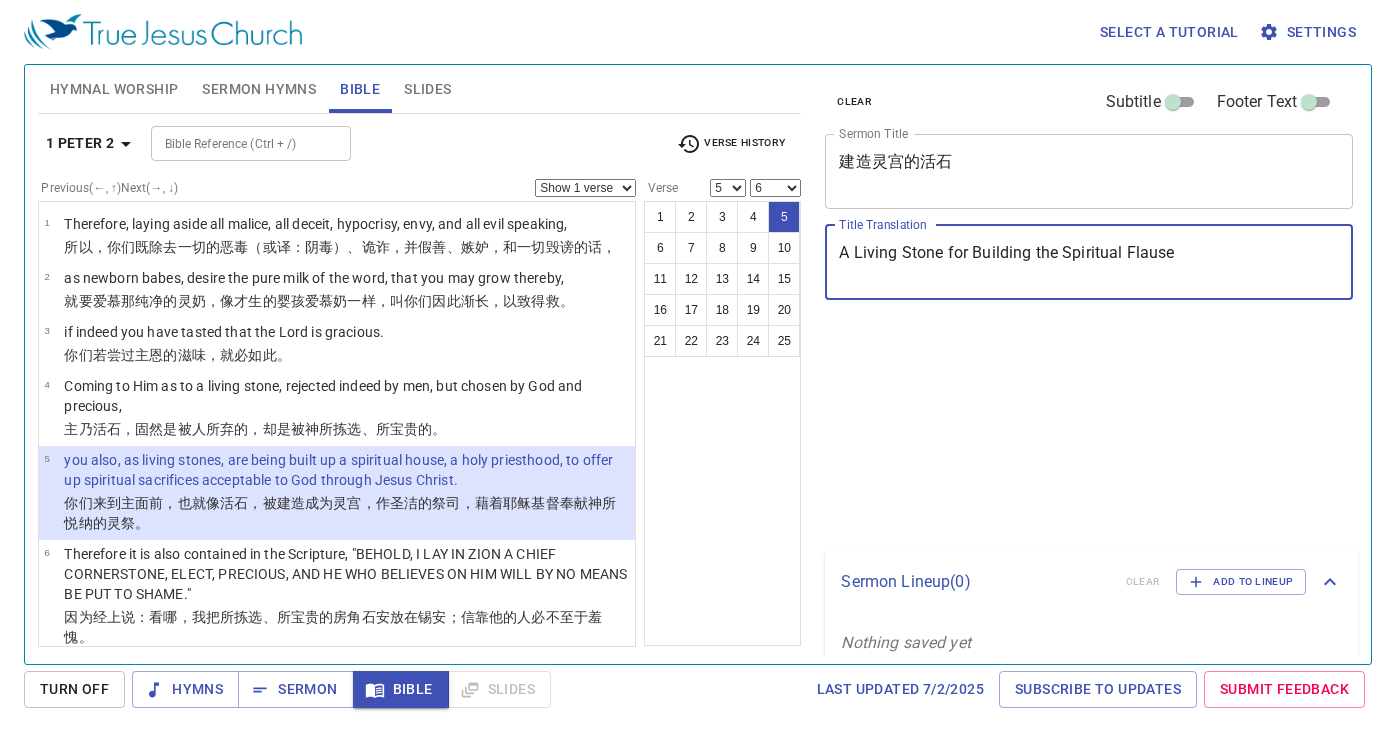 select on "5" 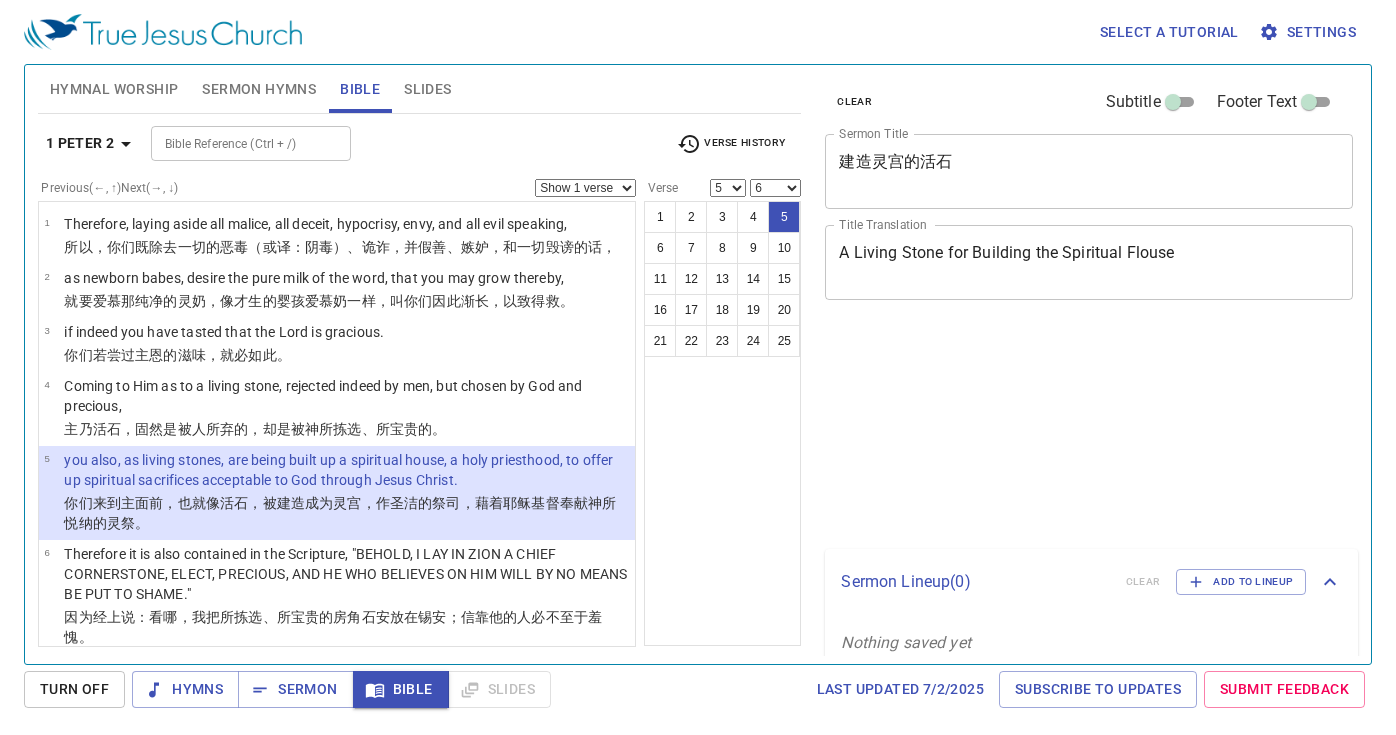 select on "5" 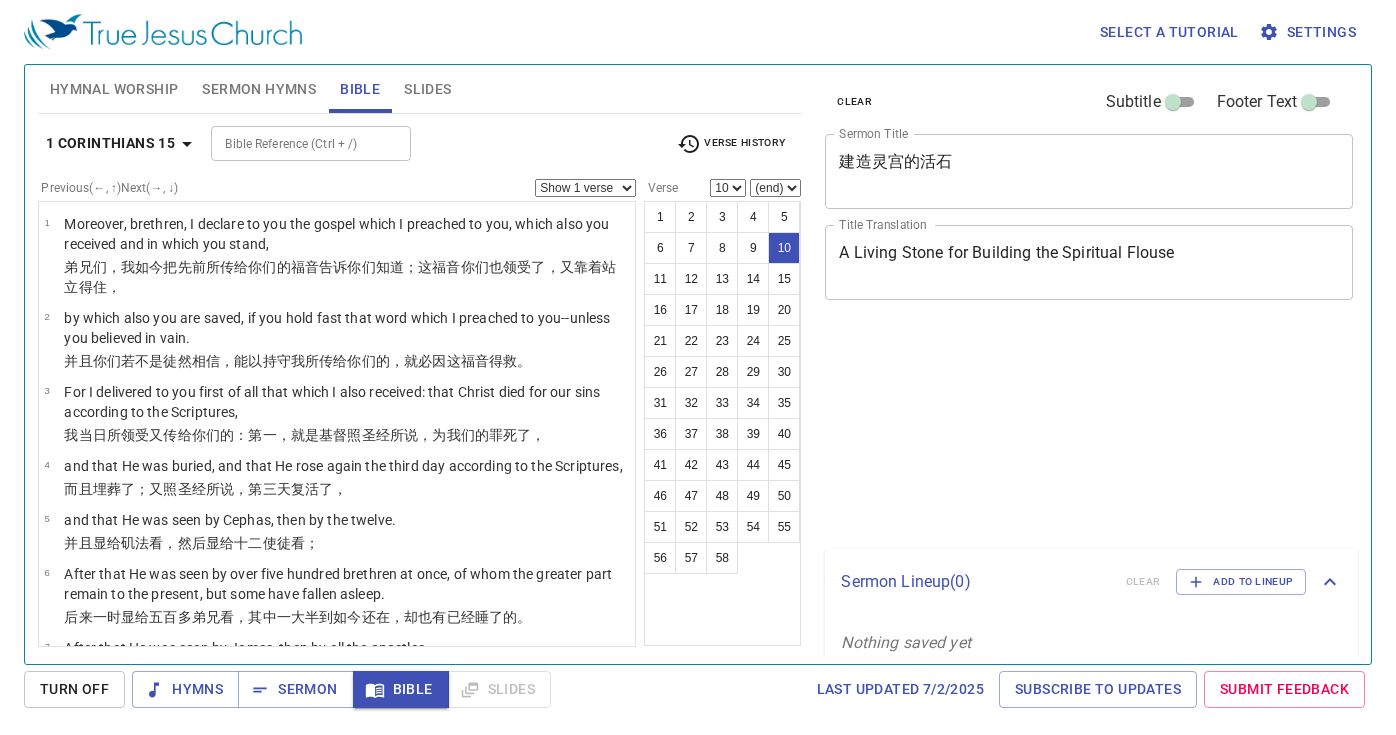 select on "10" 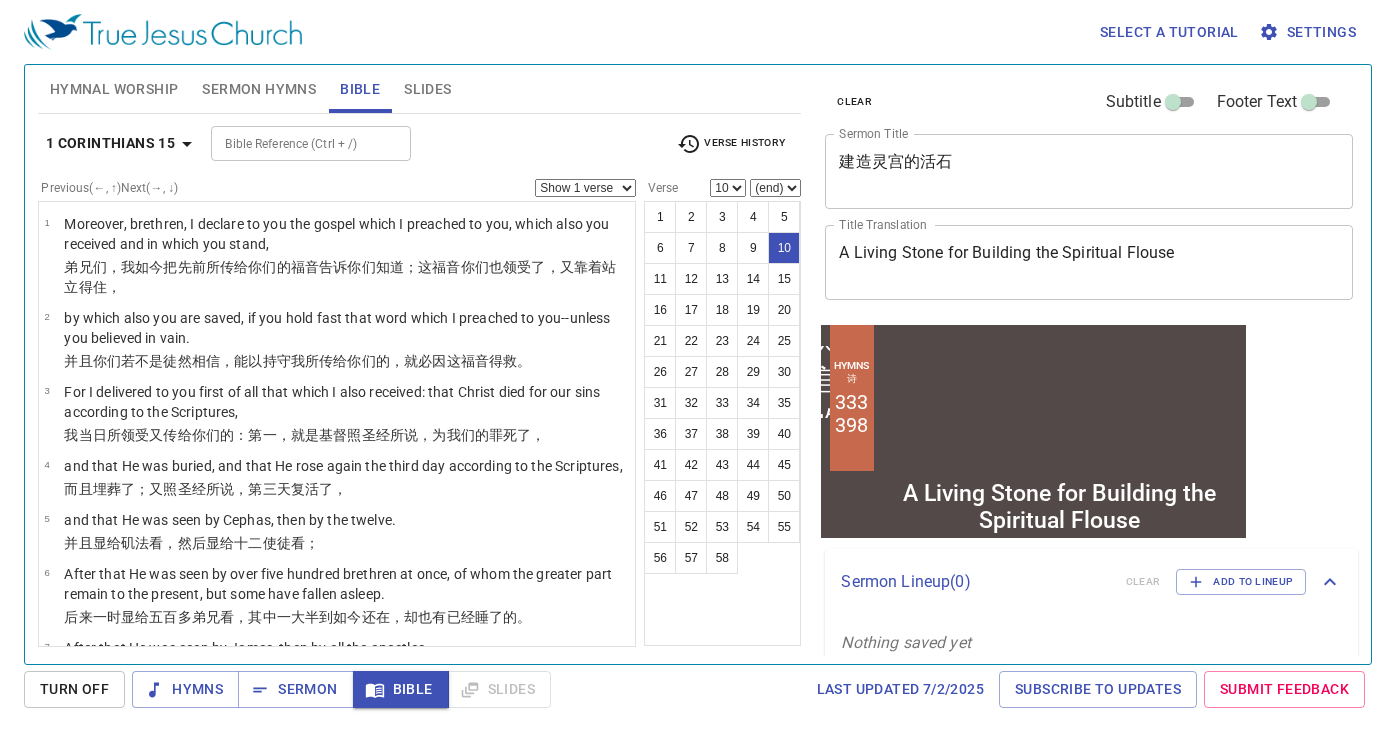 scroll, scrollTop: 468, scrollLeft: 0, axis: vertical 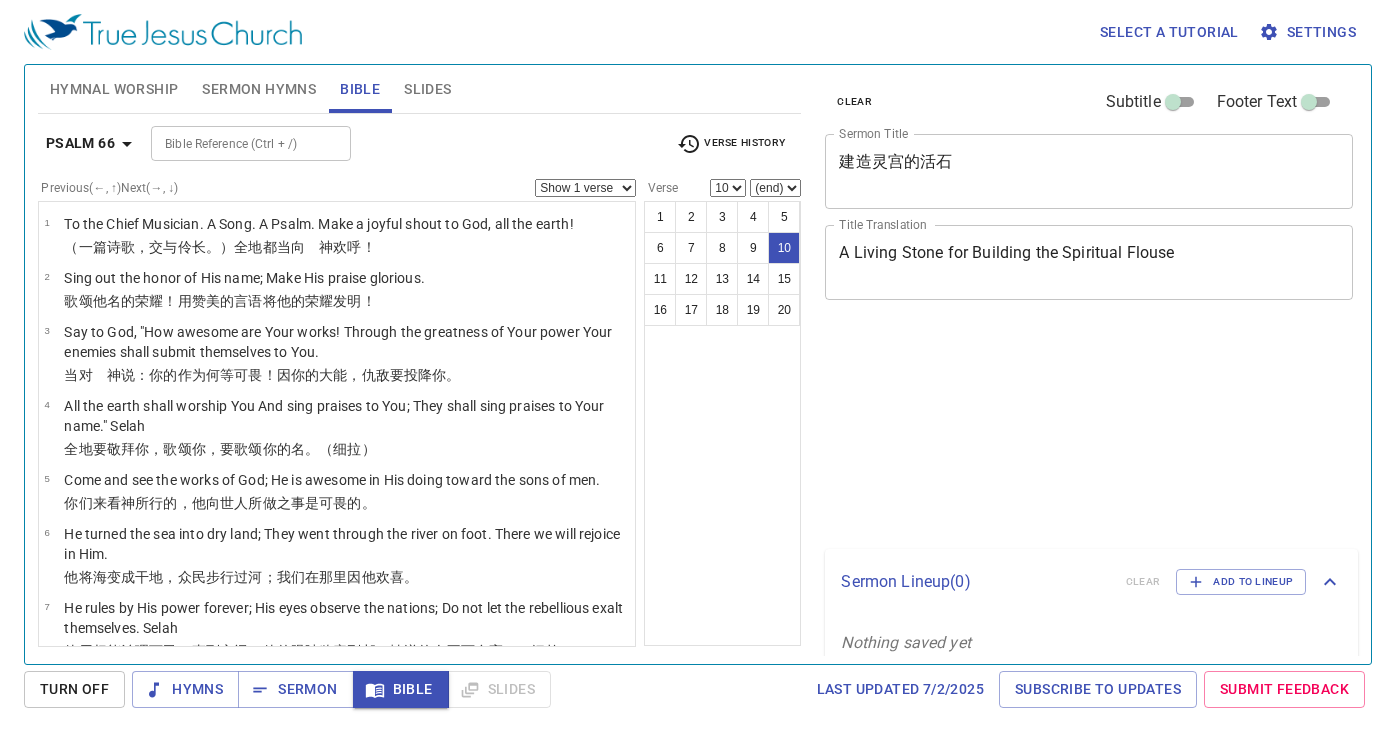 select on "10" 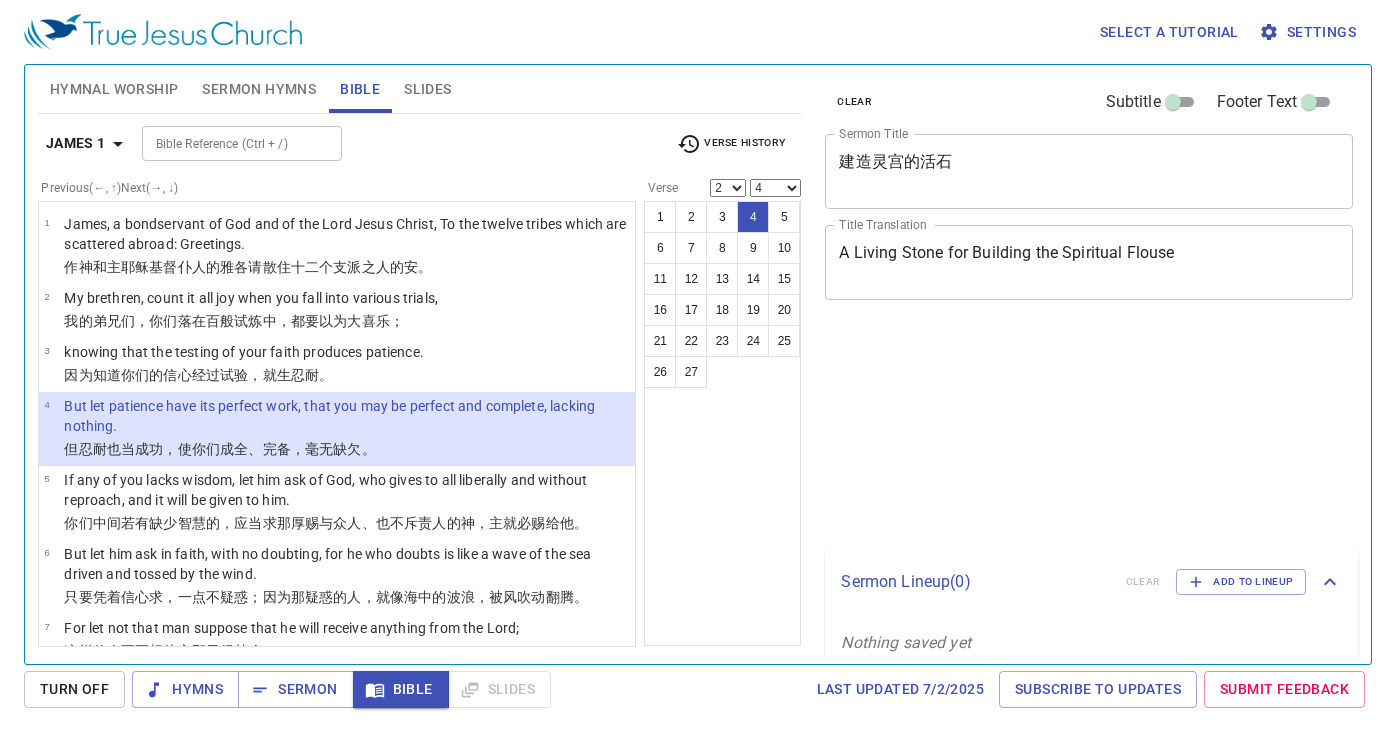 select on "2" 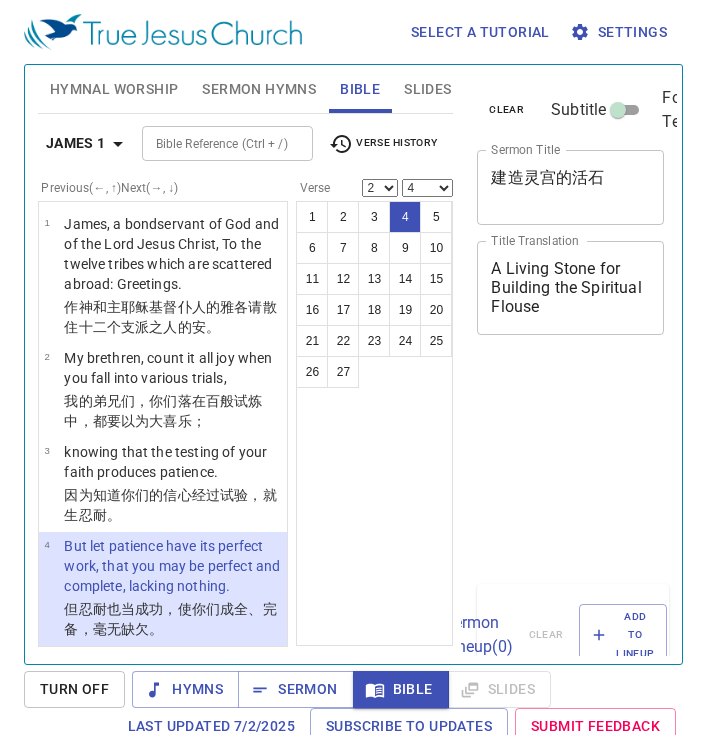 select on "2" 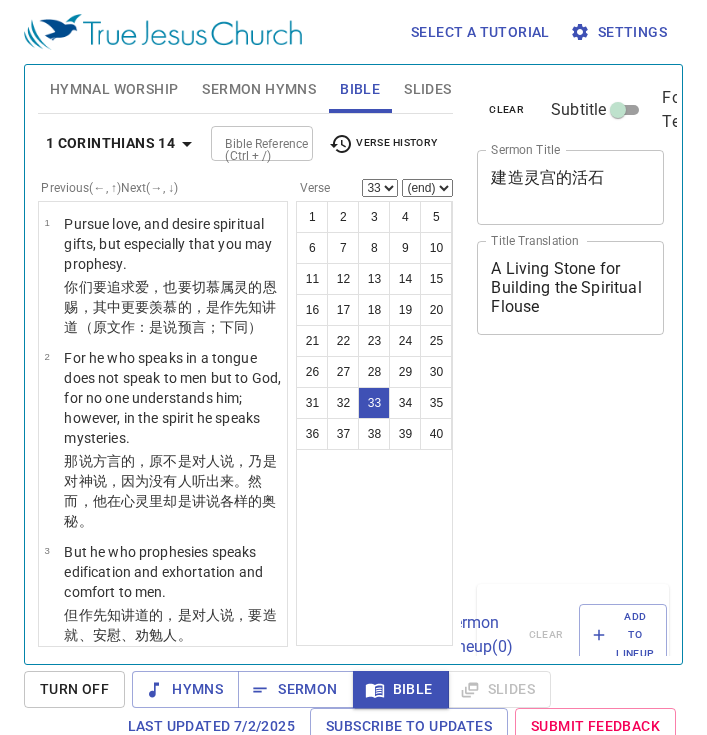 select on "33" 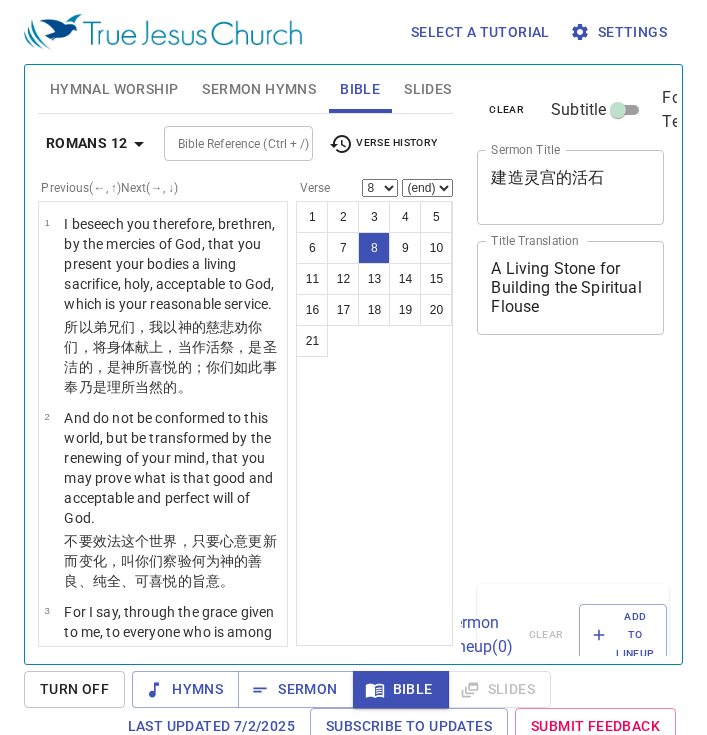 select on "8" 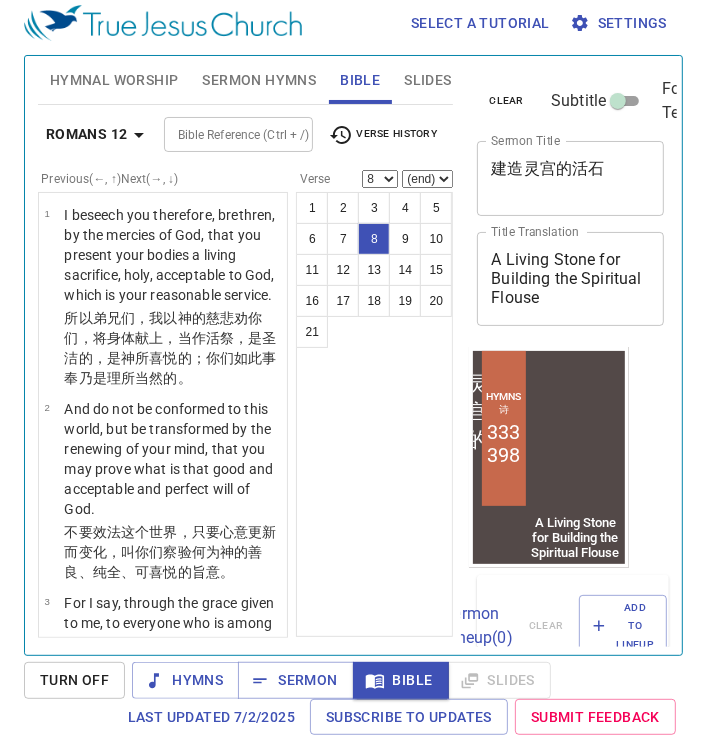 scroll, scrollTop: 9, scrollLeft: 0, axis: vertical 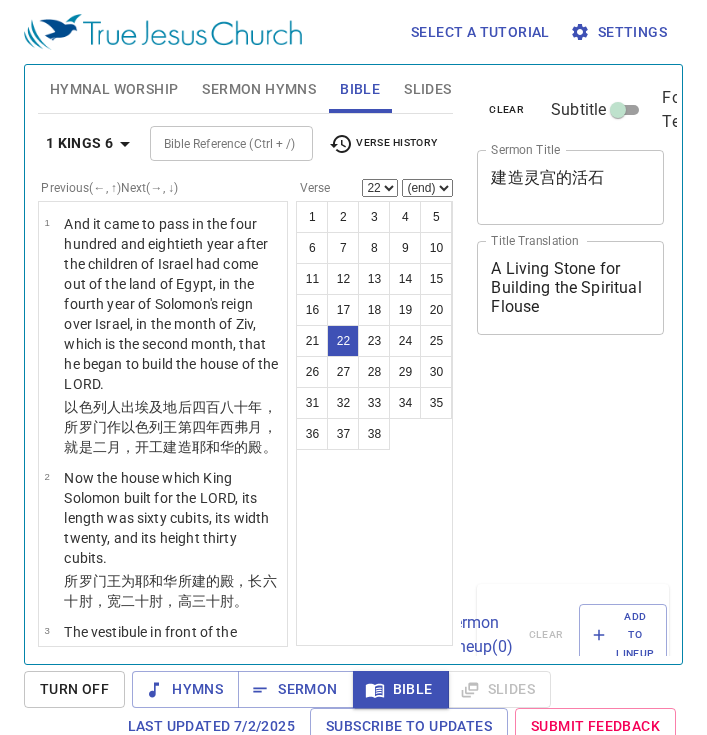 select on "22" 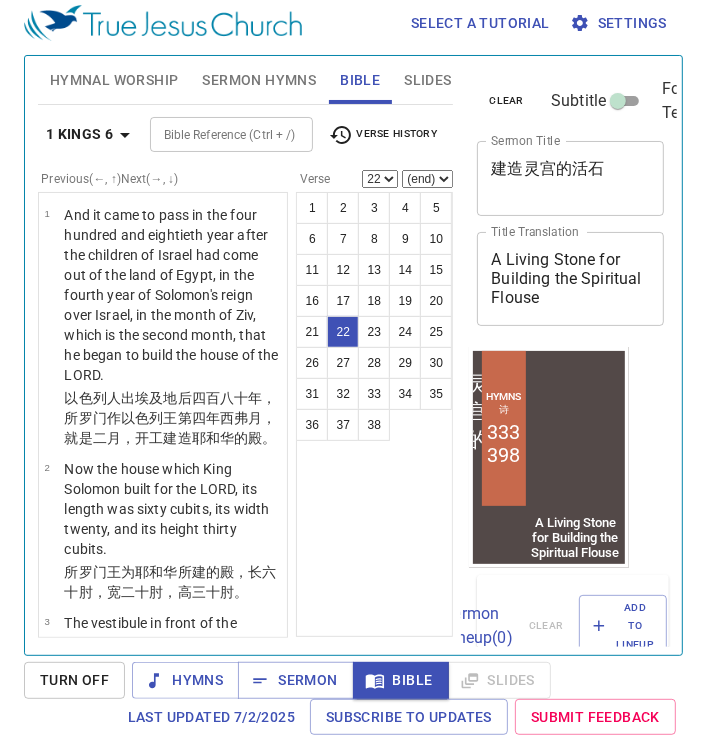 scroll, scrollTop: 9, scrollLeft: 0, axis: vertical 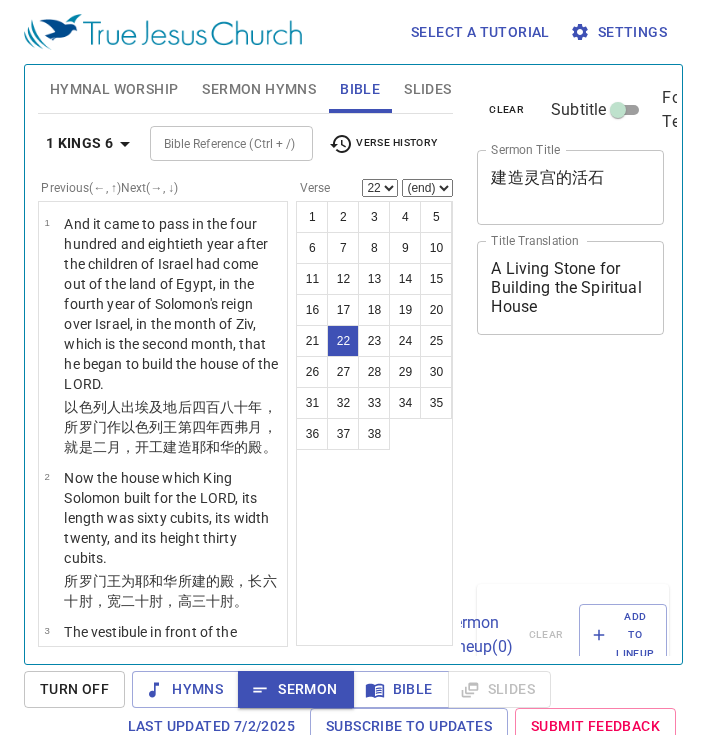 select on "22" 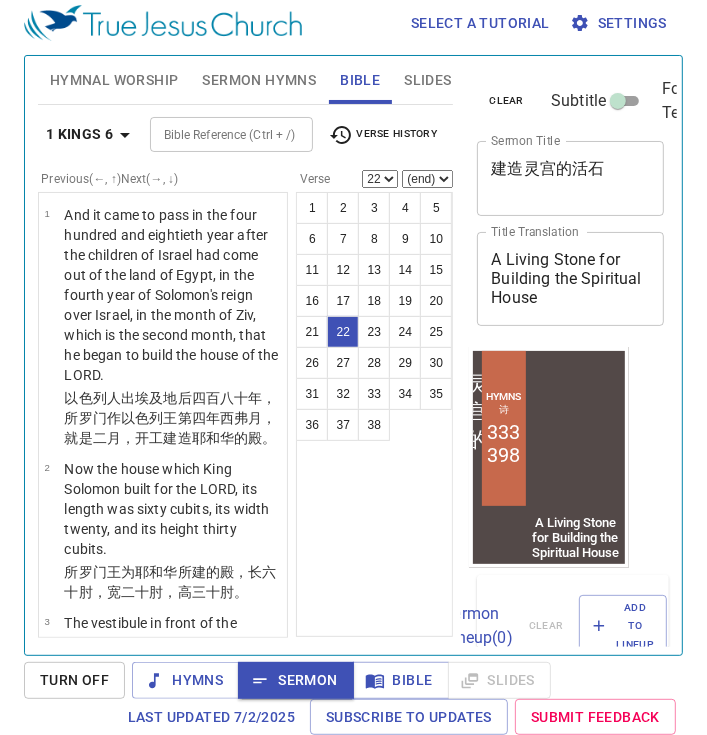 scroll, scrollTop: 9, scrollLeft: 0, axis: vertical 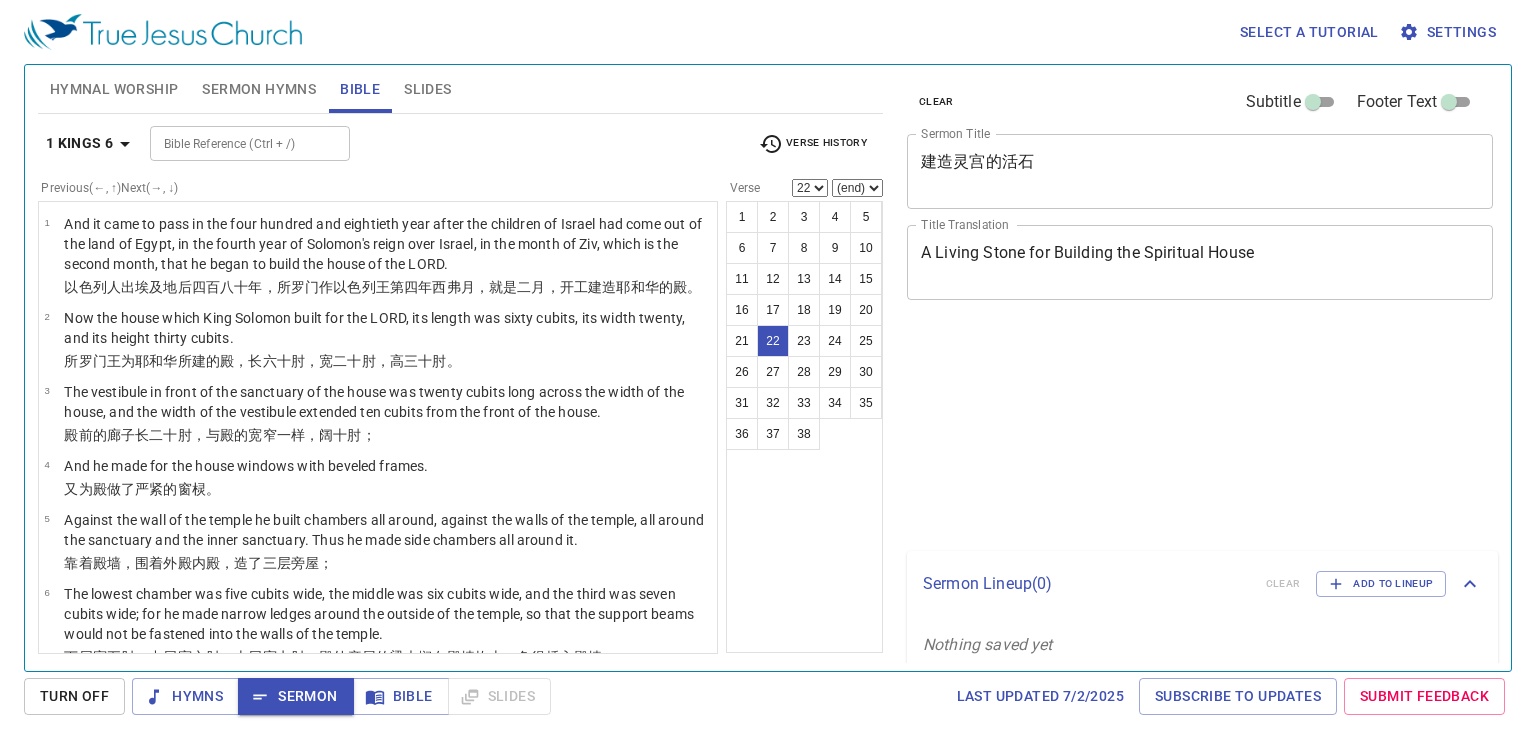select on "22" 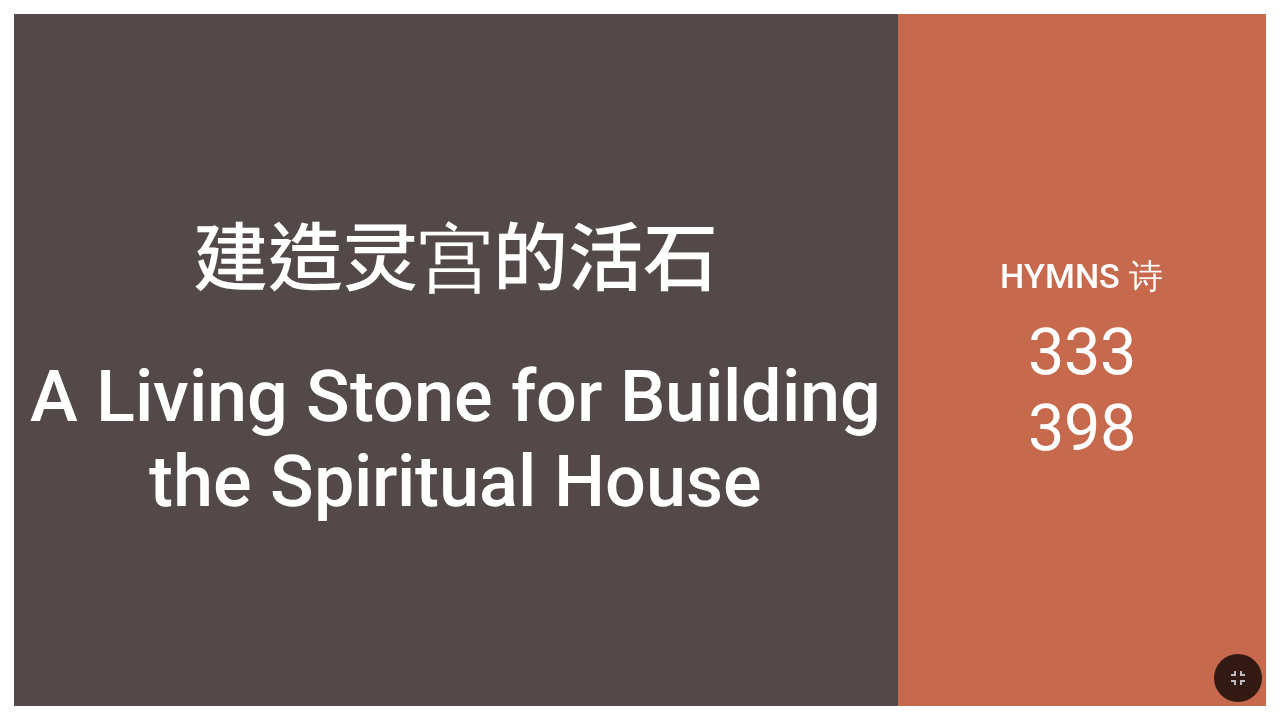 scroll, scrollTop: 0, scrollLeft: 0, axis: both 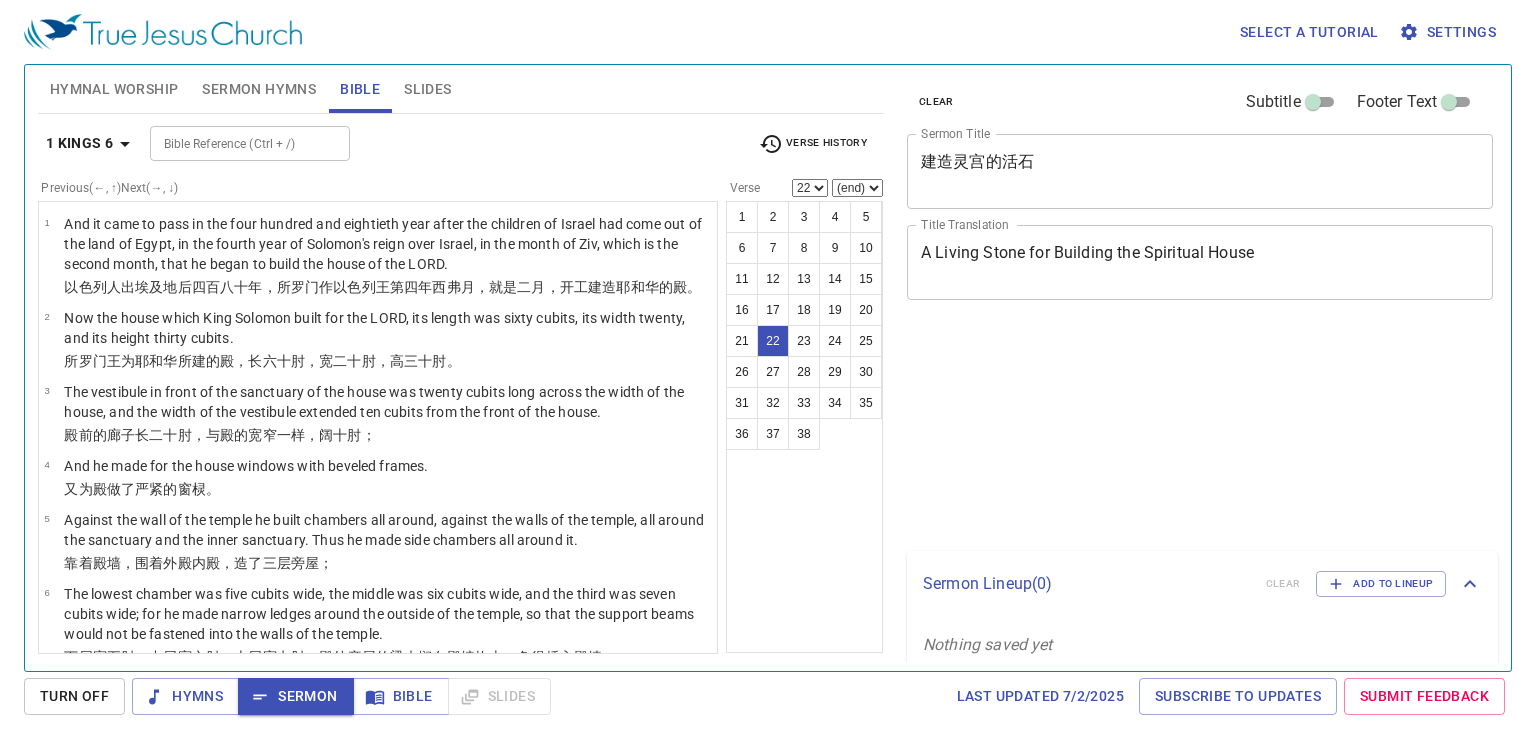 select on "22" 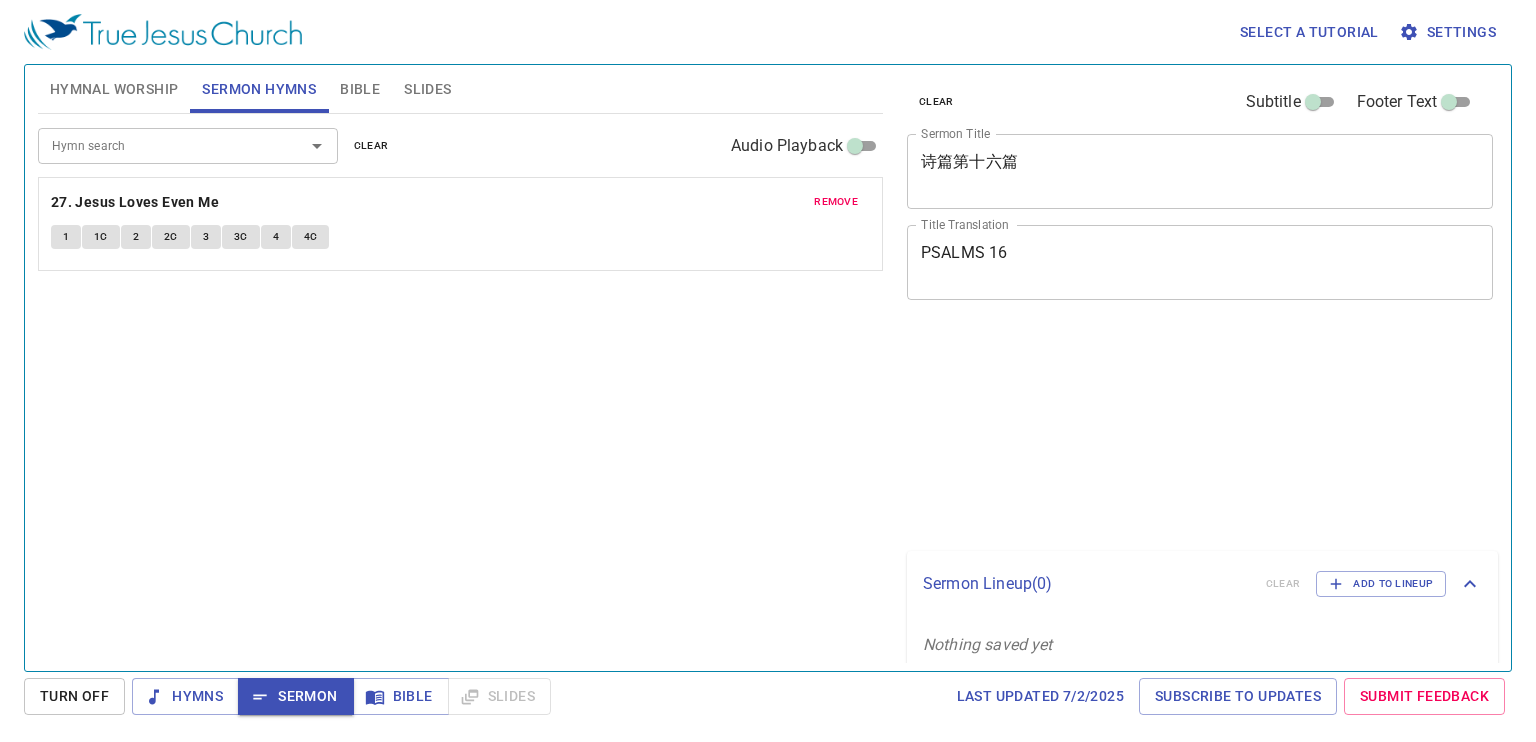 scroll, scrollTop: 0, scrollLeft: 0, axis: both 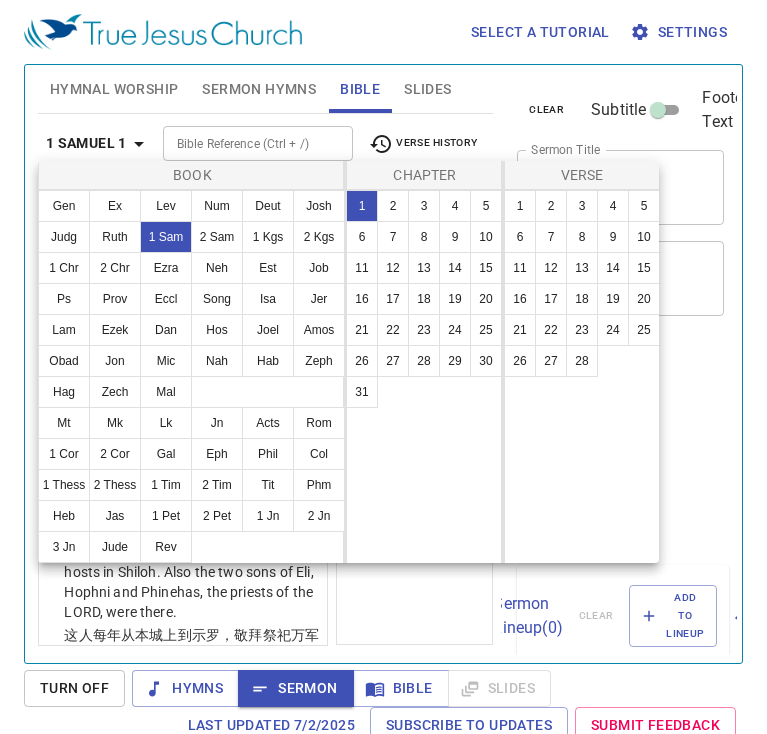 select on "22" 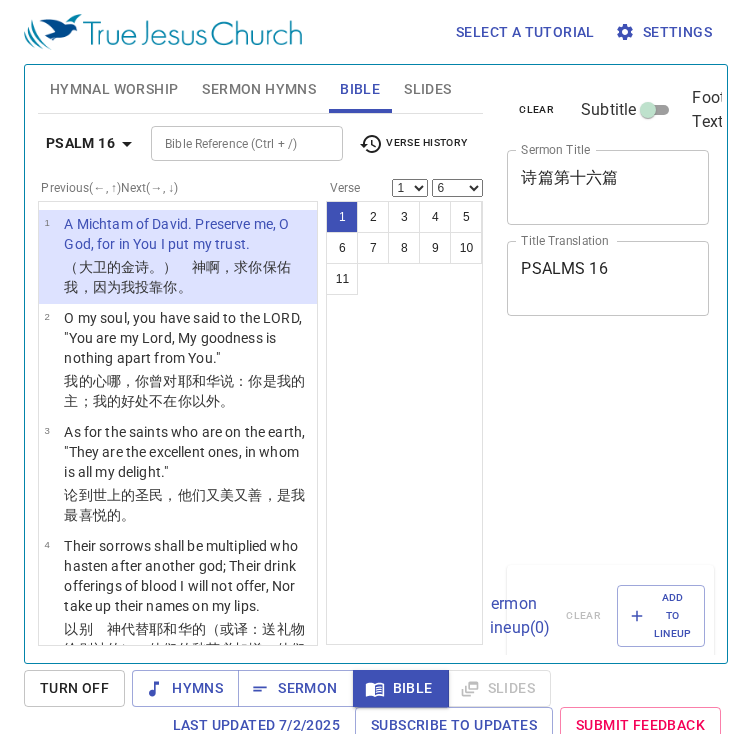 select on "6" 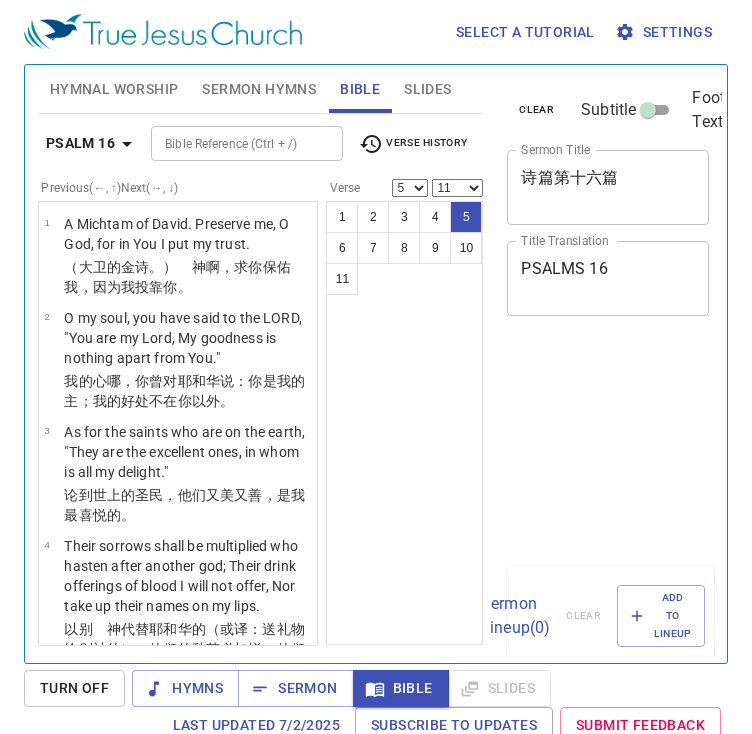 select on "5" 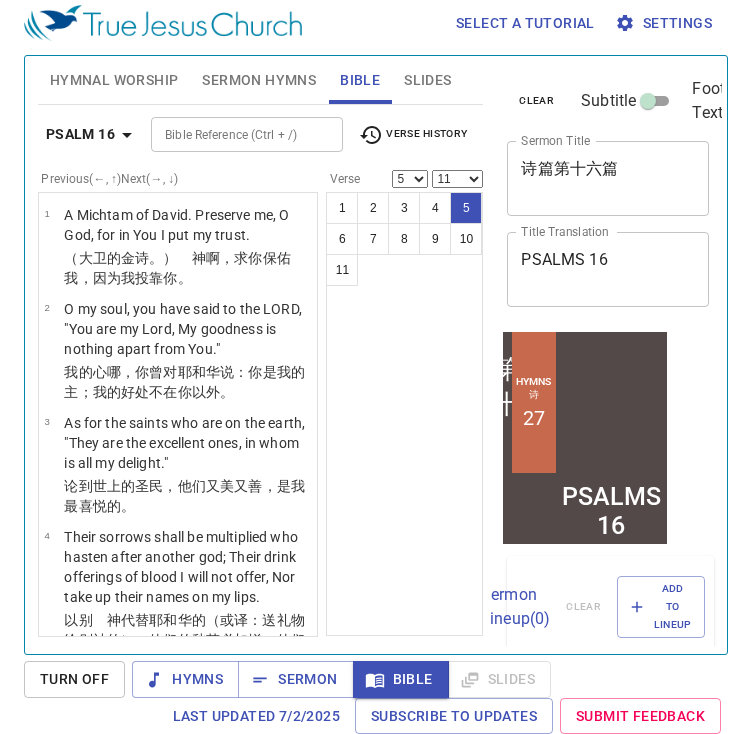 scroll, scrollTop: 9, scrollLeft: 0, axis: vertical 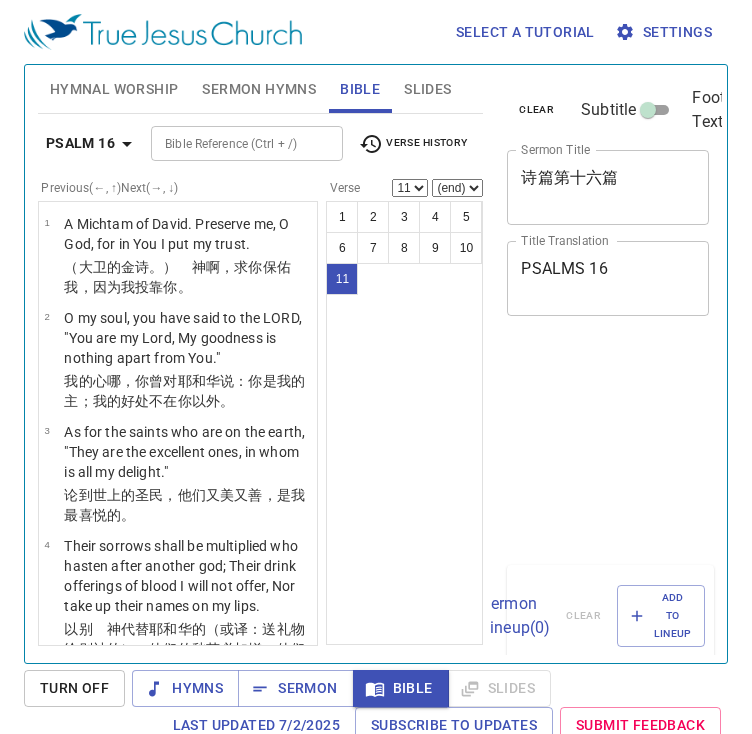 select on "11" 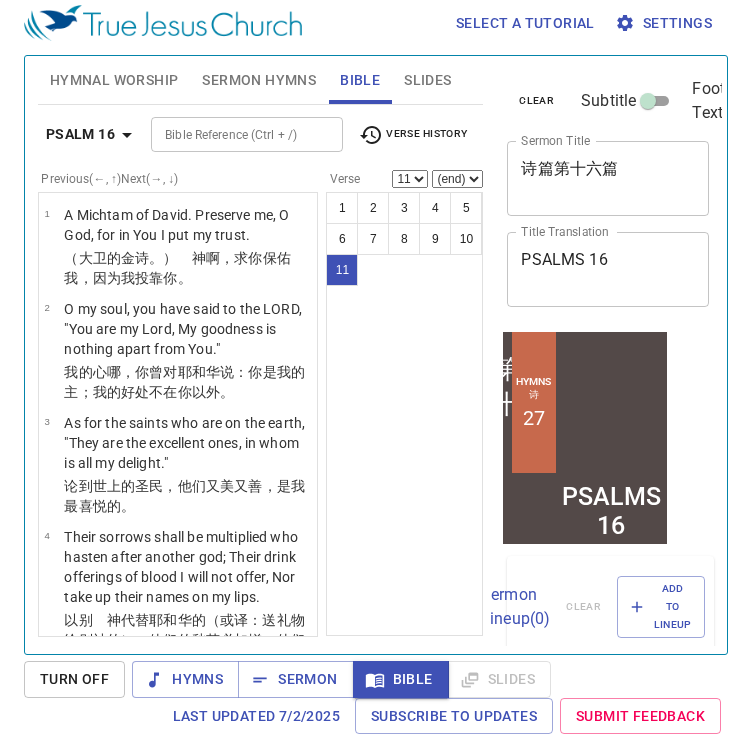 scroll, scrollTop: 9, scrollLeft: 0, axis: vertical 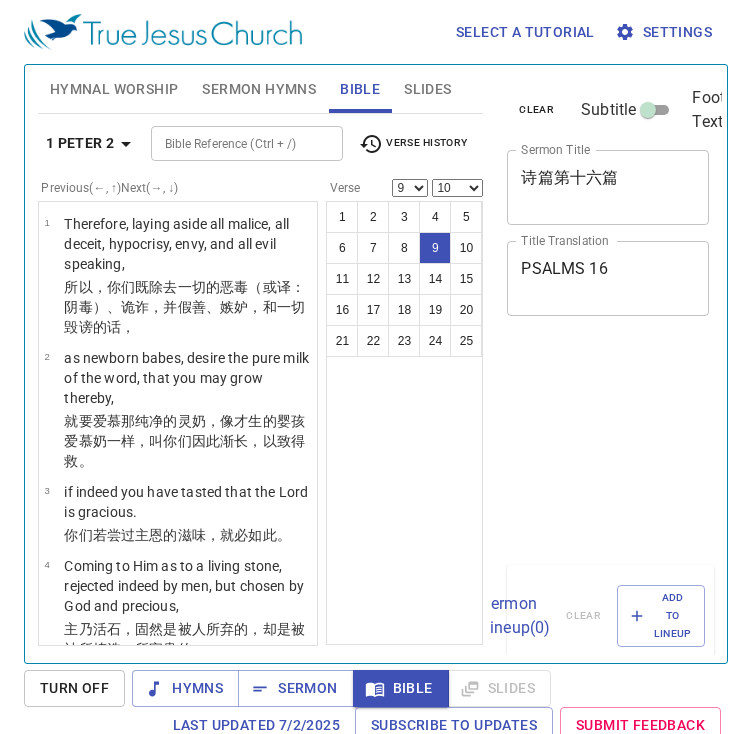 select on "9" 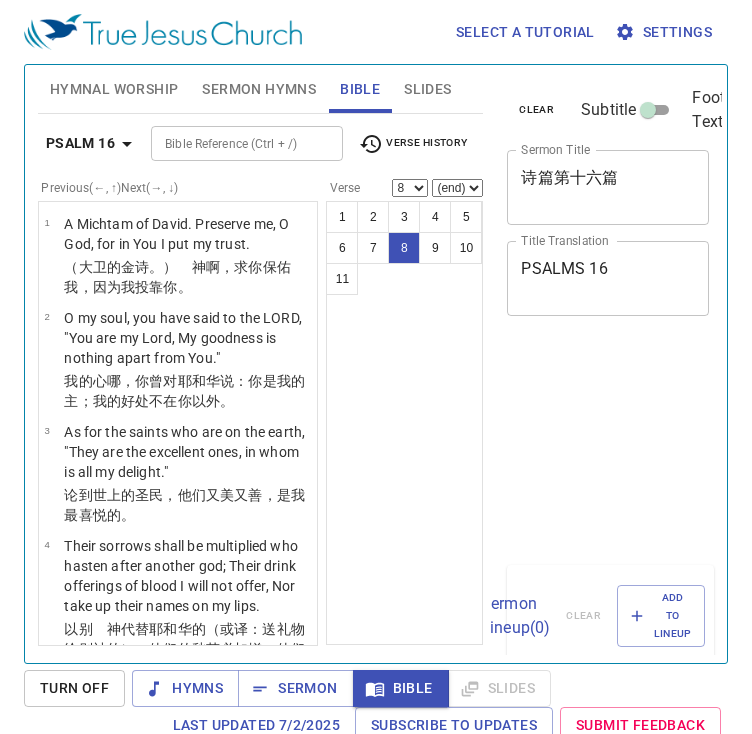 select on "8" 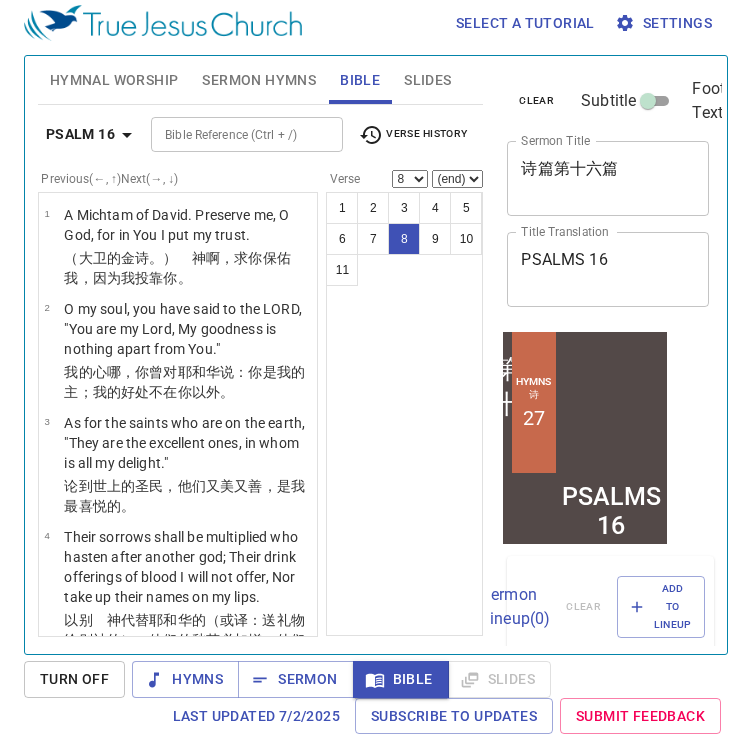 scroll, scrollTop: 9, scrollLeft: 0, axis: vertical 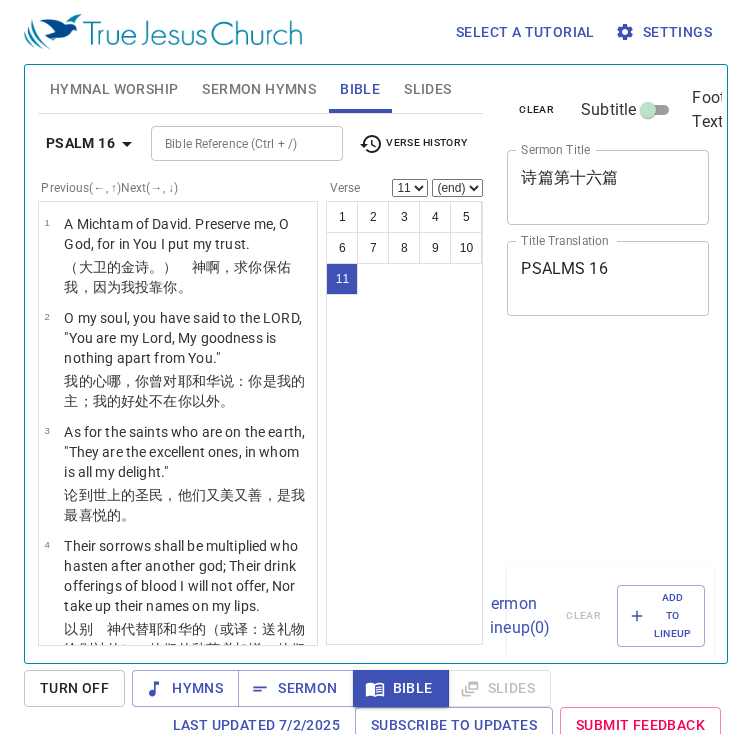 select on "11" 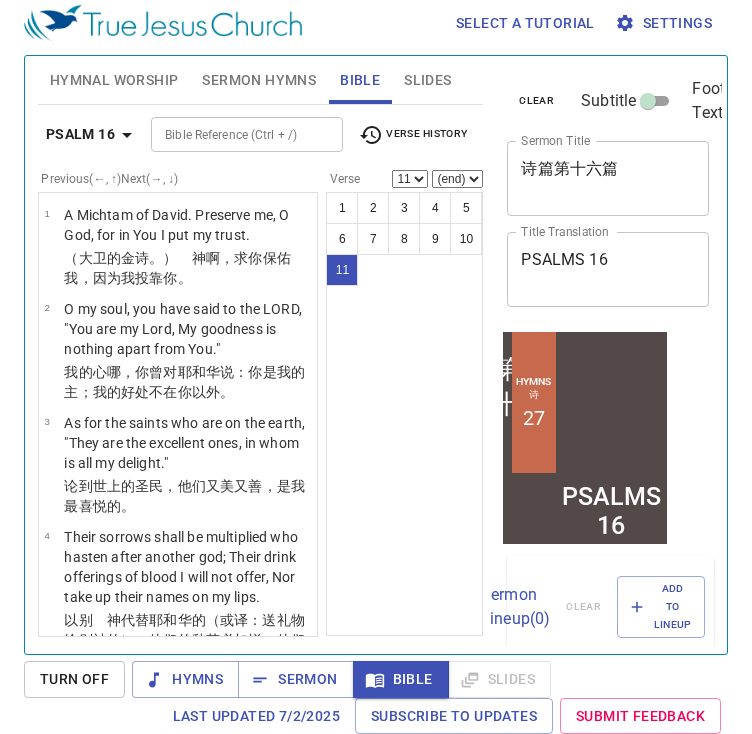 scroll, scrollTop: 9, scrollLeft: 0, axis: vertical 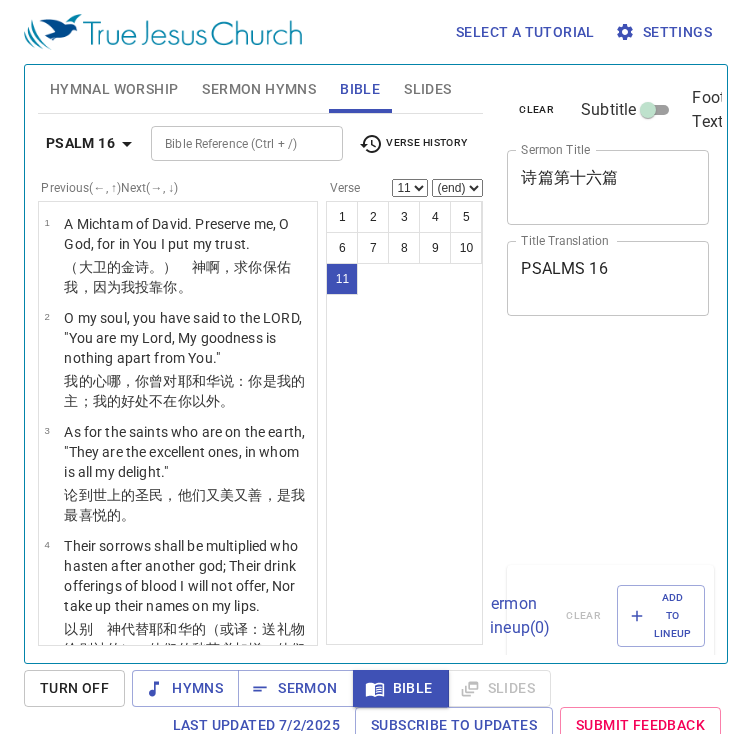 select on "11" 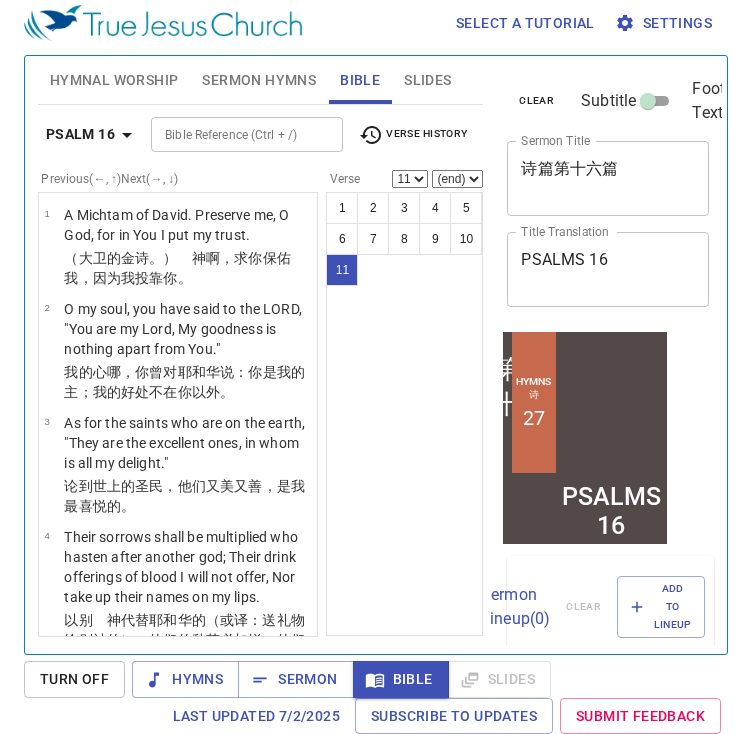 scroll, scrollTop: 9, scrollLeft: 0, axis: vertical 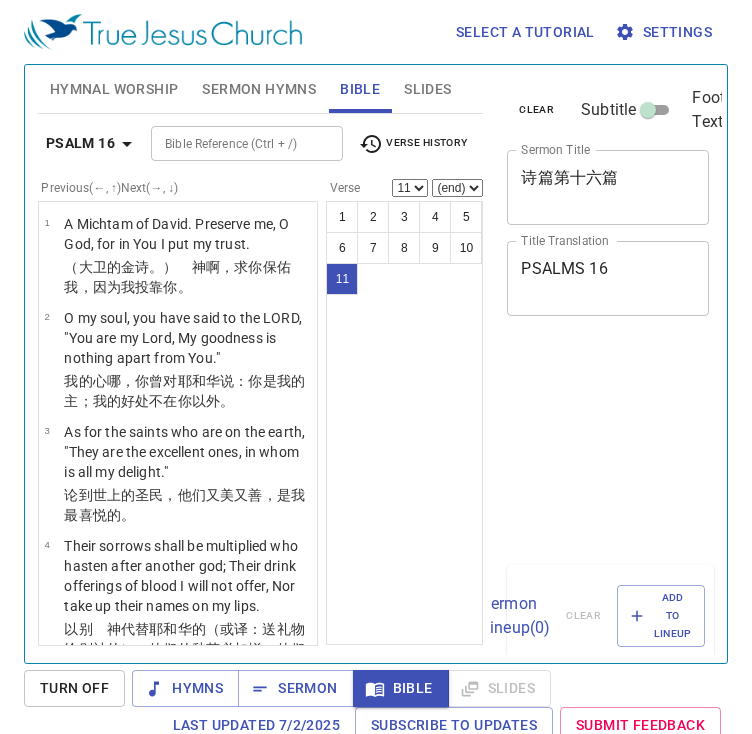 select on "11" 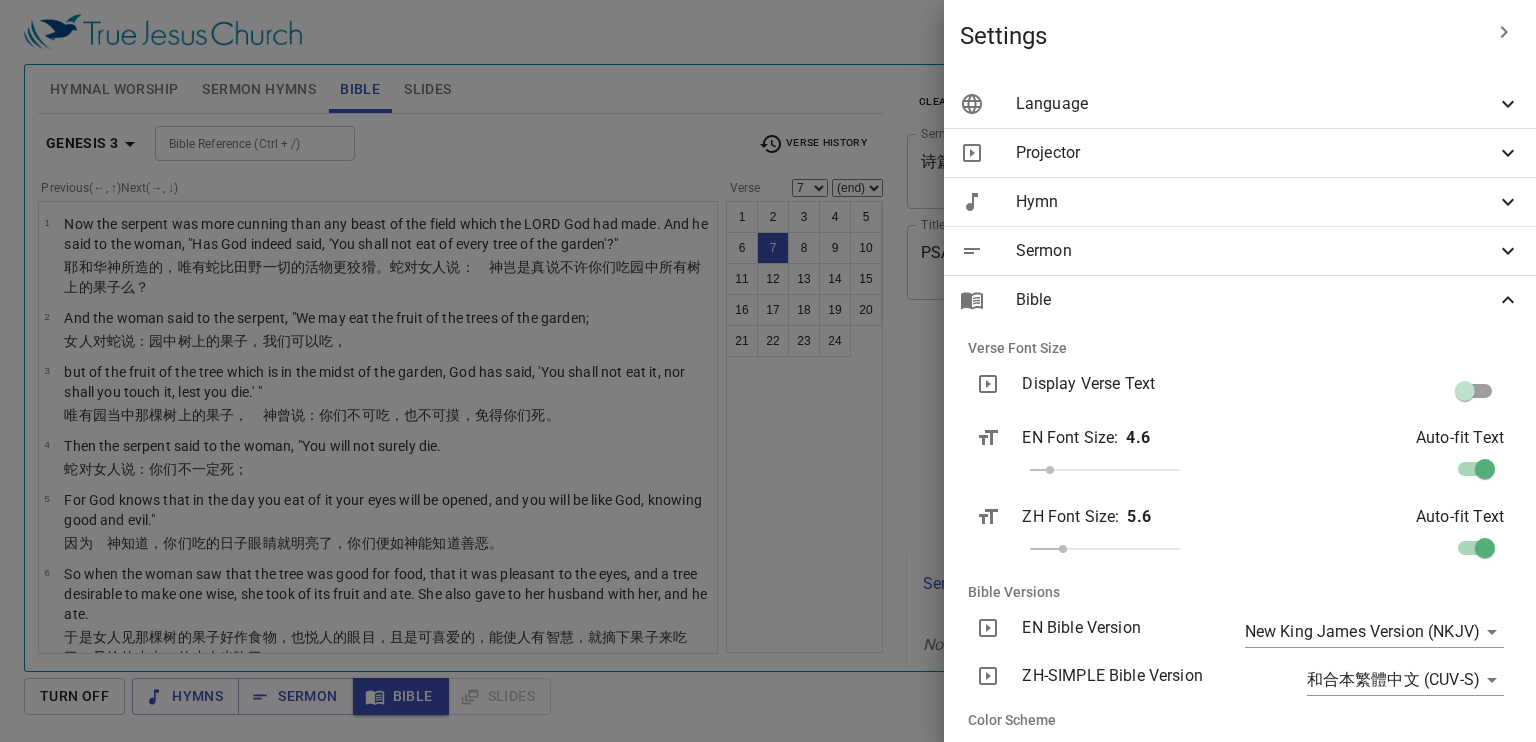 select on "7" 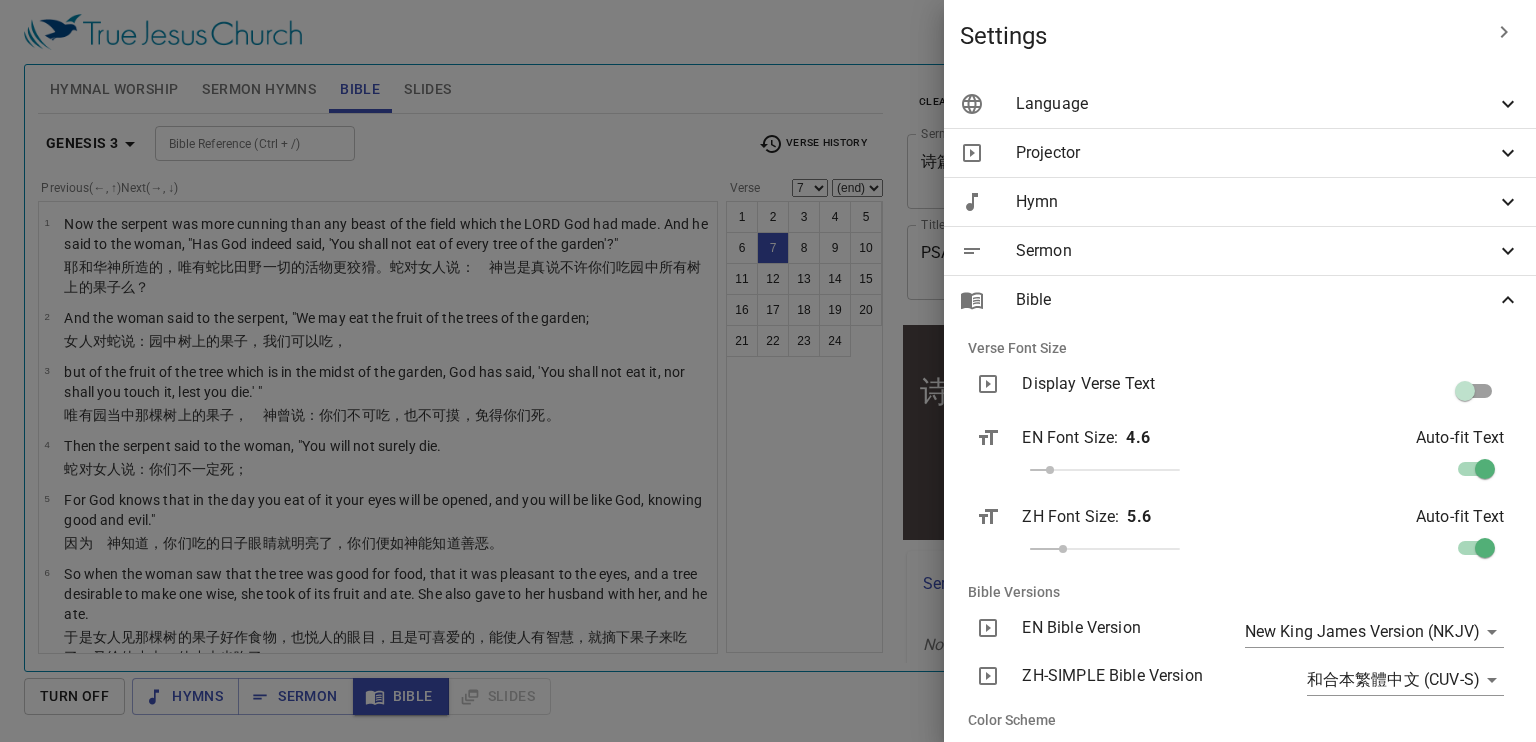click at bounding box center (1465, 395) 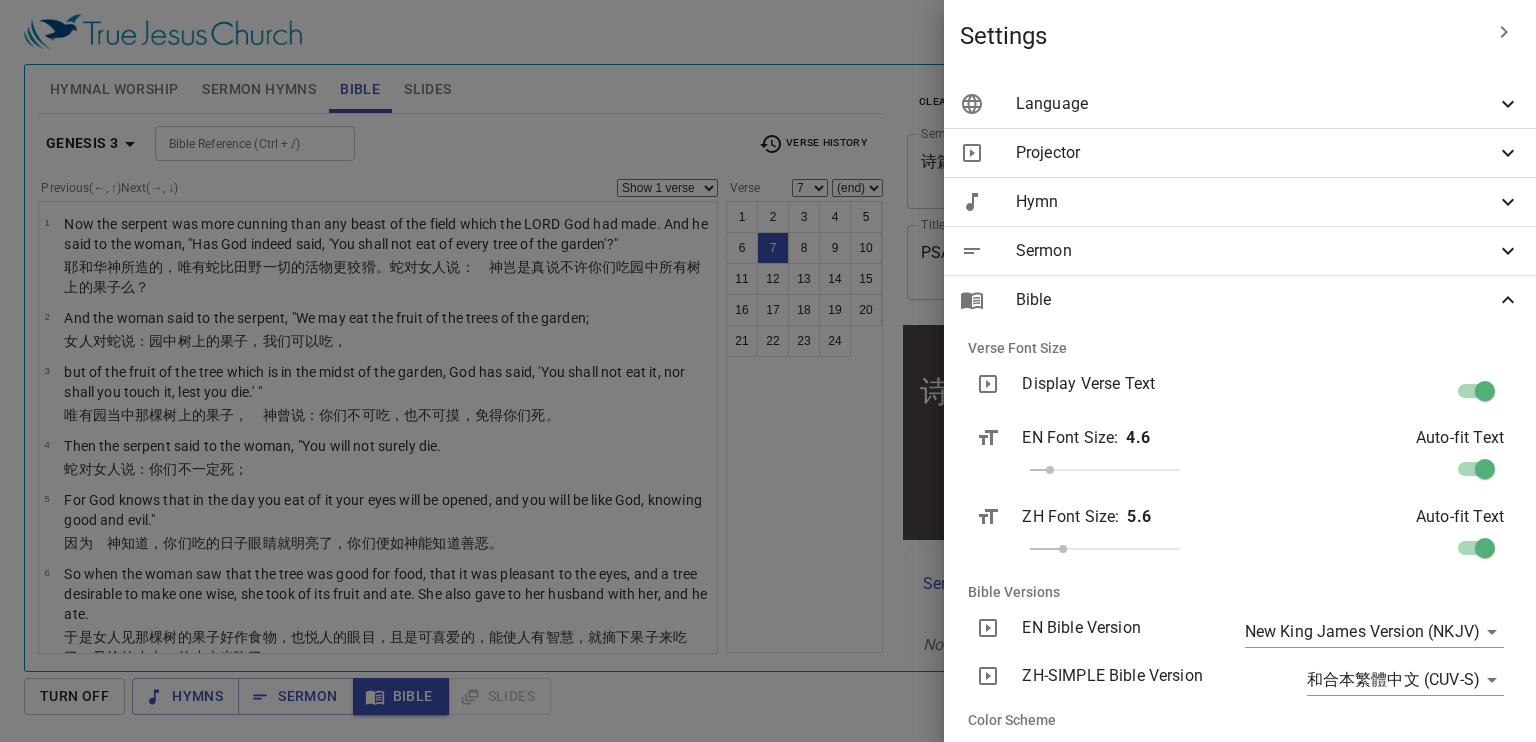 click at bounding box center (1485, 395) 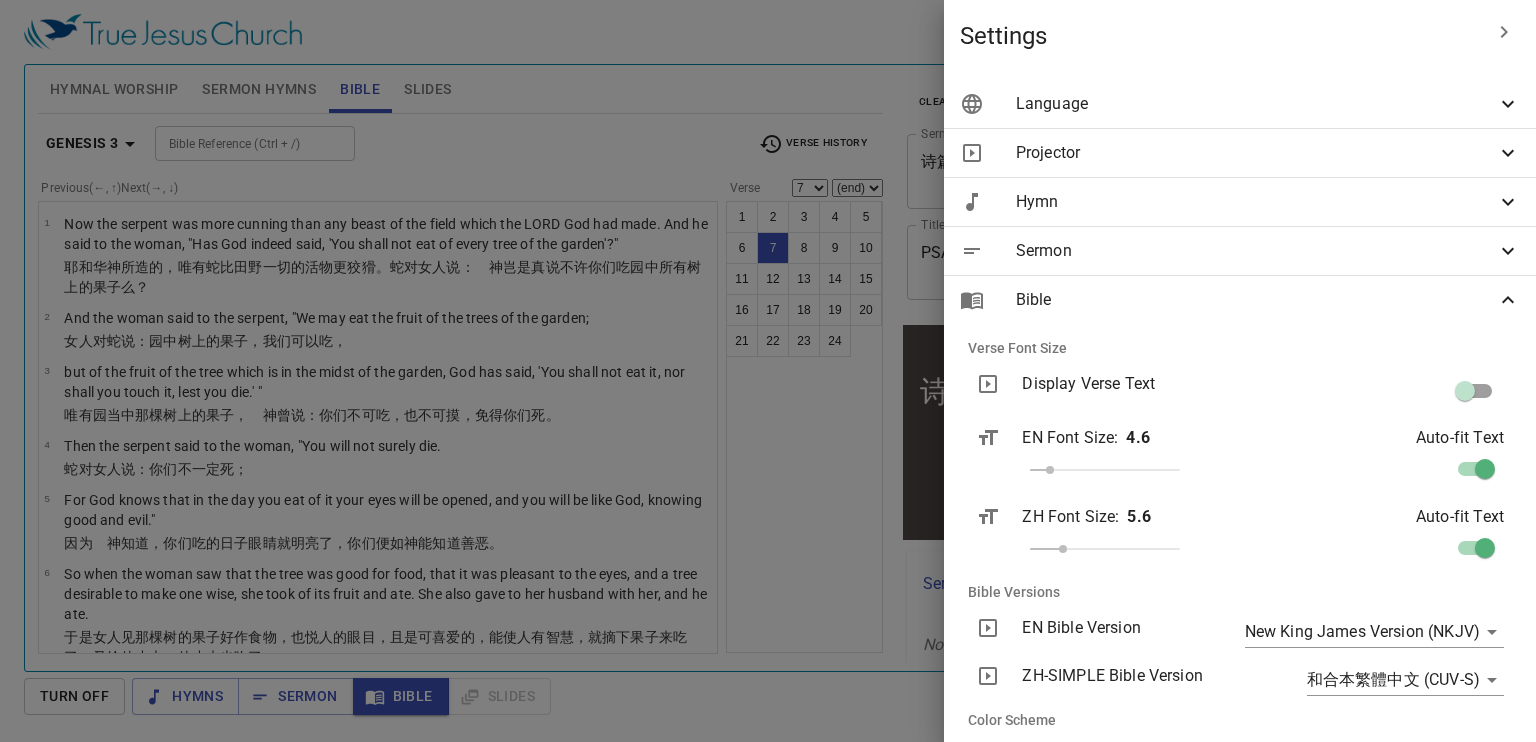 scroll, scrollTop: 283, scrollLeft: 0, axis: vertical 